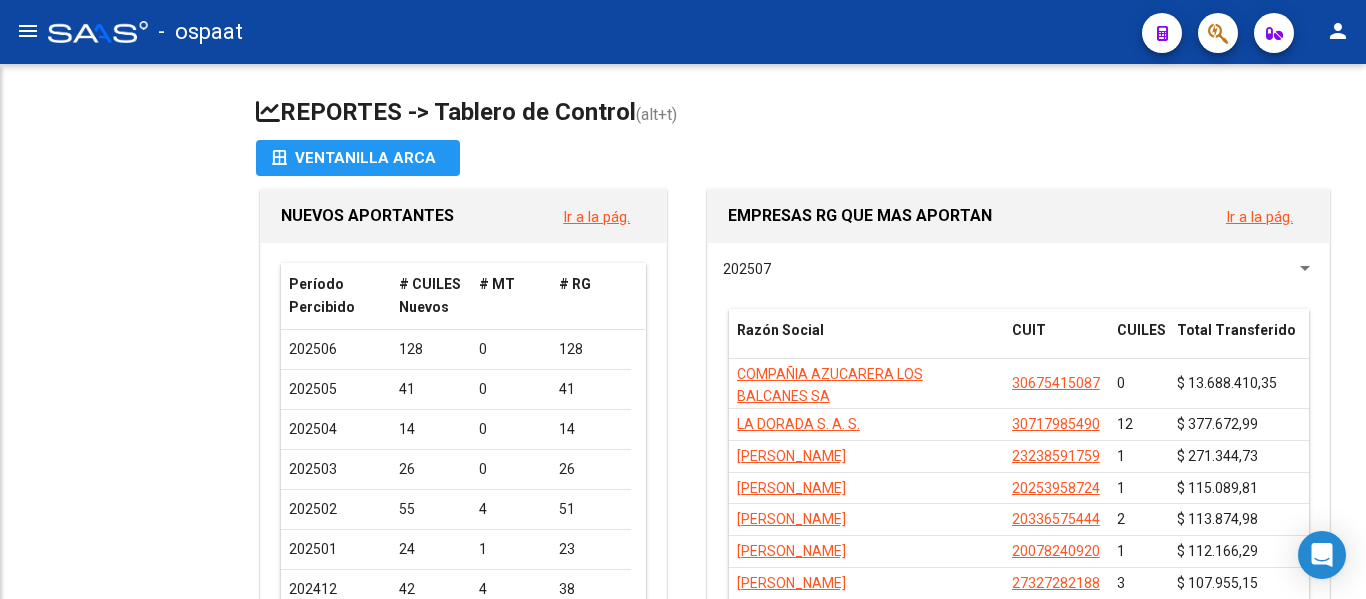 scroll, scrollTop: 0, scrollLeft: 0, axis: both 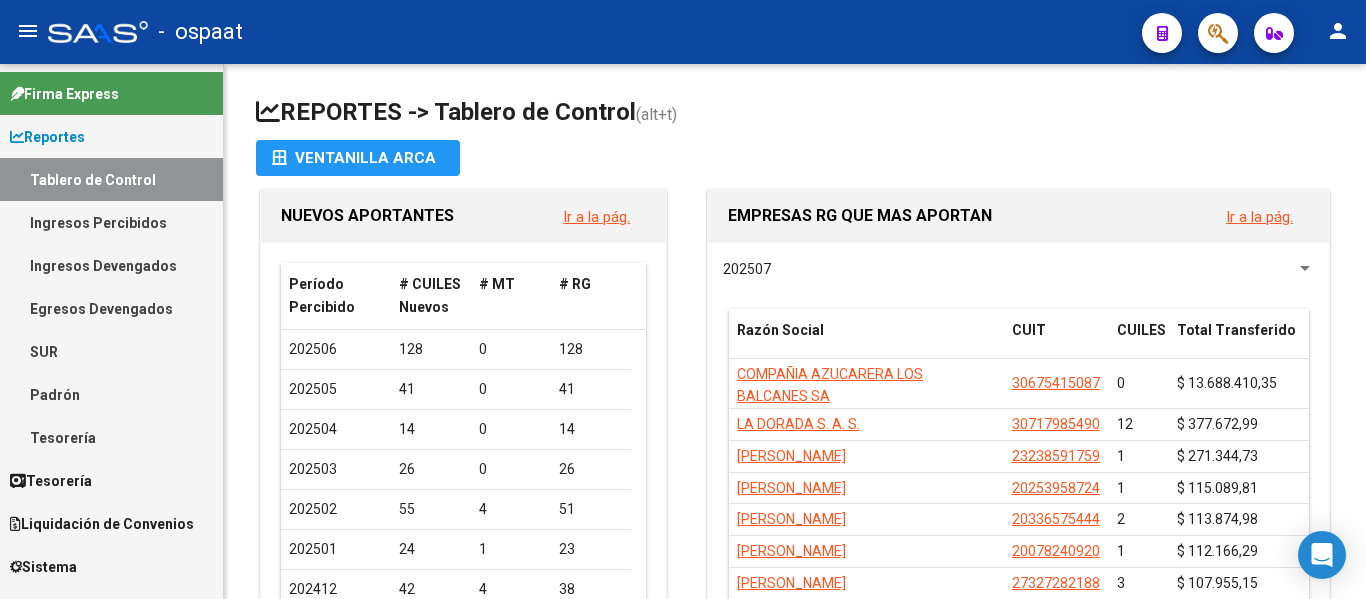 click on "Ingresos Percibidos" at bounding box center (111, 222) 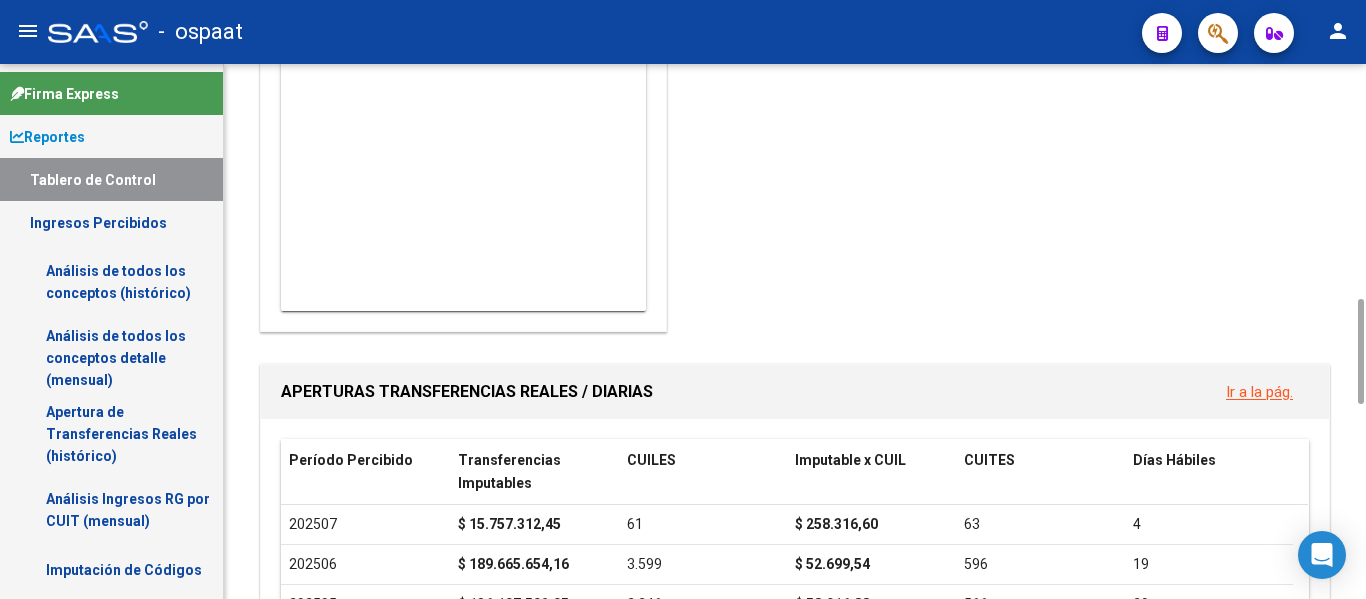 scroll, scrollTop: 1400, scrollLeft: 0, axis: vertical 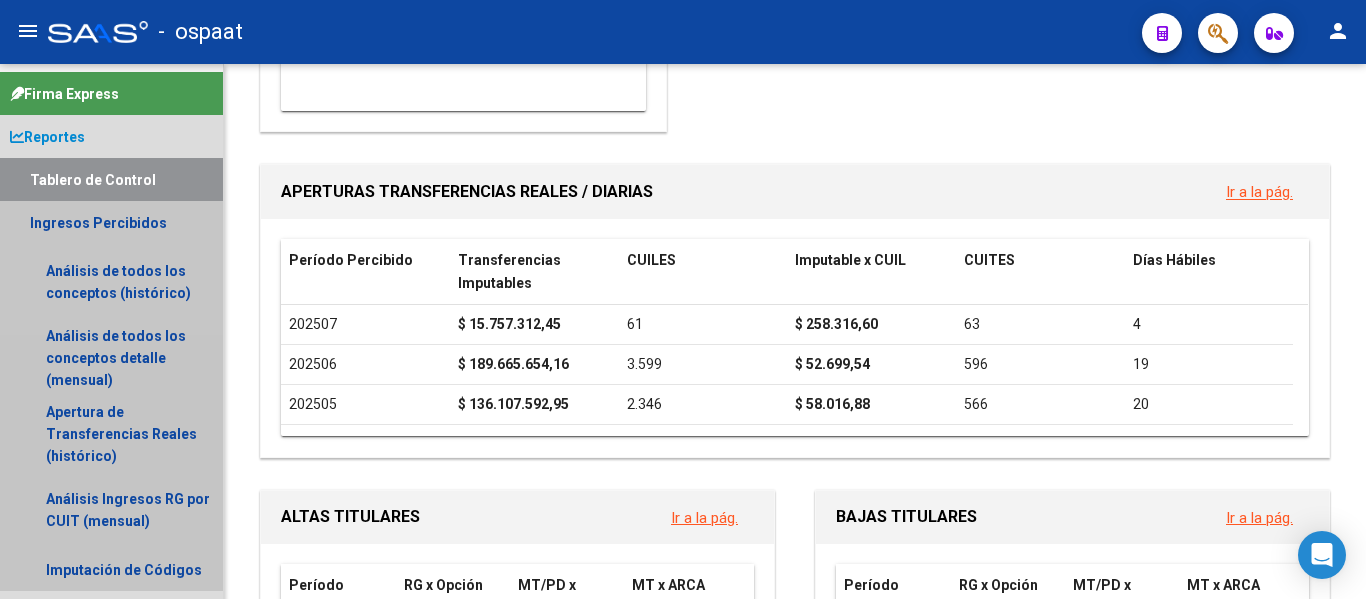 click on "Ingresos Percibidos" at bounding box center (111, 222) 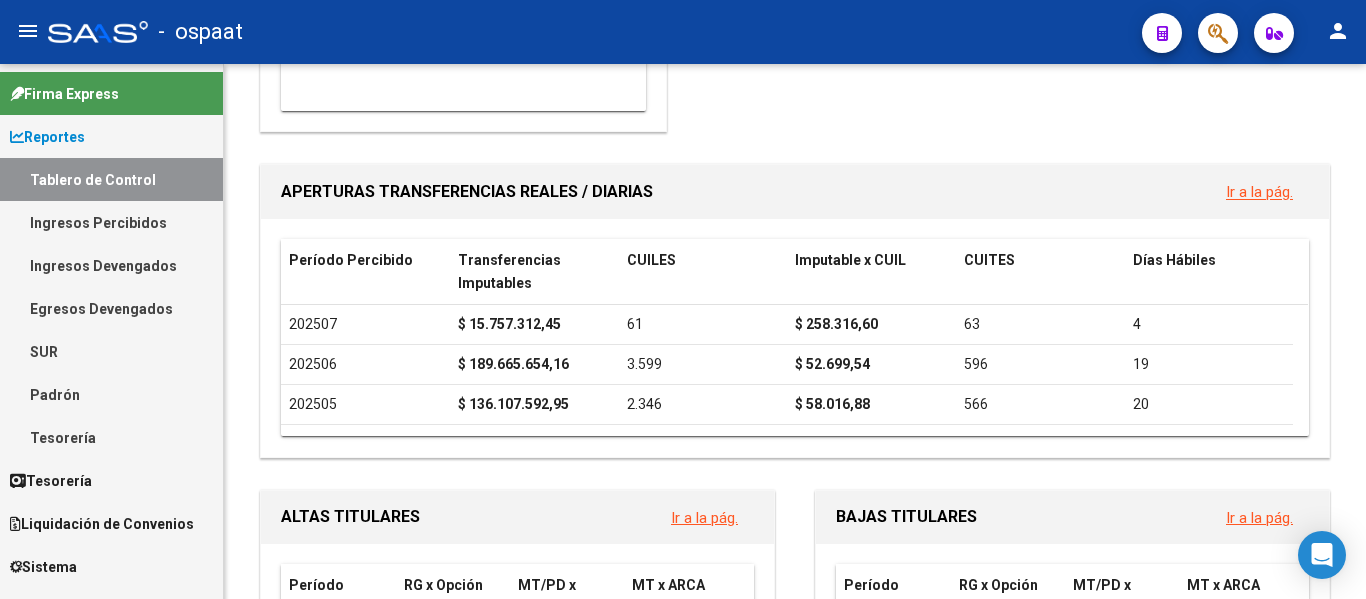 click on "Ingresos Percibidos" at bounding box center (111, 222) 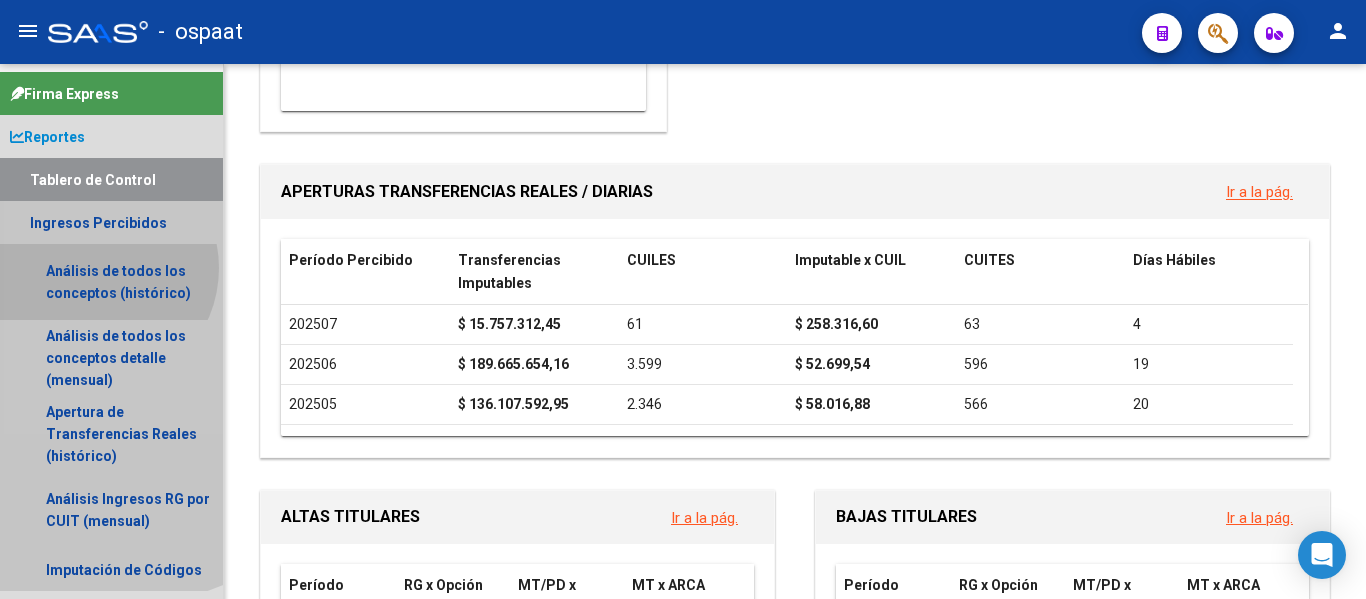 click on "Análisis de todos los conceptos (histórico)" at bounding box center [111, 282] 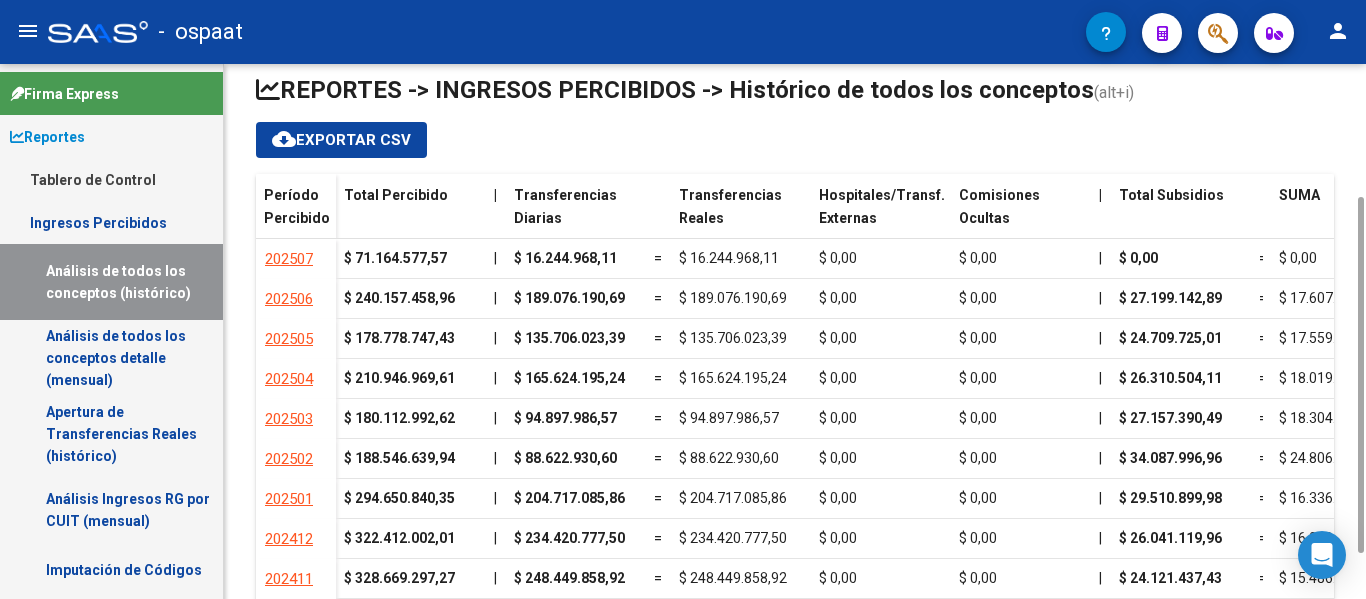 scroll, scrollTop: 269, scrollLeft: 0, axis: vertical 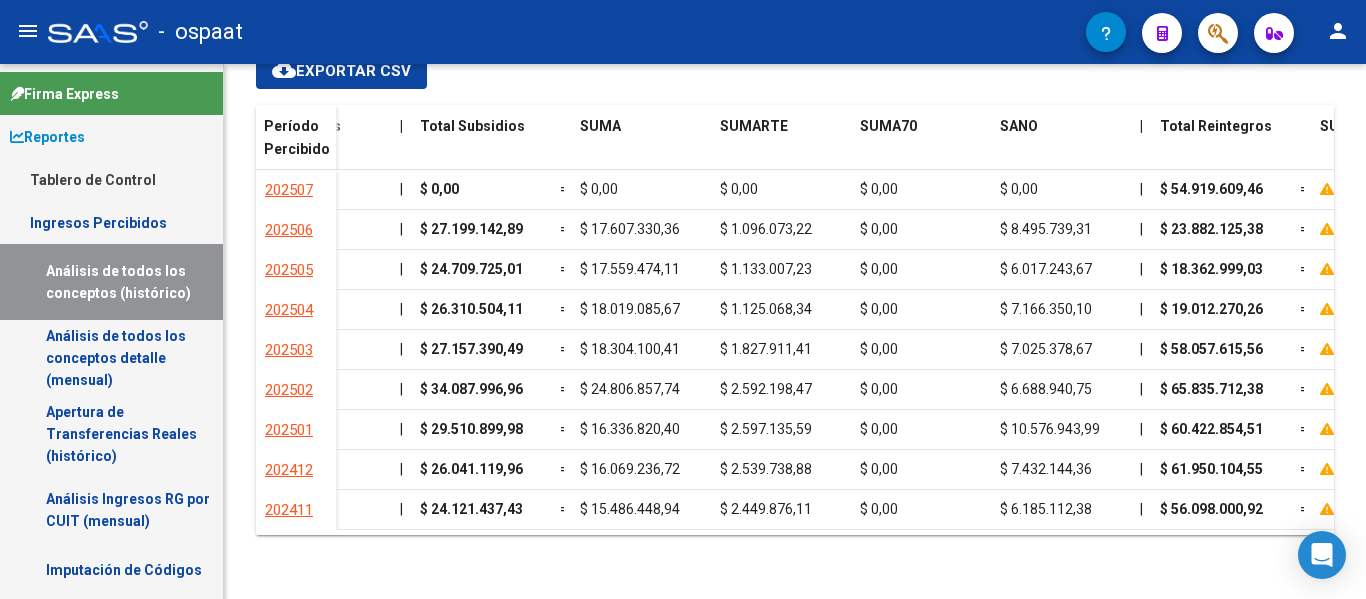 click on "Análisis de todos los conceptos detalle (mensual)" at bounding box center [111, 358] 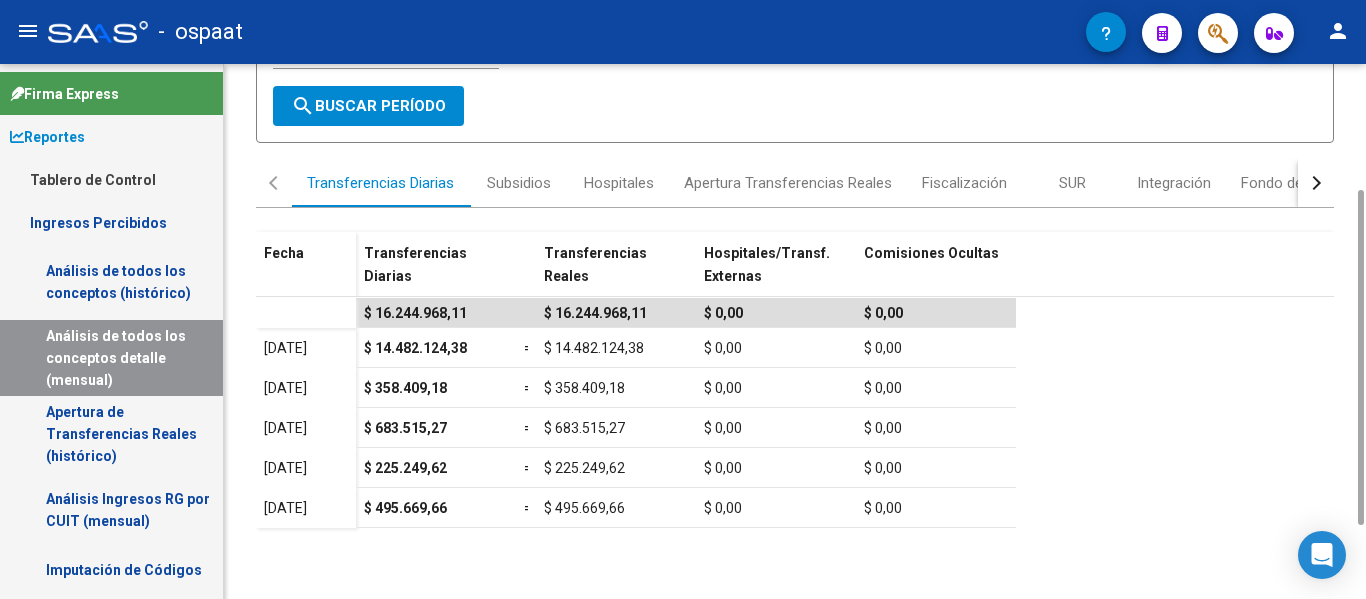 scroll, scrollTop: 317, scrollLeft: 0, axis: vertical 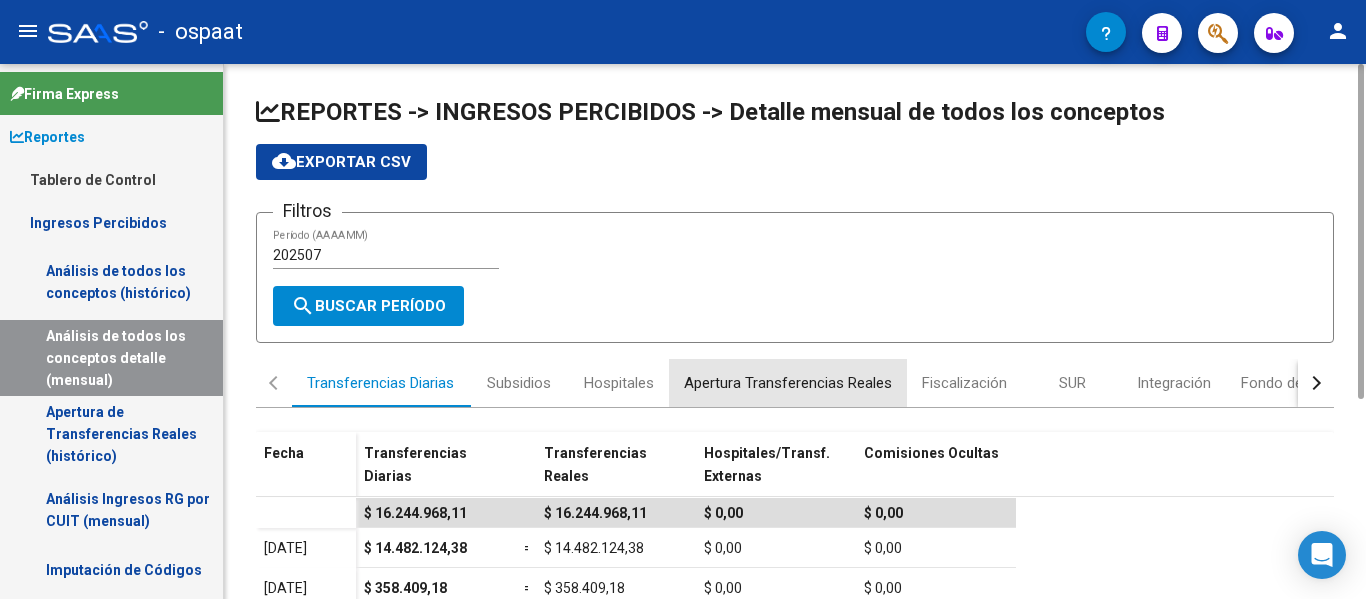click on "Apertura Transferencias Reales" at bounding box center (788, 383) 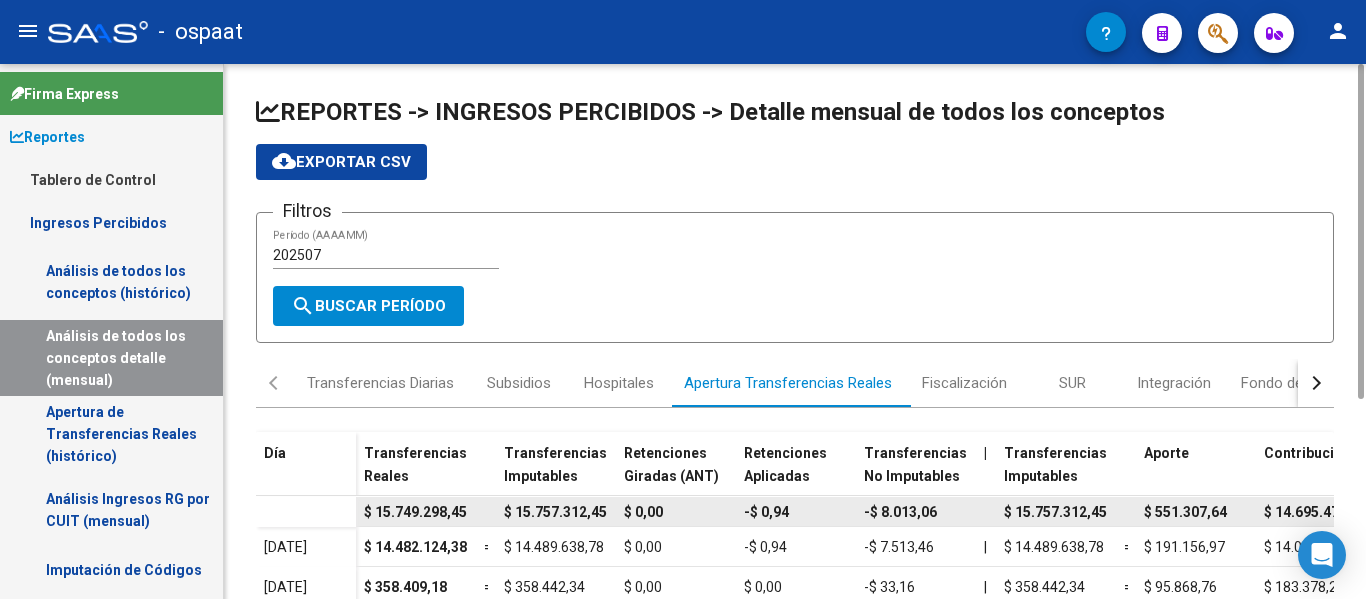 scroll, scrollTop: 317, scrollLeft: 0, axis: vertical 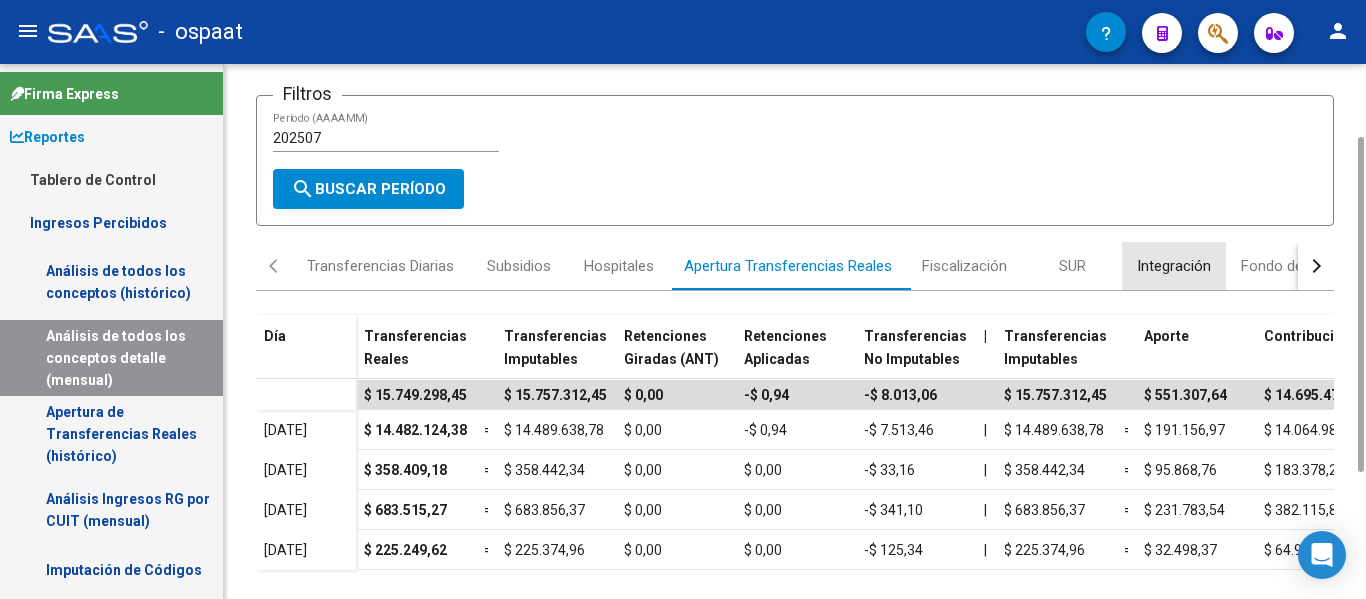 click on "Integración" at bounding box center (1174, 266) 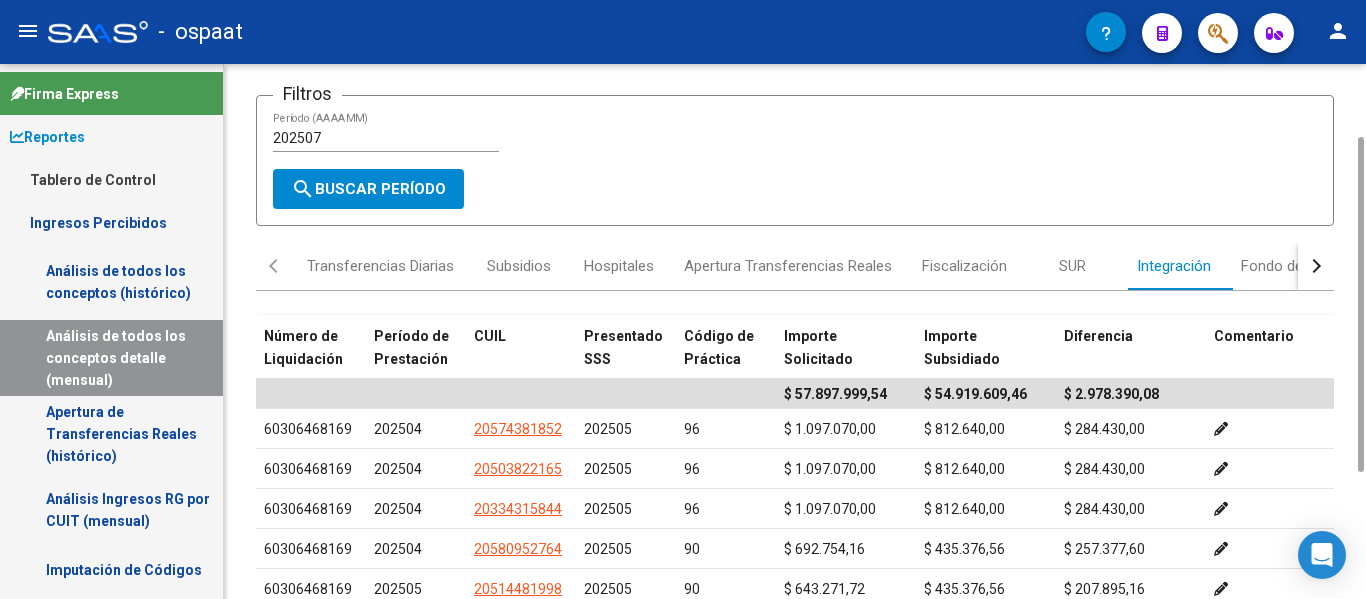 scroll, scrollTop: 317, scrollLeft: 0, axis: vertical 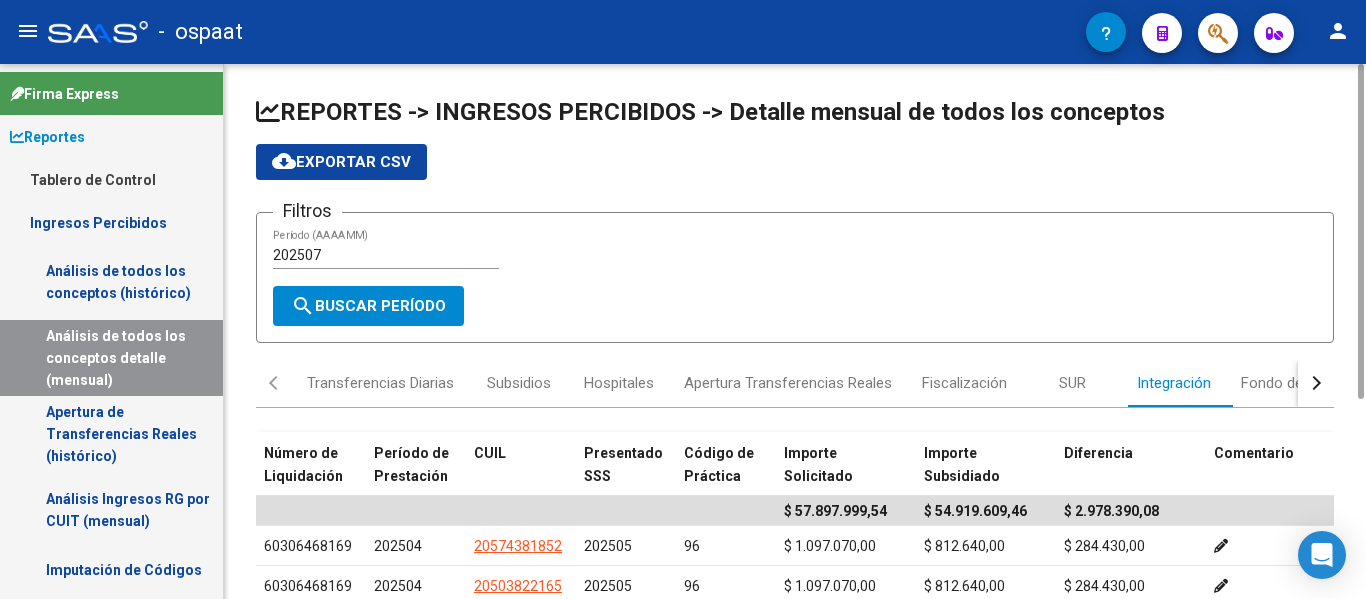click 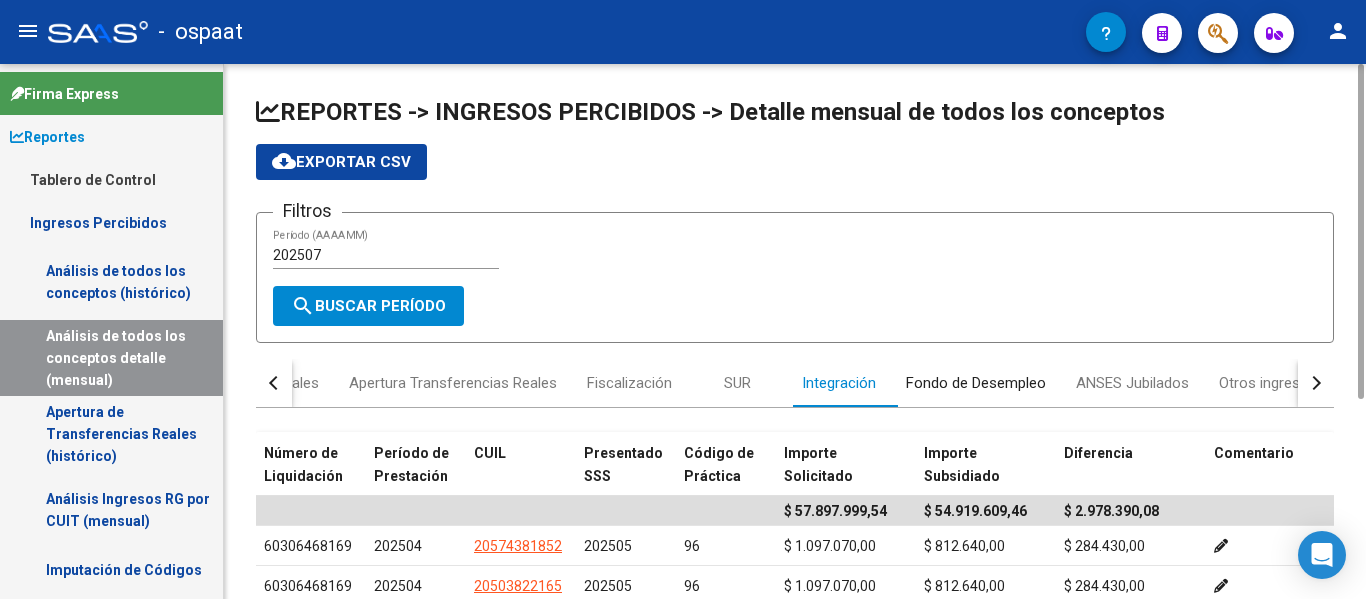 click on "Fondo de Desempleo" at bounding box center [976, 383] 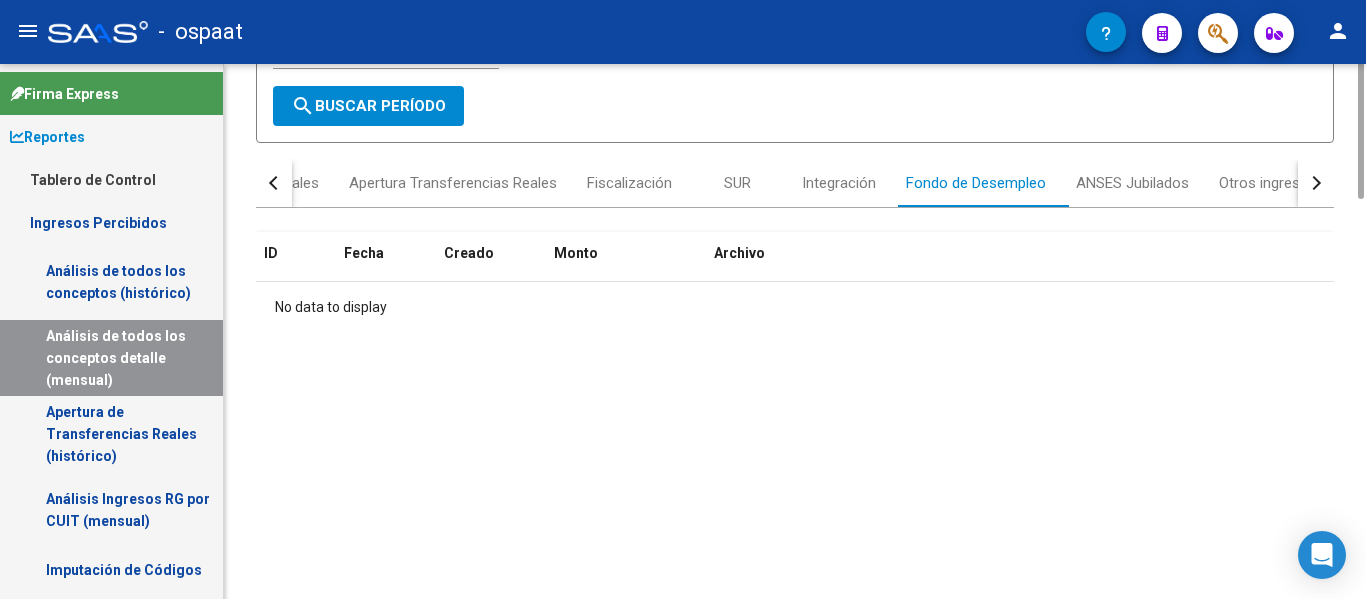 scroll, scrollTop: 0, scrollLeft: 0, axis: both 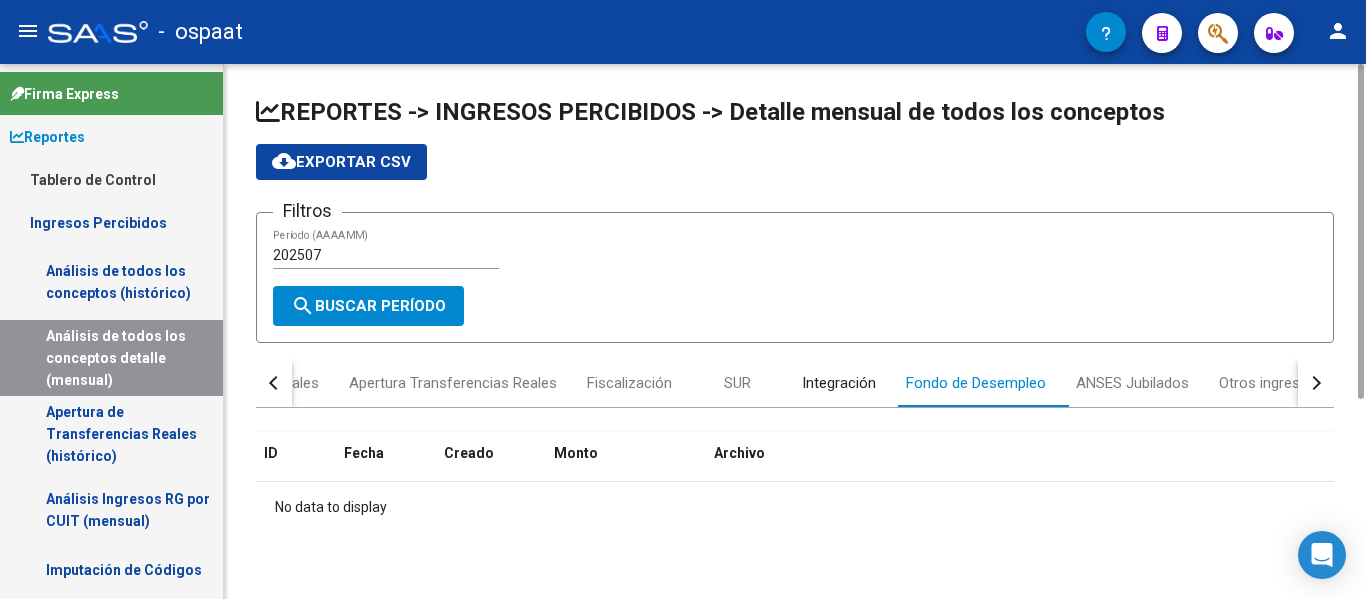 click on "Integración" at bounding box center [839, 383] 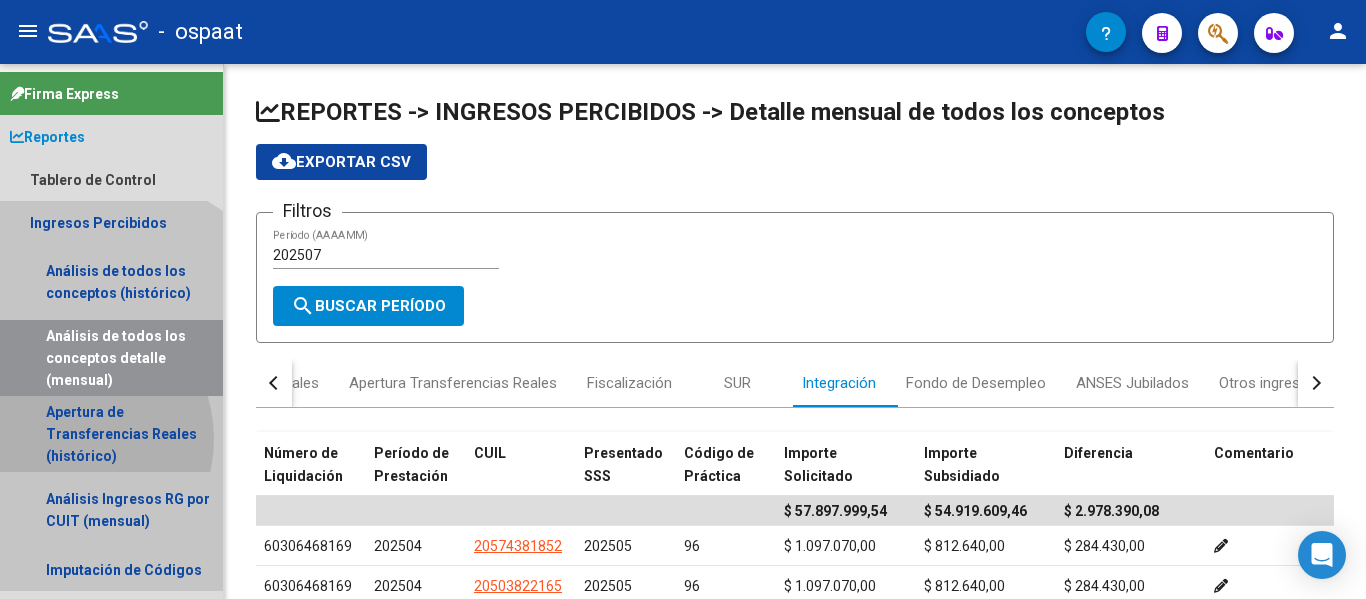 click on "Apertura de Transferencias Reales (histórico)" at bounding box center [111, 434] 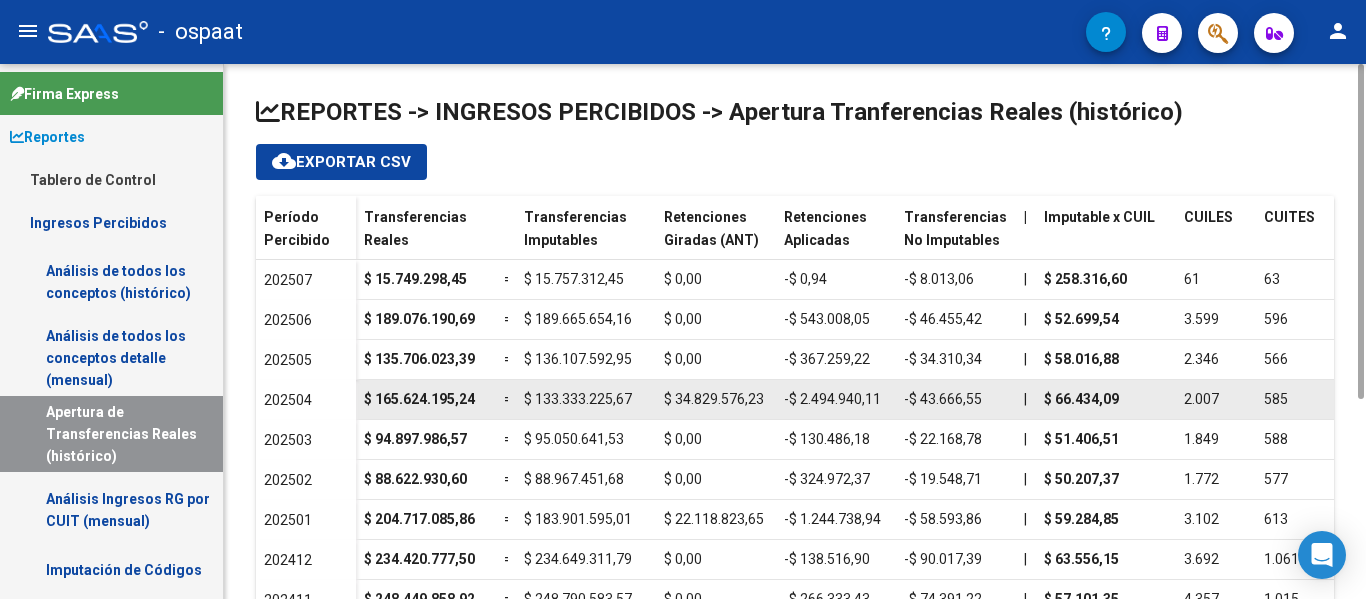 scroll, scrollTop: 80, scrollLeft: 0, axis: vertical 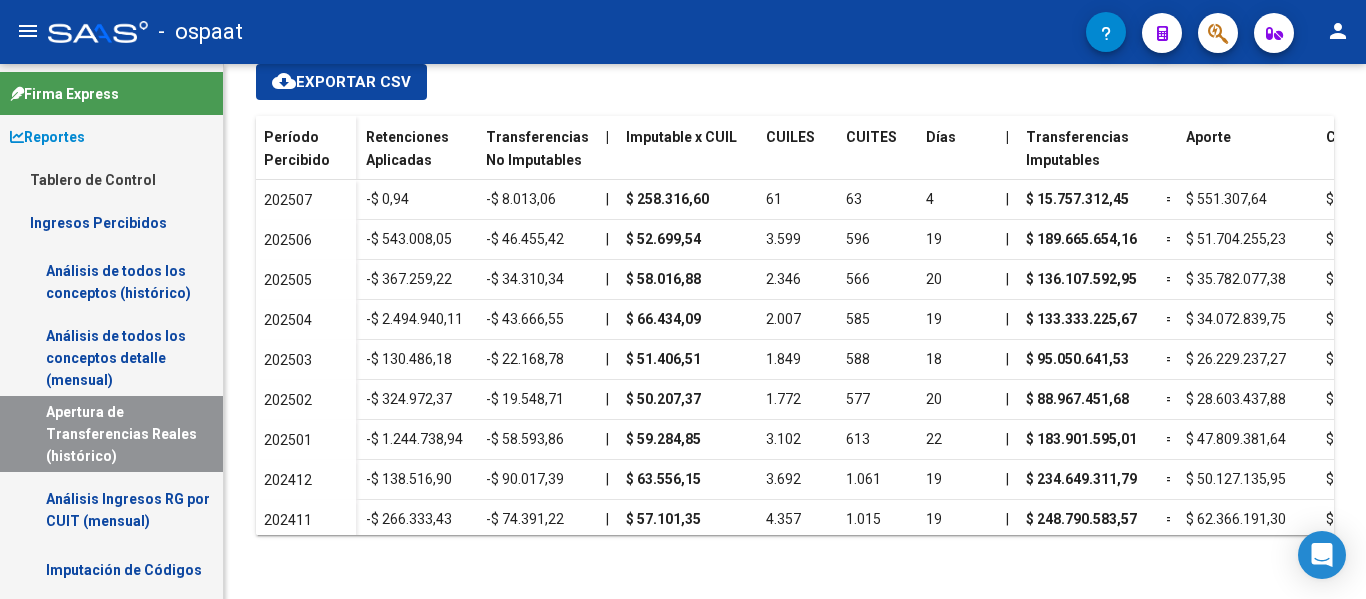 click on "Análisis Ingresos RG por CUIT (mensual)" at bounding box center [111, 510] 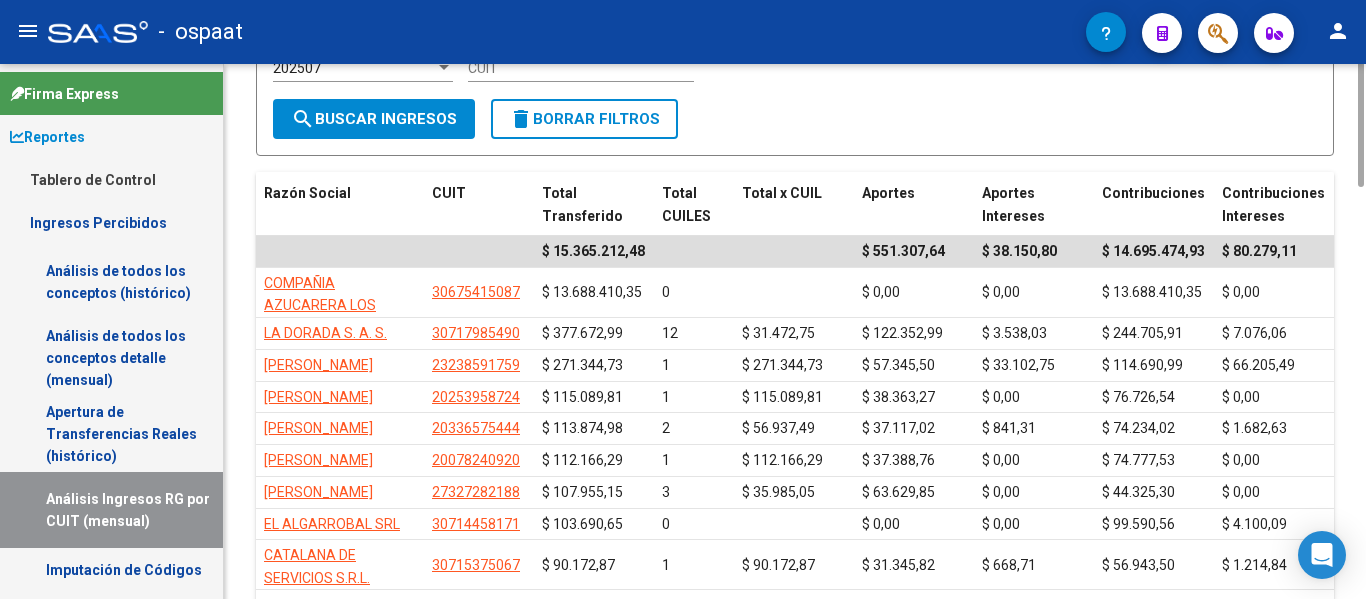 scroll, scrollTop: 0, scrollLeft: 0, axis: both 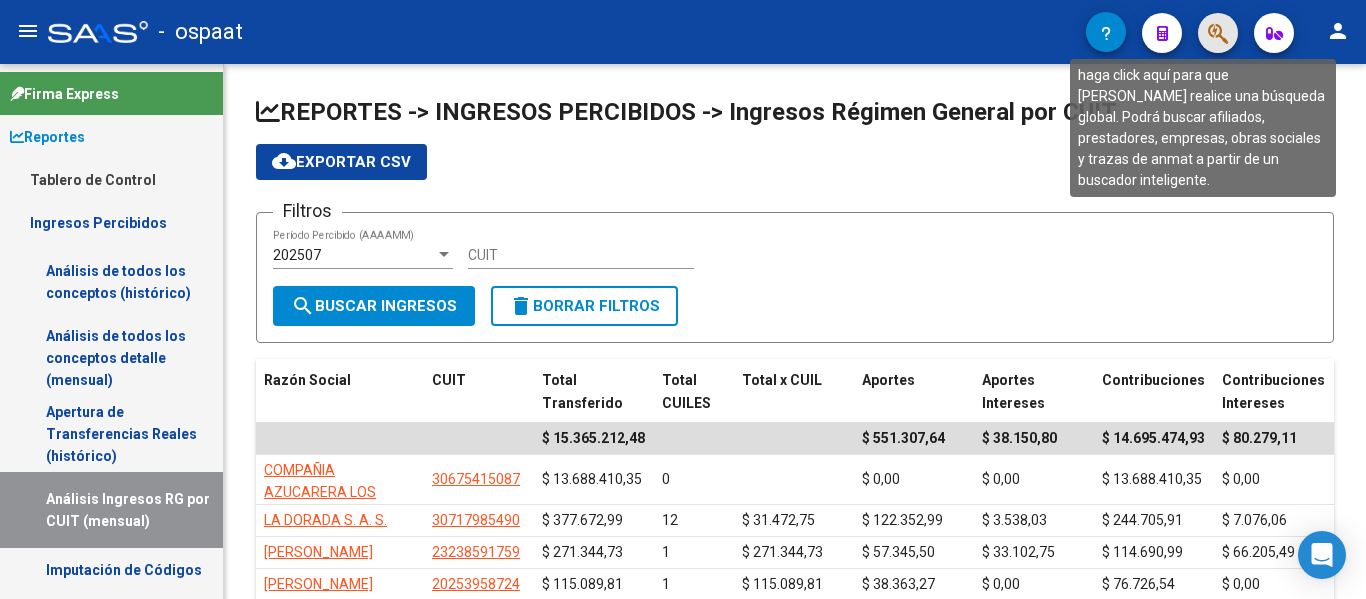 click 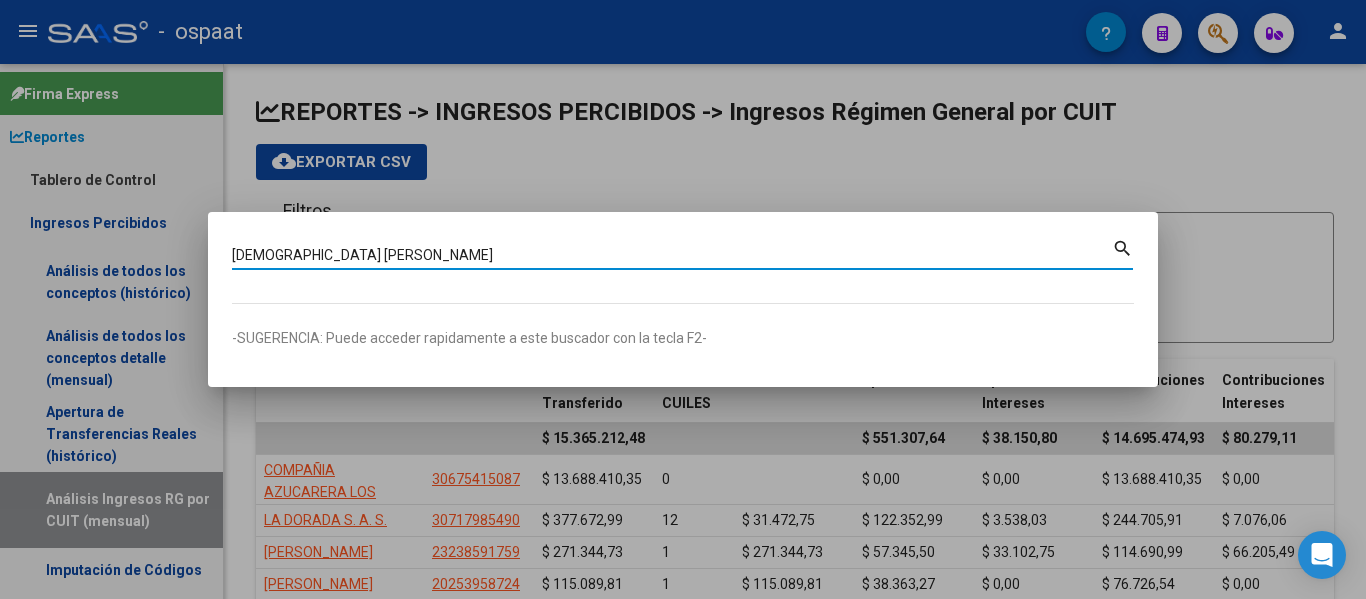click on "search" at bounding box center (1122, 248) 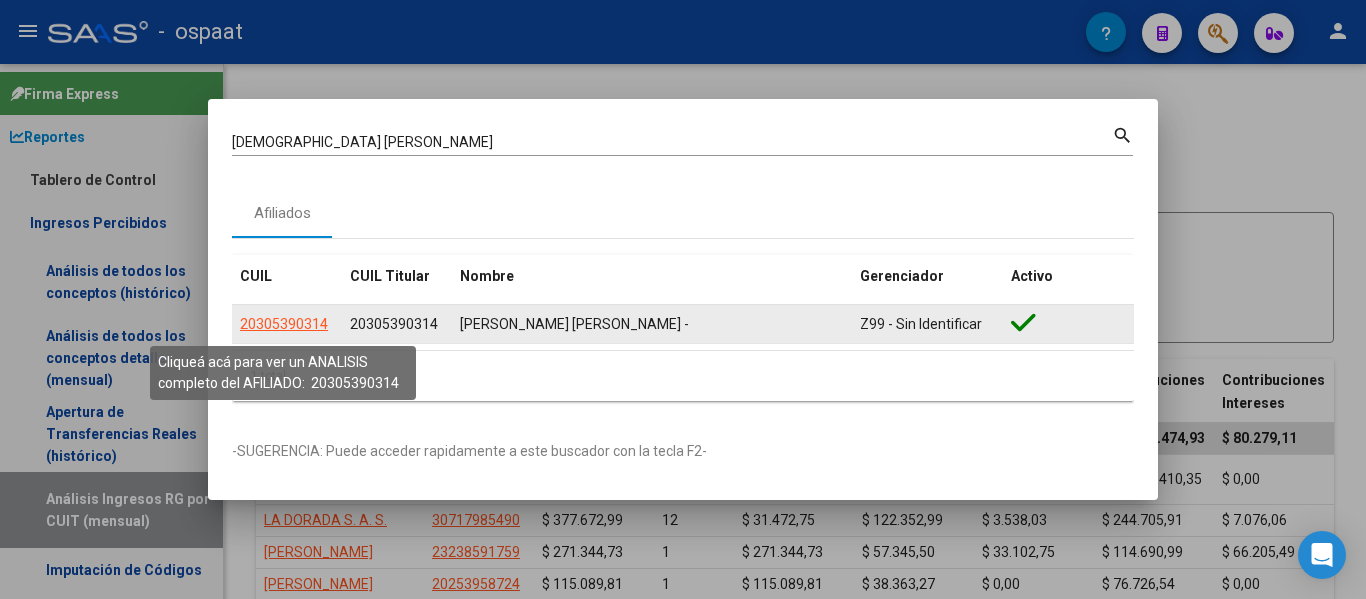 click on "20305390314" 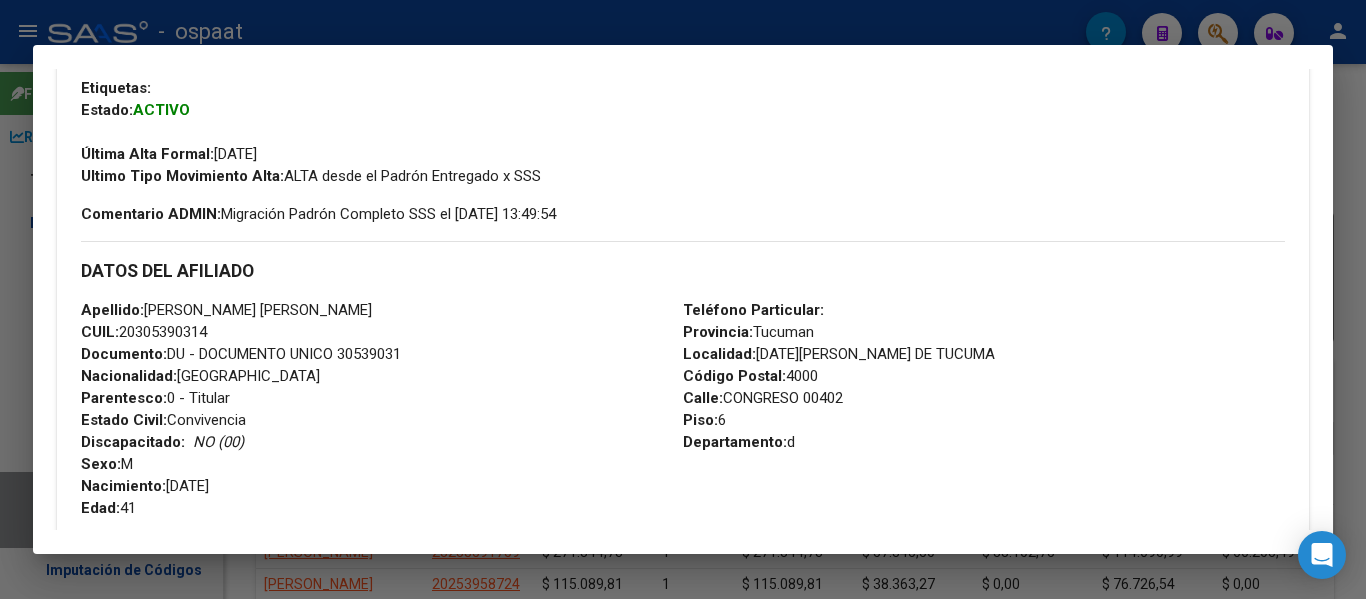 scroll, scrollTop: 500, scrollLeft: 0, axis: vertical 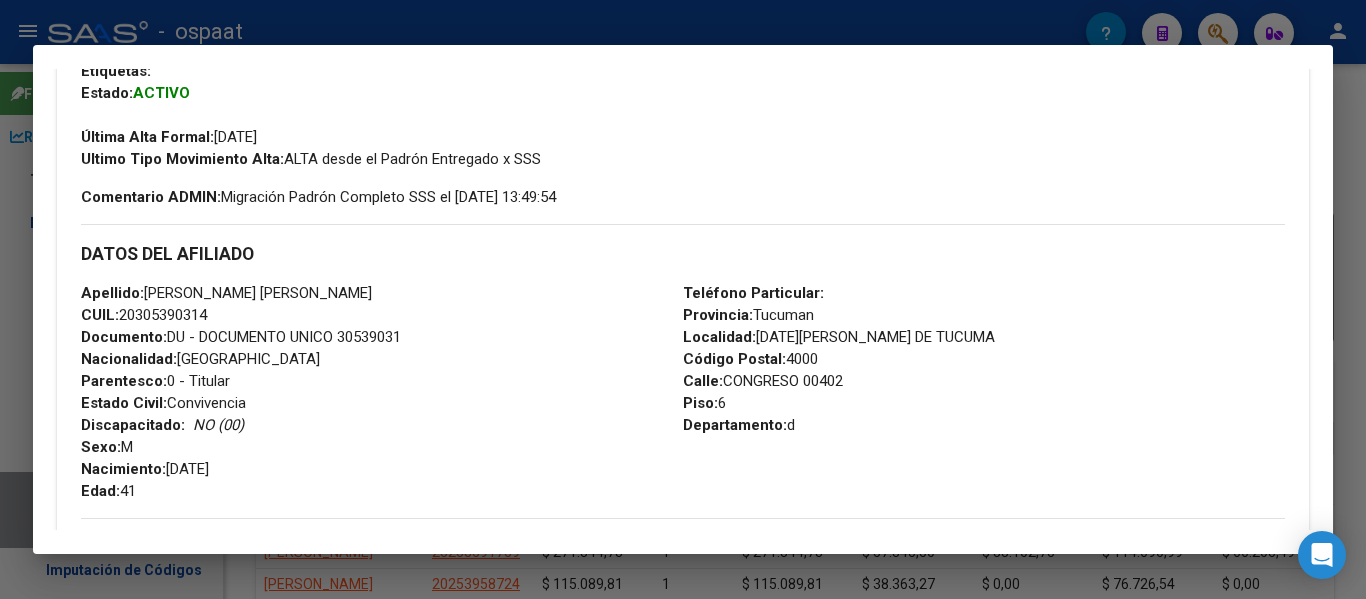 click on "Análisis Afiliado - CUIL:  20305390314 DATOS PADRÓN ÁGIL:  [PERSON_NAME] [PERSON_NAME]     -     |   ACTIVO   |     AFILIADO TITULAR  Datos Personales y Afiliatorios según Entes Externos: SSS FTP ARCA Padrón ARCA Impuestos Organismos Ext.   No hay casos -> Crear
Gerenciador:      Z99 - Sin Identificar Atención telefónica: Atención emergencias: Otros Datos Útiles:    Datos de Empadronamiento  Enviar Credencial Digital remove_red_eye Movimientos    Sin Certificado Discapacidad Crear Familiar ABM Rápido ABM Etiquetas: Estado: ACTIVO Última Alta Formal:  [DATE] Ultimo Tipo Movimiento Alta:  ALTA desde el Padrón Entregado x SSS Comentario ADMIN:  Migración Padrón Completo SSS el [DATE] 13:49:54 DATOS DEL AFILIADO Apellido:   [PERSON_NAME] [PERSON_NAME]:  20305390314 Documento:  DU - DOCUMENTO UNICO 30539031  Nacionalidad:  [DEMOGRAPHIC_DATA] Parentesco:  0 - Titular Estado Civil:  Convivencia Discapacitado:    NO (00) Sexo:  M Nacimiento:  [DEMOGRAPHIC_DATA] Edad:  41  Provincia:  4000" at bounding box center (683, 299) 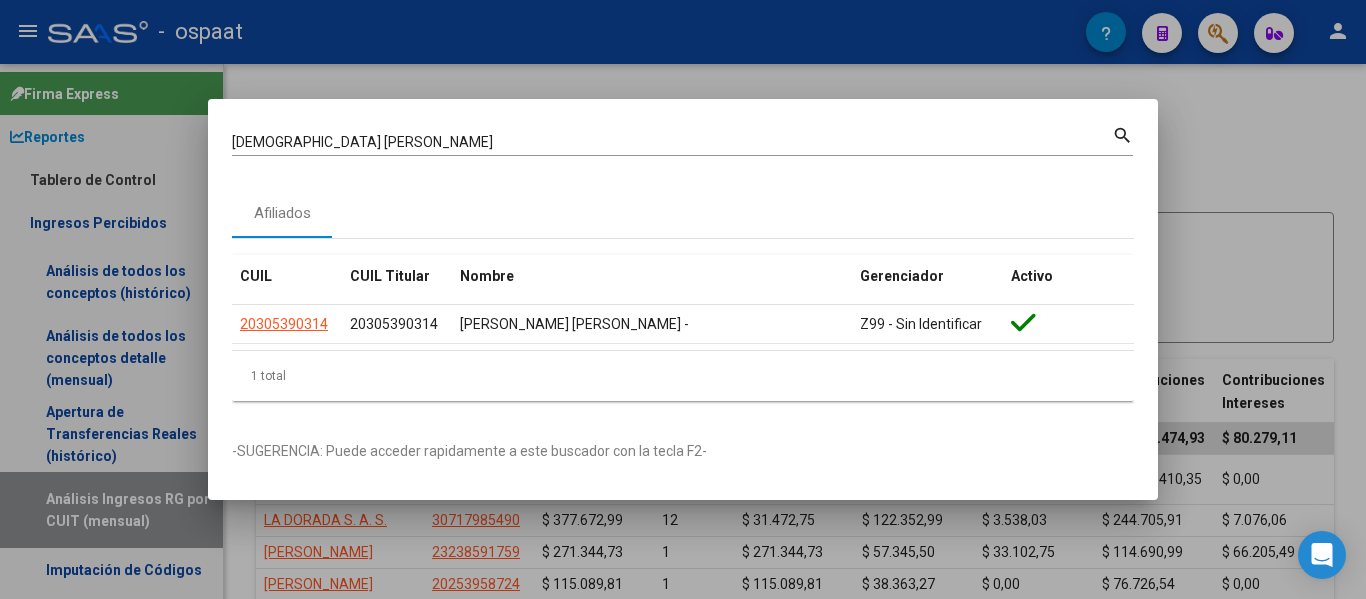 click at bounding box center (683, 299) 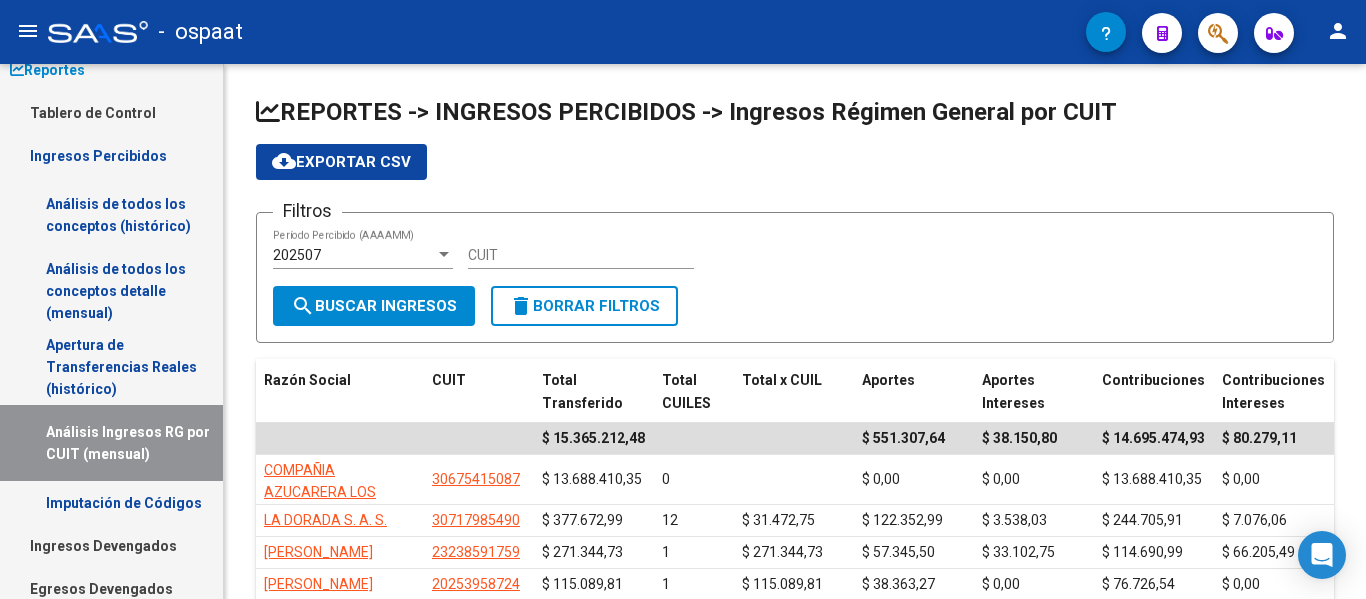scroll, scrollTop: 200, scrollLeft: 0, axis: vertical 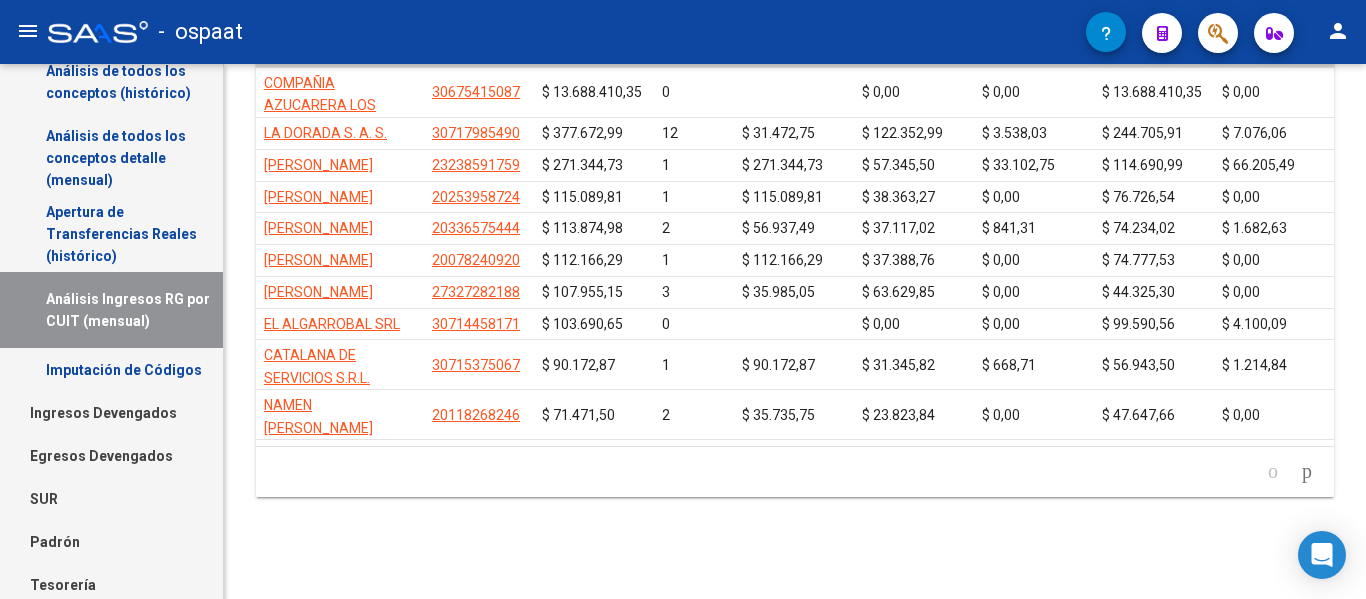 click on "Imputación de Códigos" at bounding box center (111, 369) 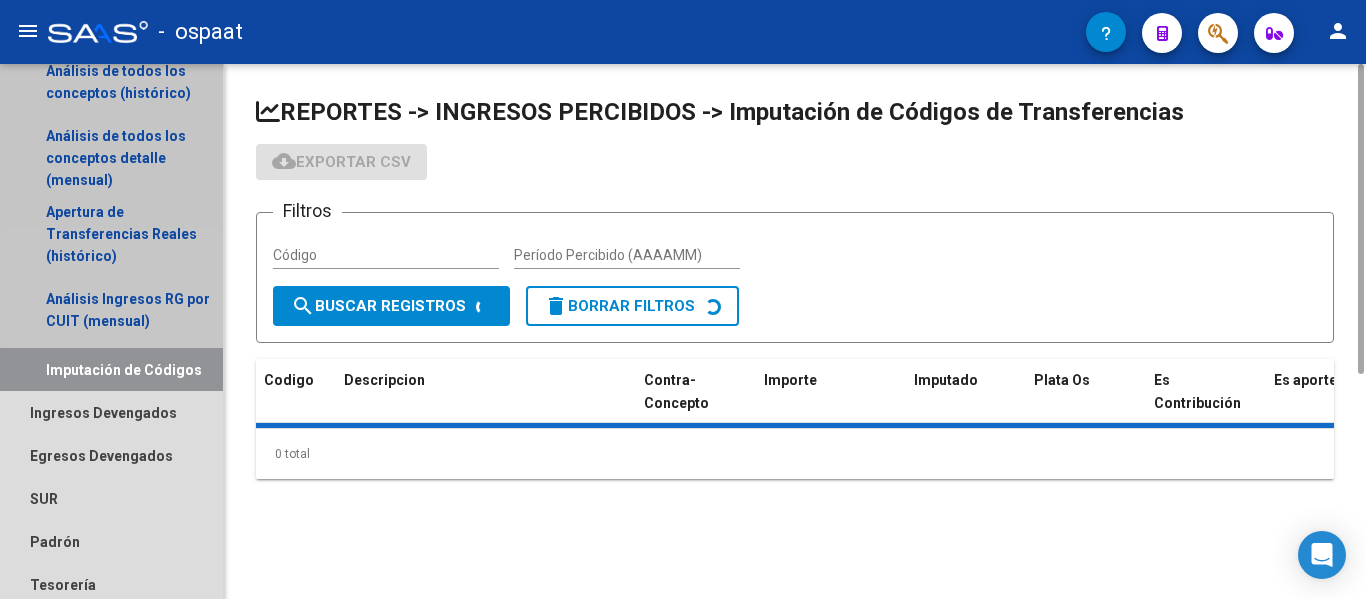 scroll, scrollTop: 0, scrollLeft: 0, axis: both 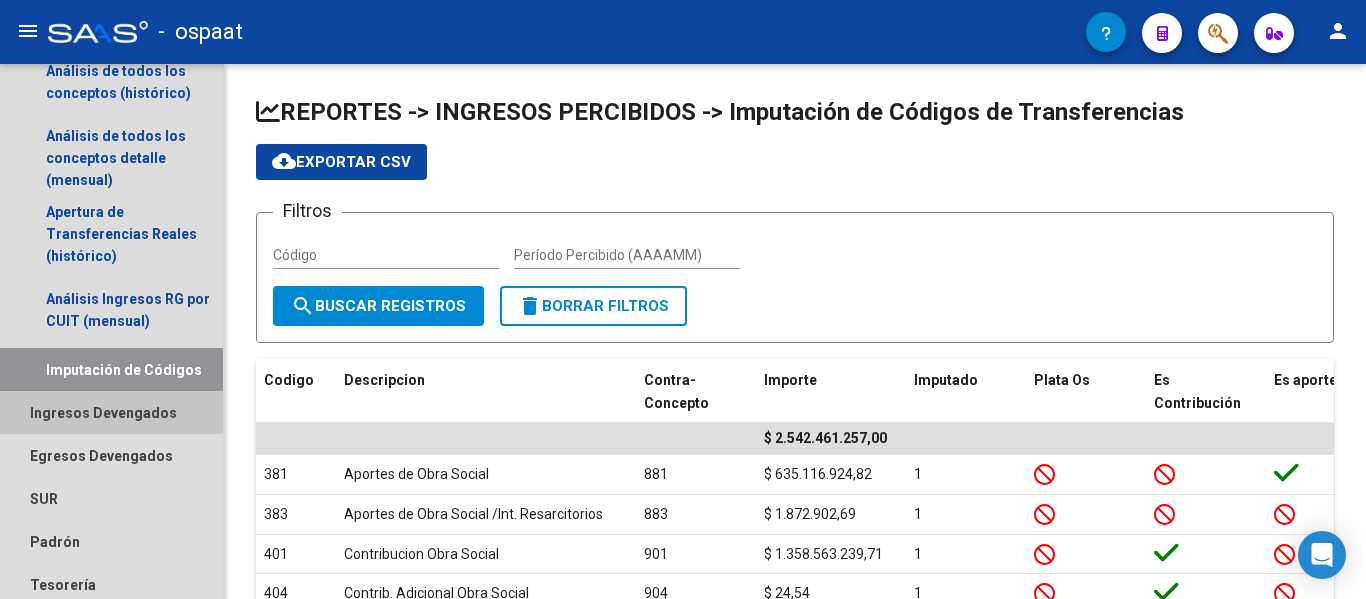 click on "Ingresos Devengados" at bounding box center (111, 412) 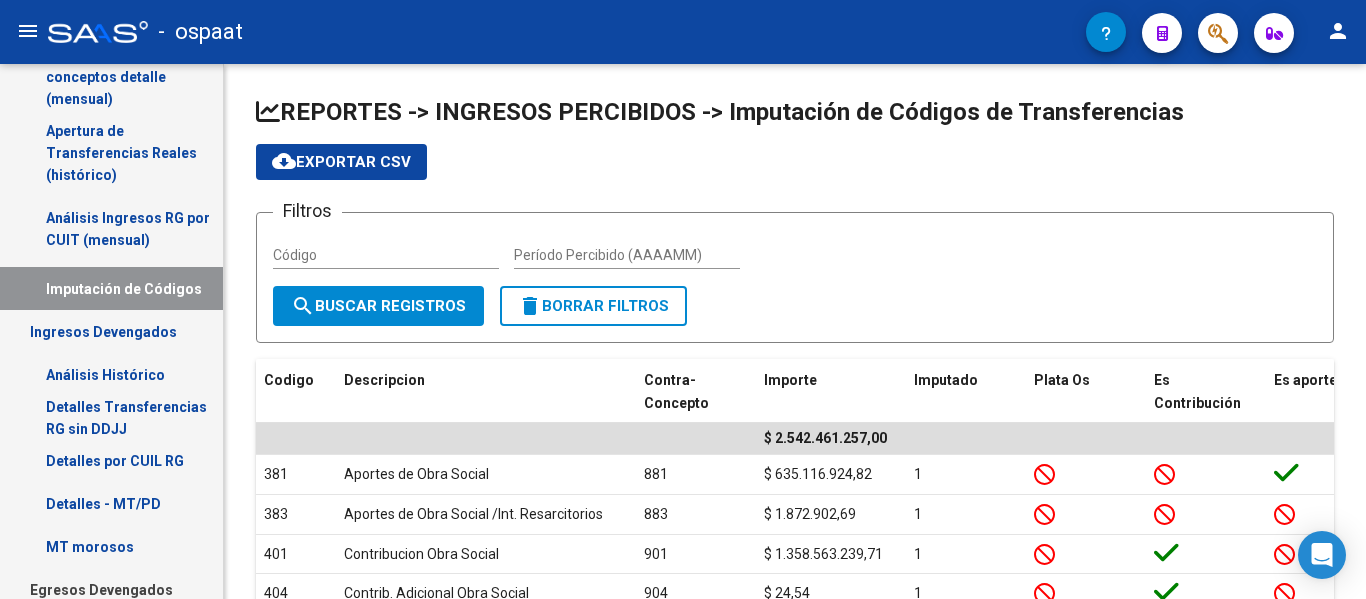 scroll, scrollTop: 300, scrollLeft: 0, axis: vertical 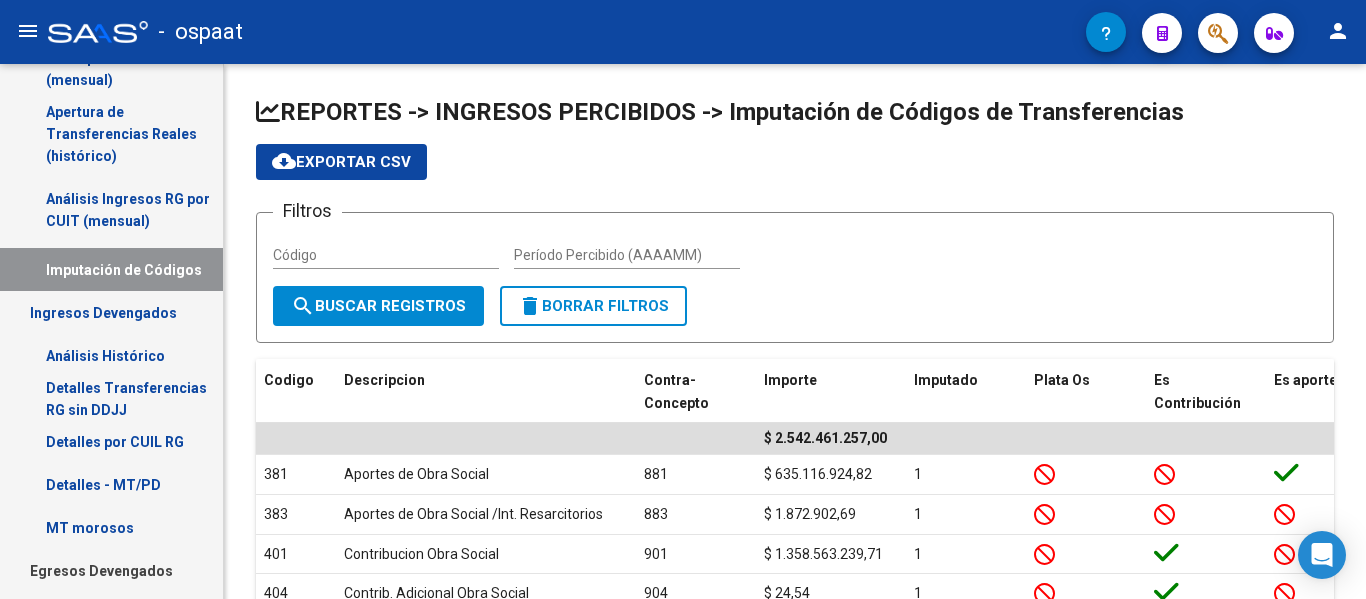click on "Análisis Histórico" at bounding box center (111, 355) 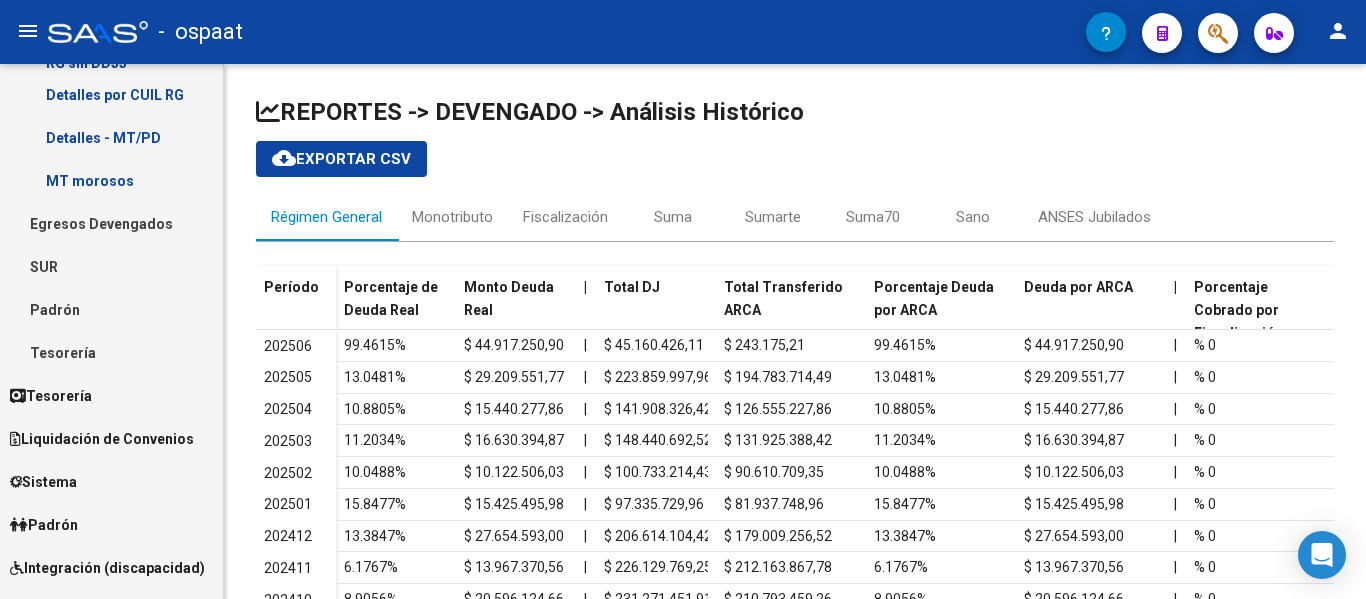 scroll, scrollTop: 200, scrollLeft: 0, axis: vertical 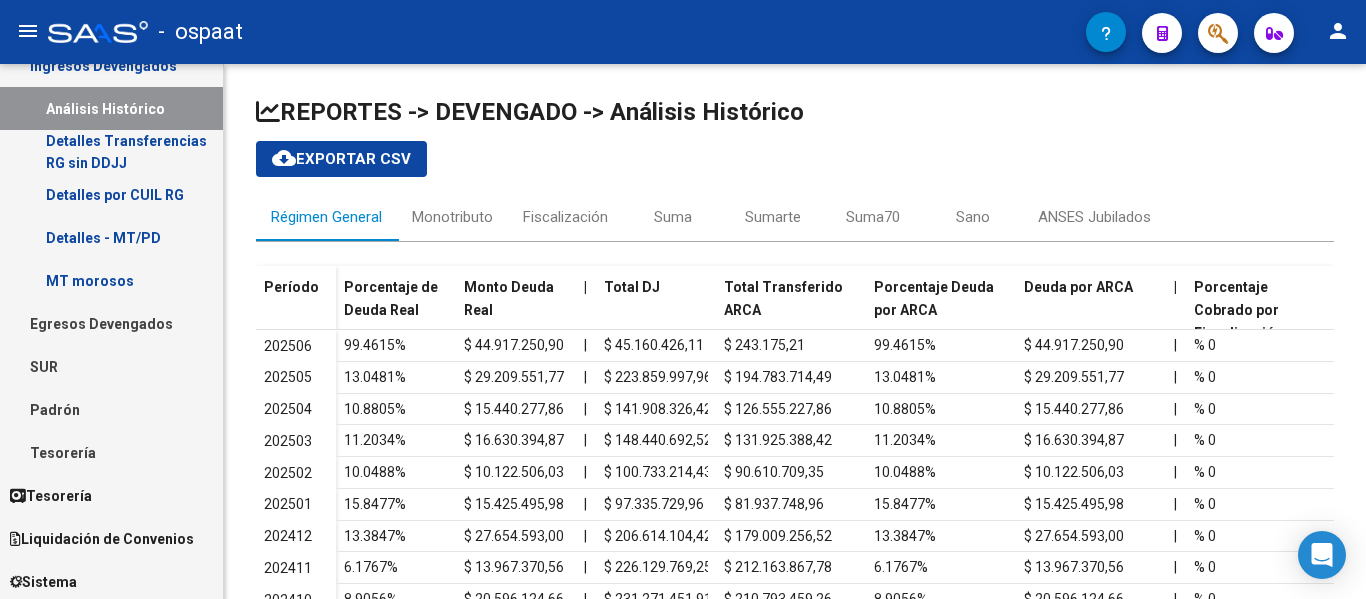 click on "Detalles por CUIL RG" at bounding box center (111, 194) 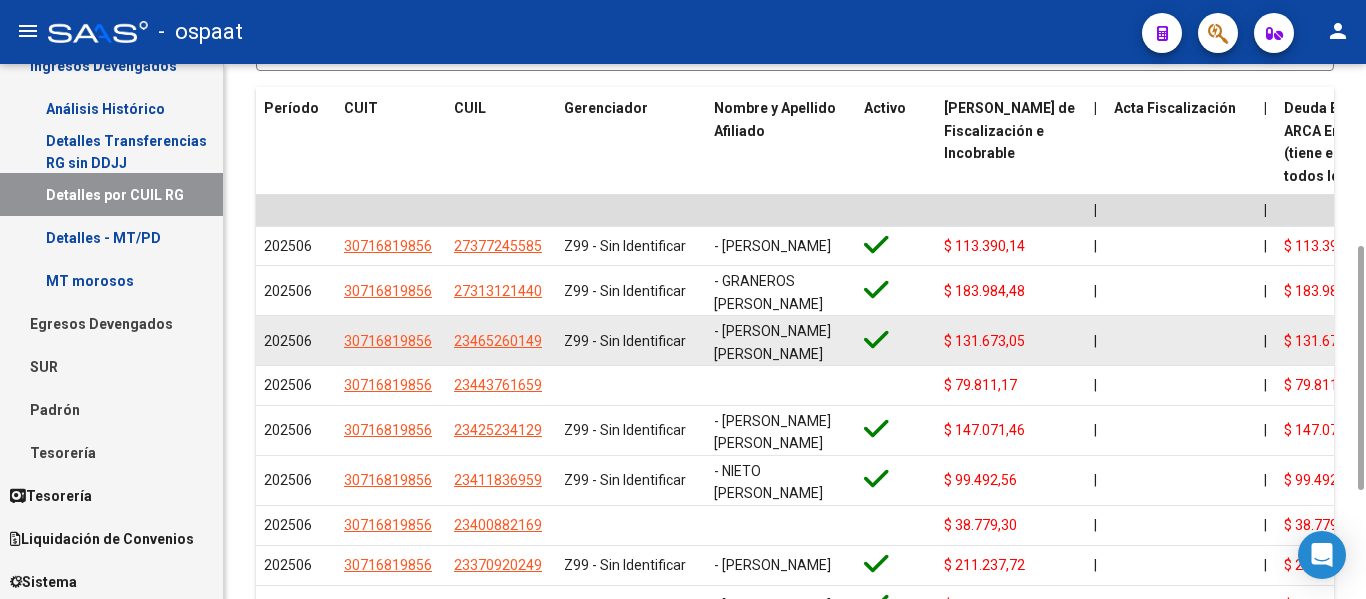 scroll, scrollTop: 600, scrollLeft: 0, axis: vertical 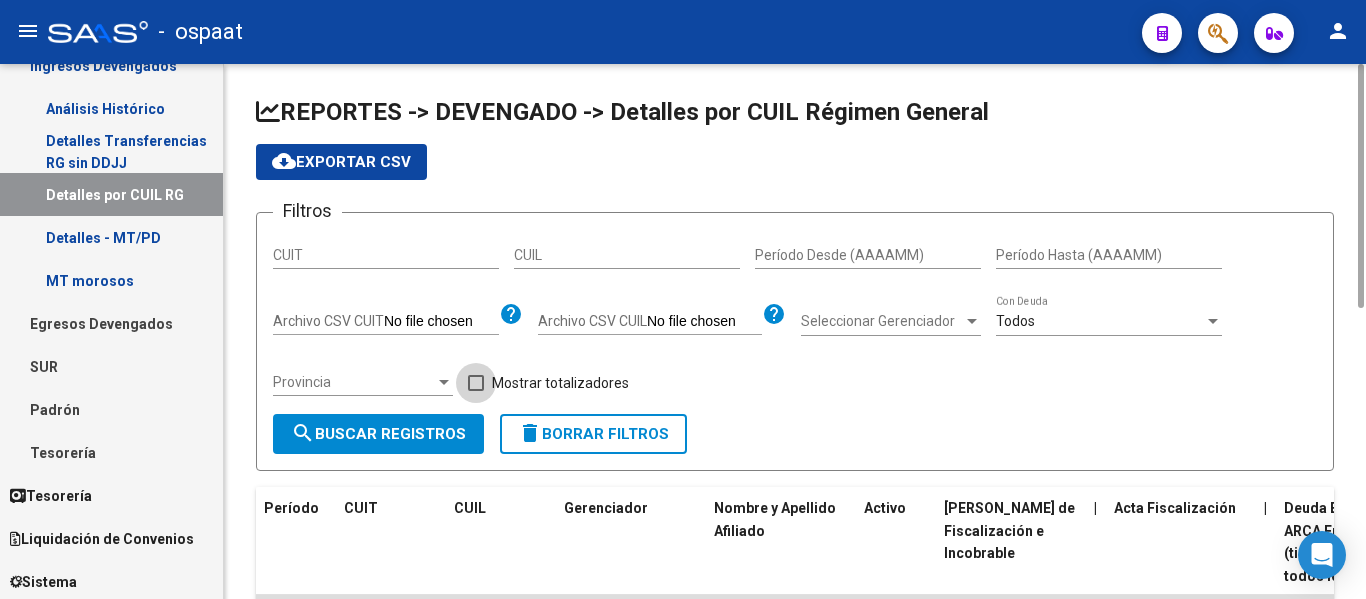 click at bounding box center (476, 383) 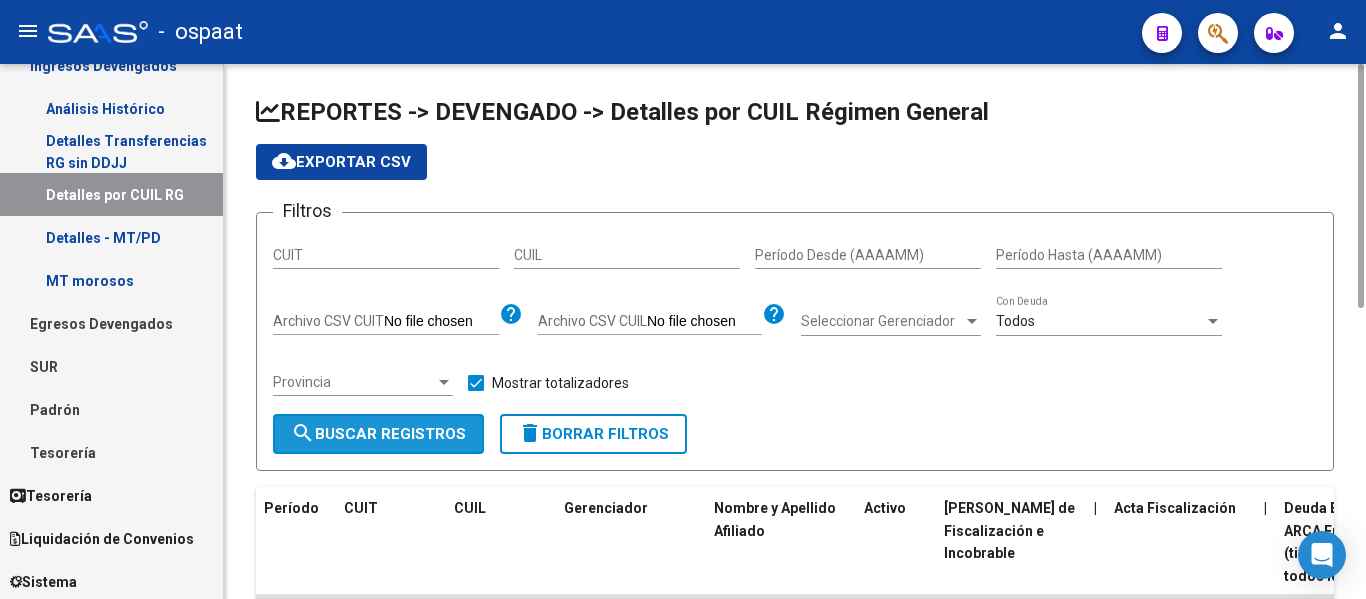 click on "search  Buscar Registros" 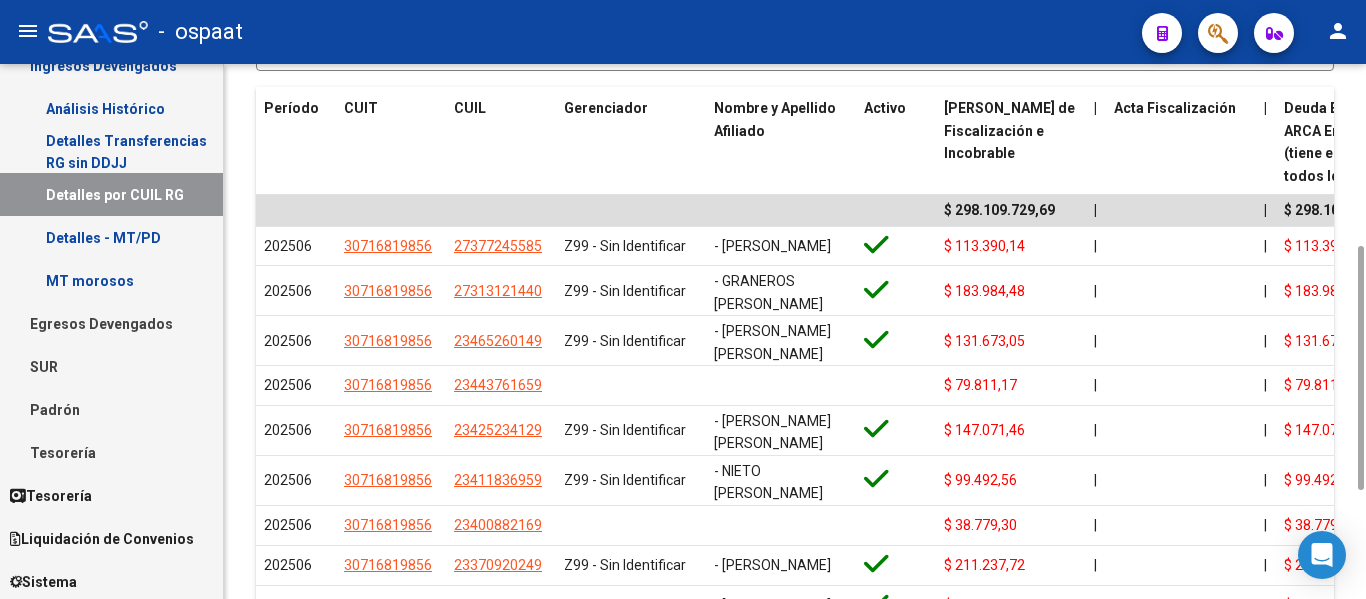 scroll, scrollTop: 200, scrollLeft: 0, axis: vertical 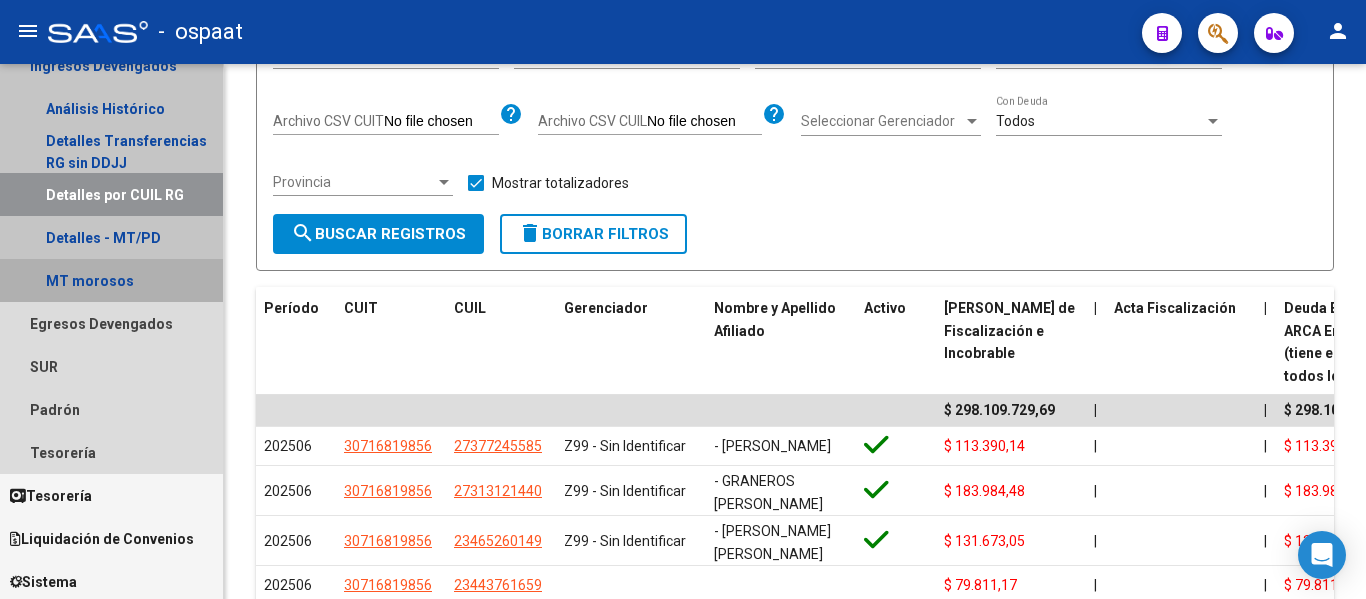 click on "MT morosos" at bounding box center (111, 280) 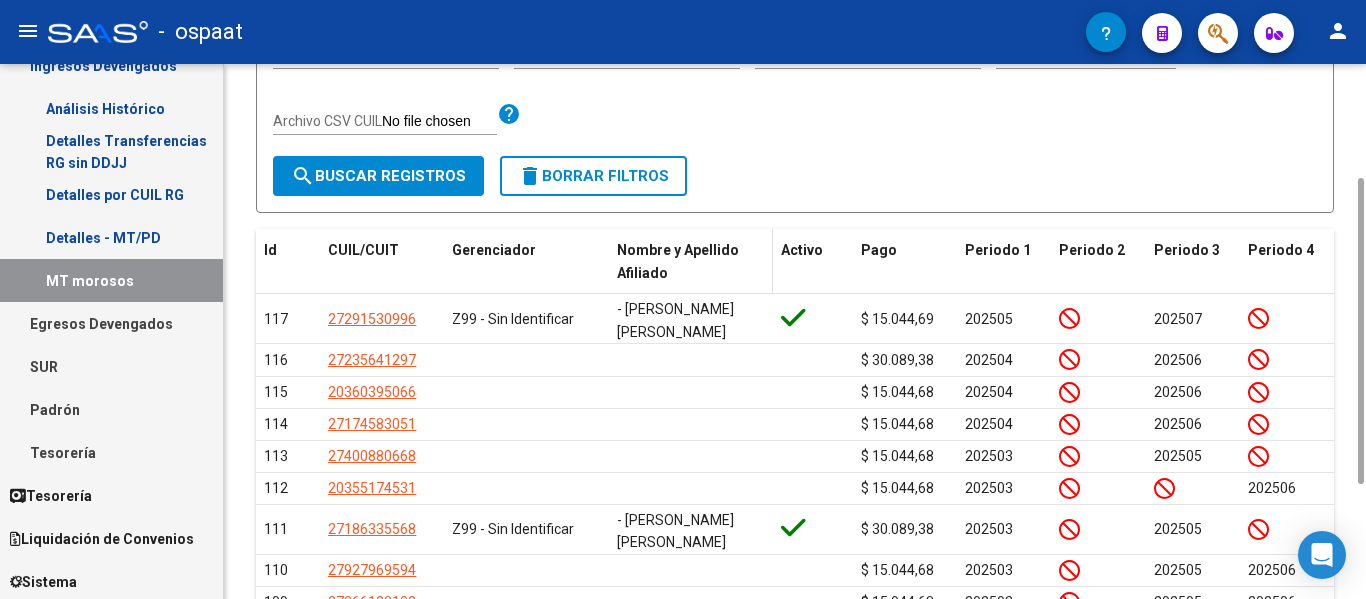 scroll, scrollTop: 400, scrollLeft: 0, axis: vertical 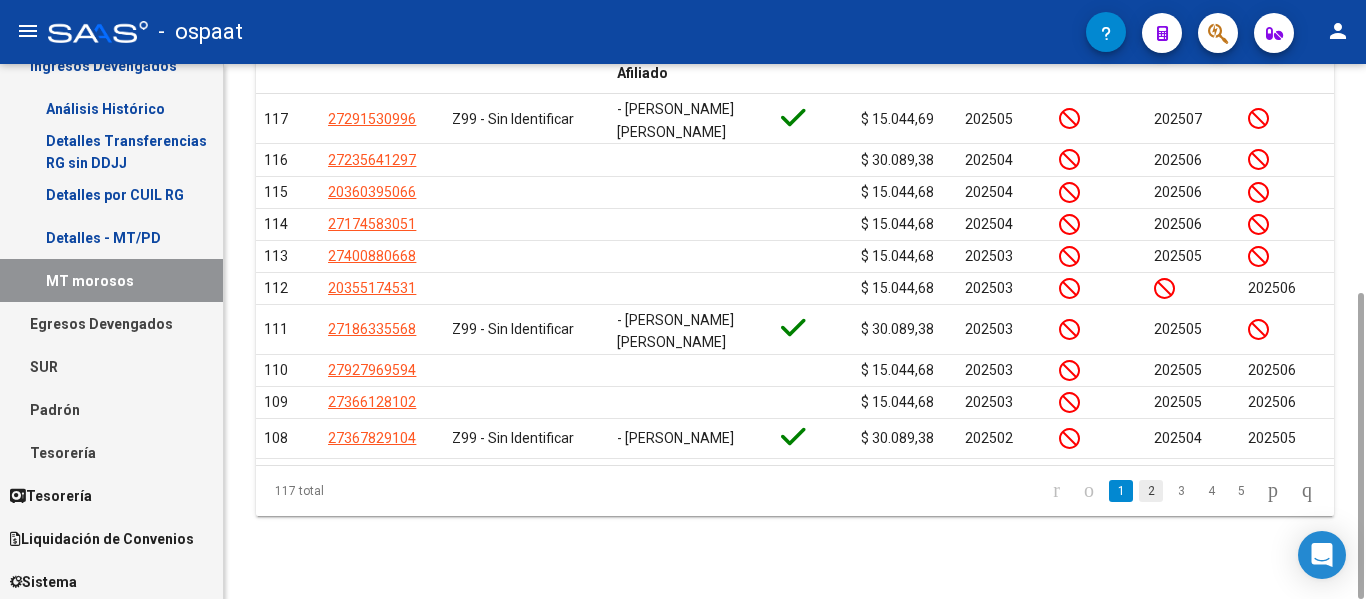 click on "2" 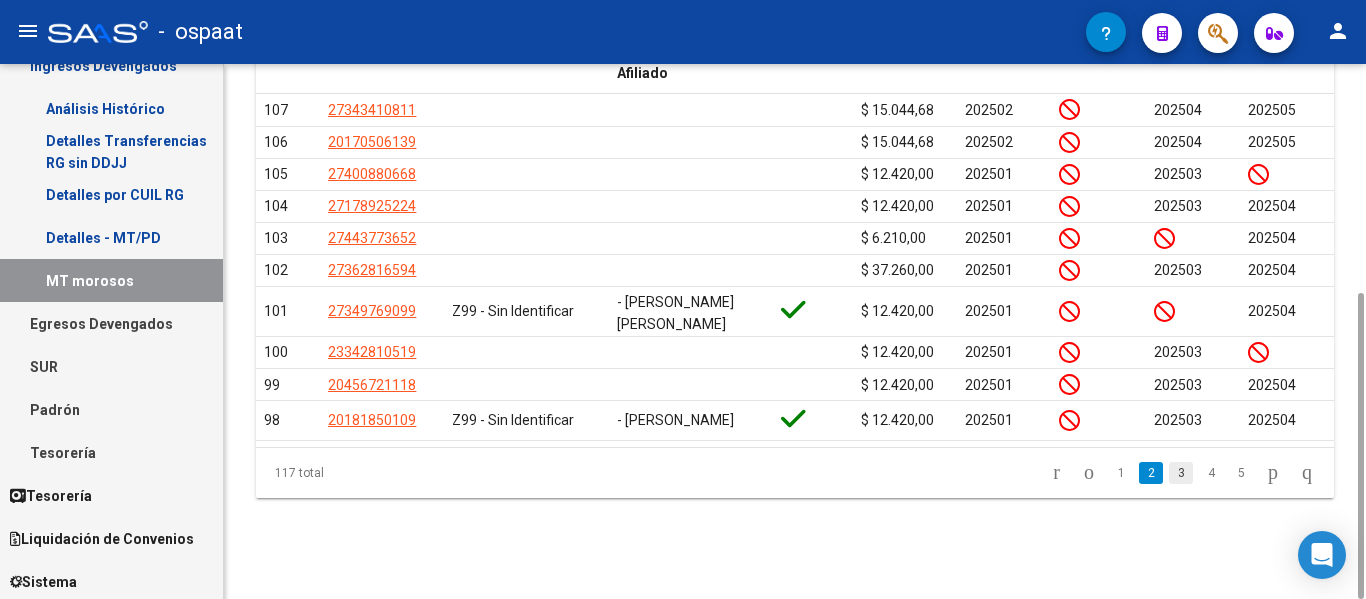 click on "3" 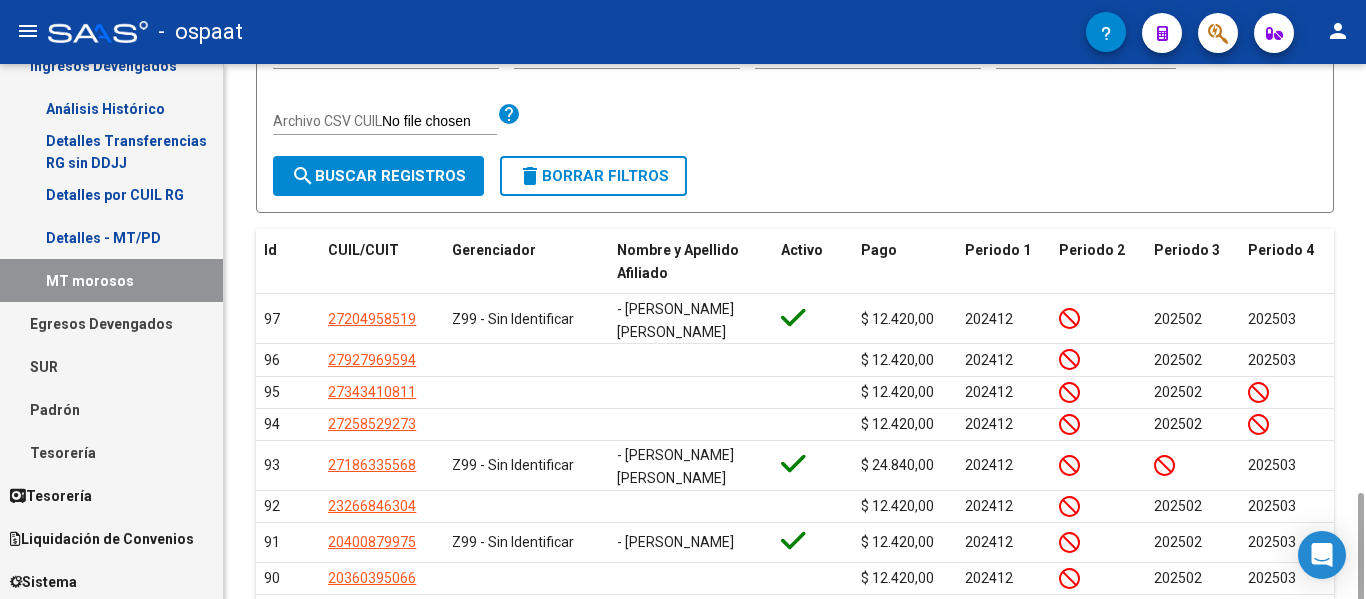 scroll, scrollTop: 400, scrollLeft: 0, axis: vertical 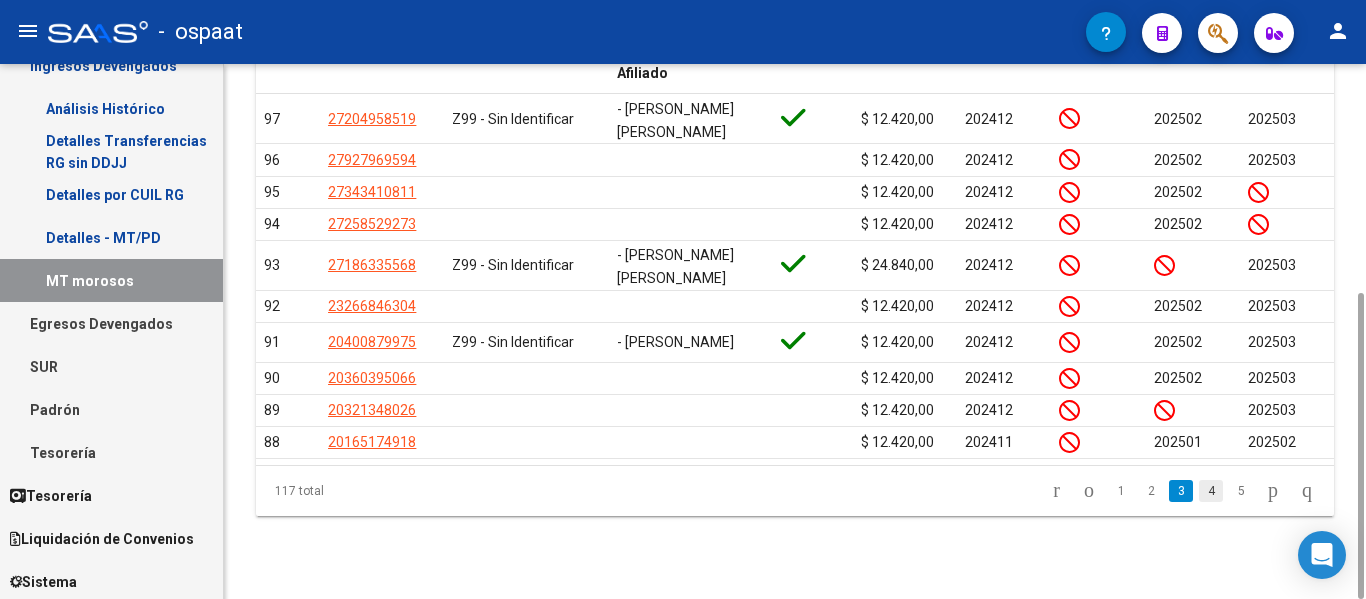 click on "4" 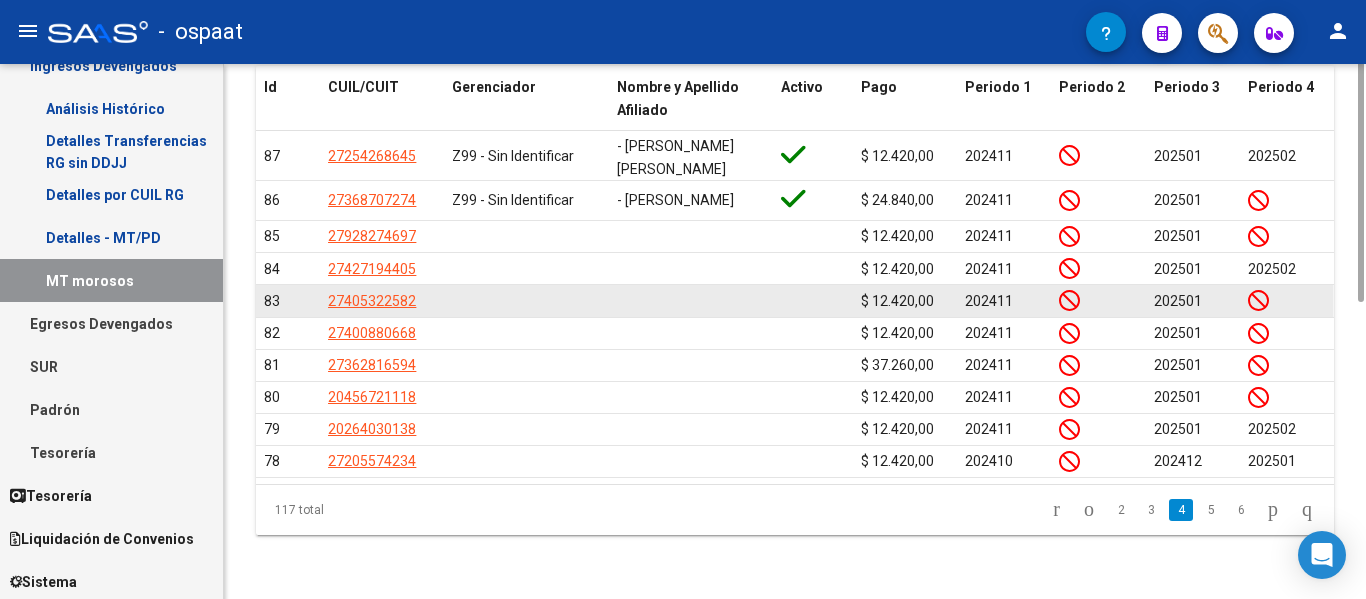 scroll, scrollTop: 0, scrollLeft: 0, axis: both 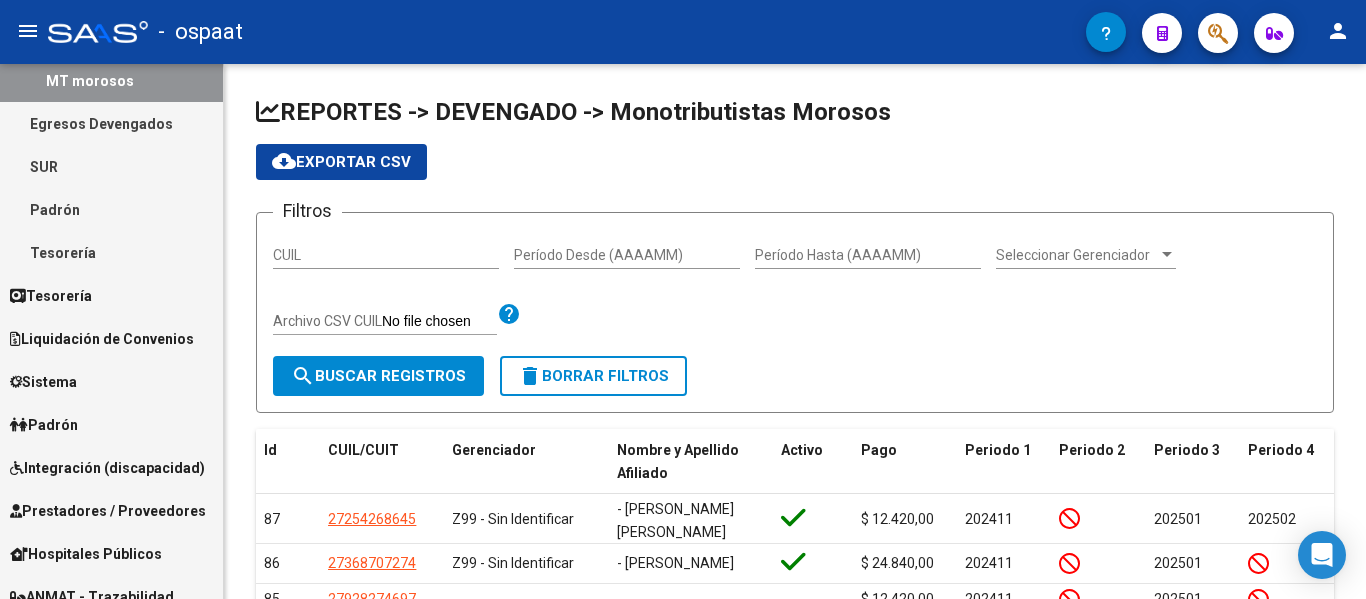 click on "SUR" at bounding box center [111, 166] 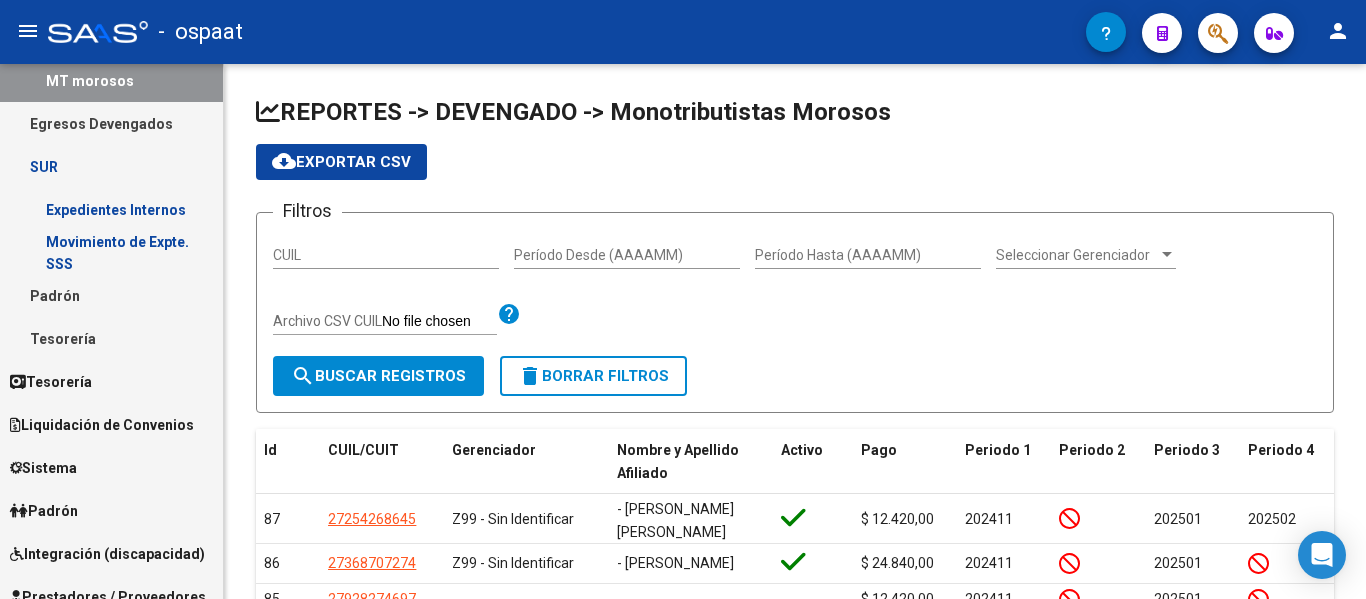 click on "Movimiento de Expte. SSS" at bounding box center (111, 252) 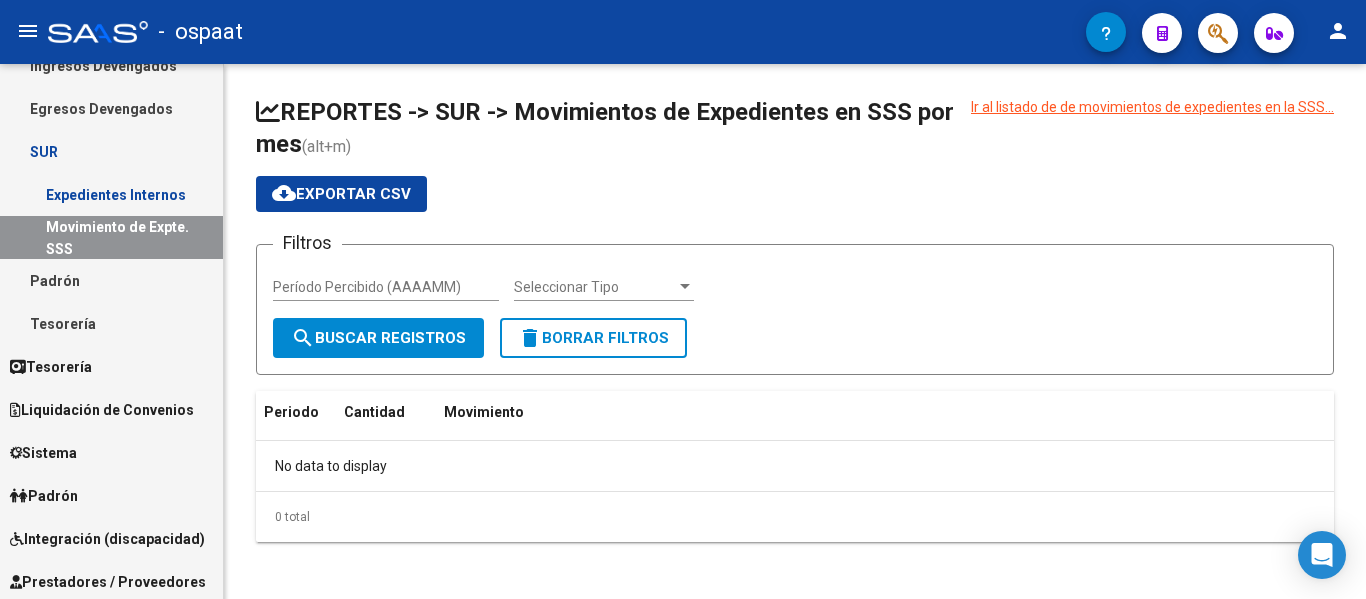 scroll, scrollTop: 100, scrollLeft: 0, axis: vertical 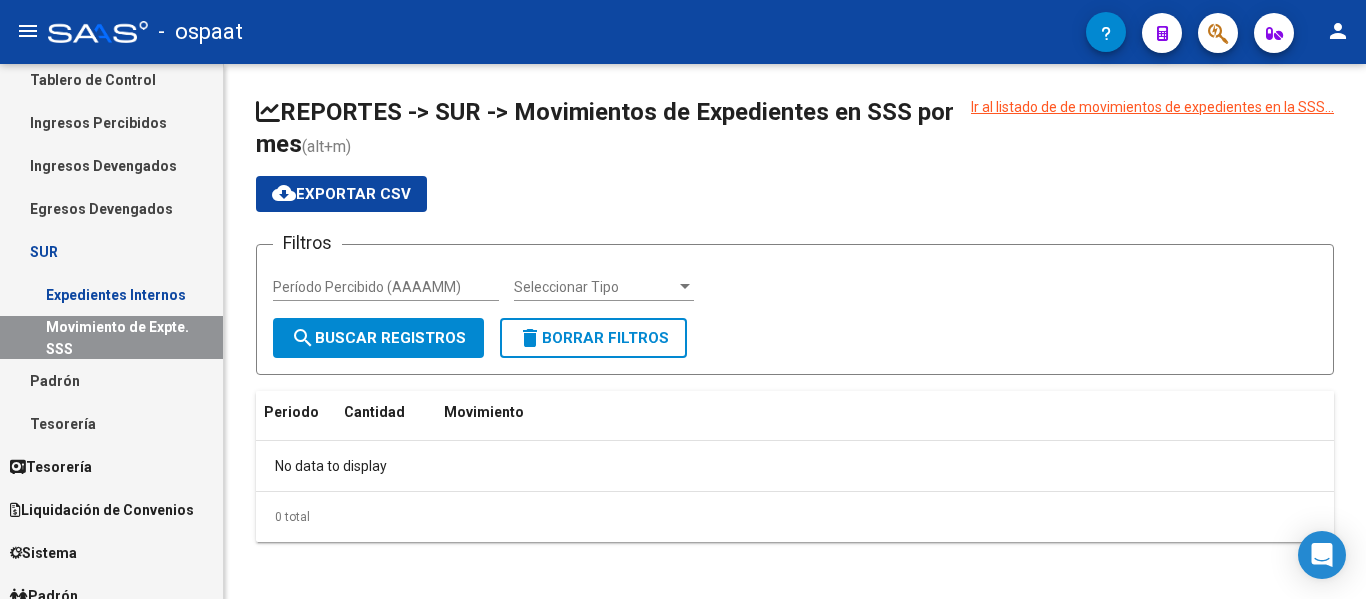 click on "Padrón" at bounding box center (111, 380) 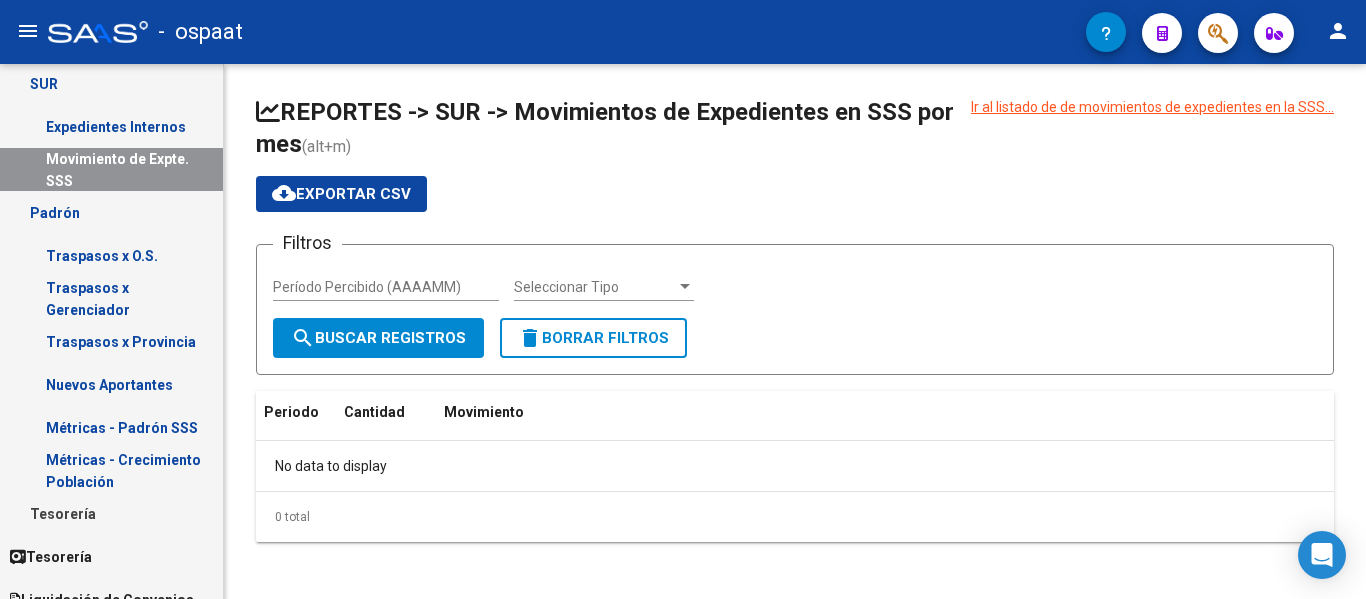 scroll, scrollTop: 300, scrollLeft: 0, axis: vertical 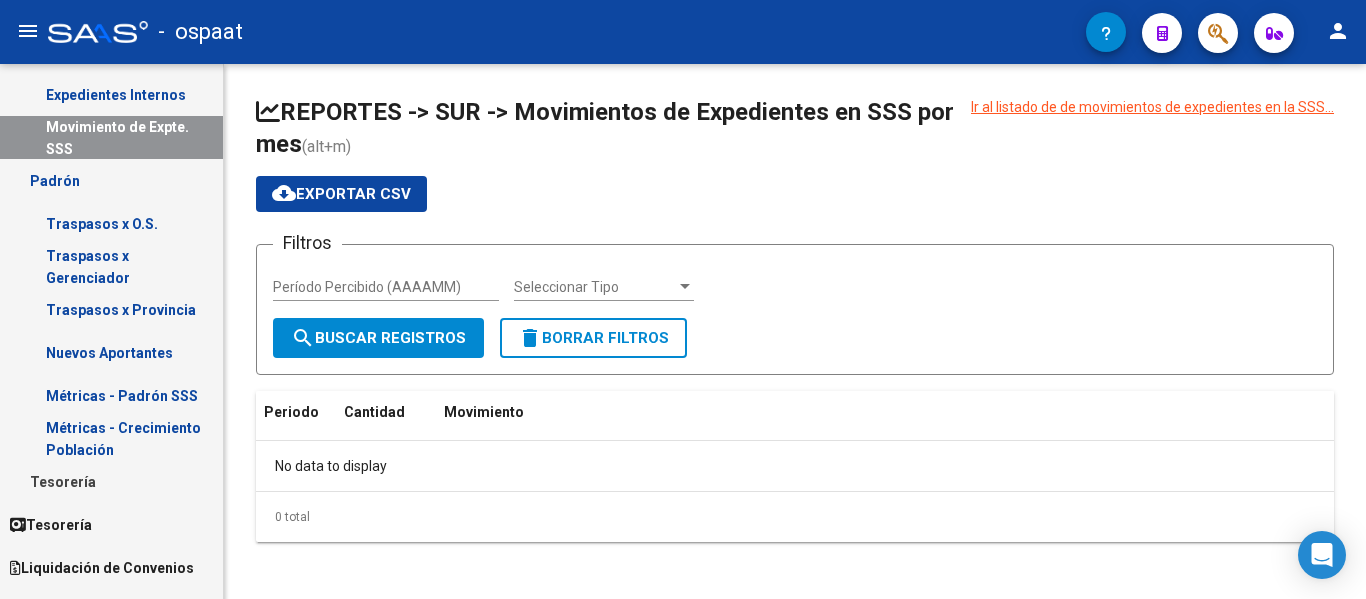 click on "Traspasos x O.S." at bounding box center (111, 223) 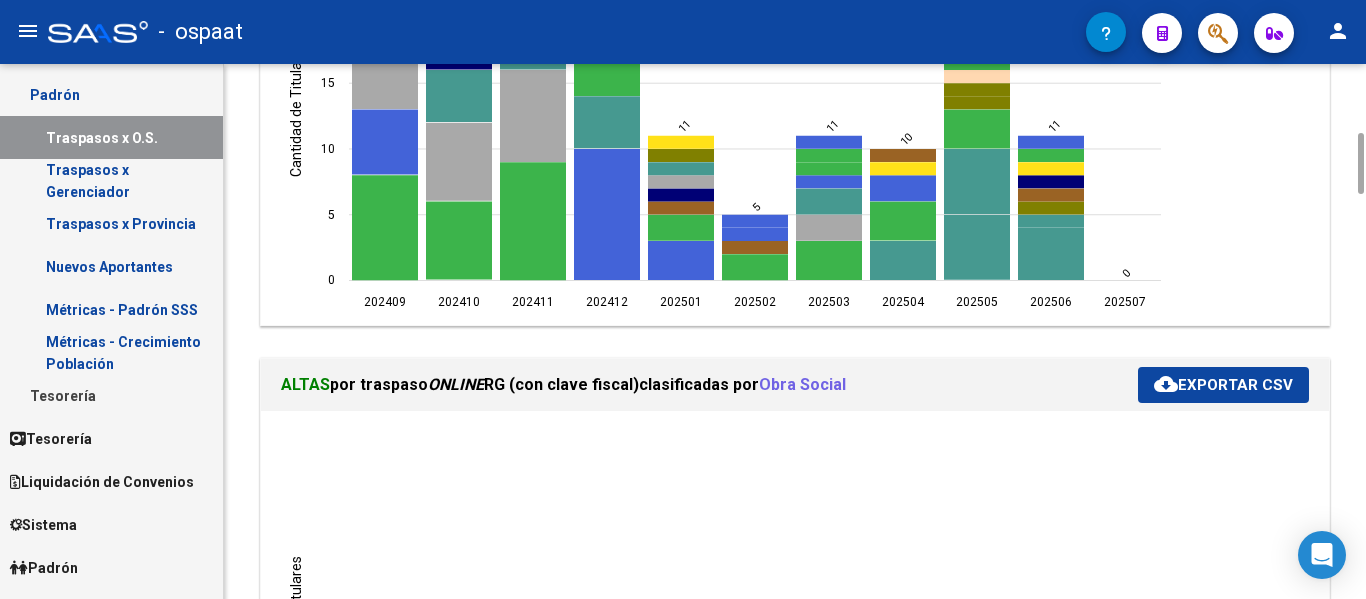 scroll, scrollTop: 400, scrollLeft: 0, axis: vertical 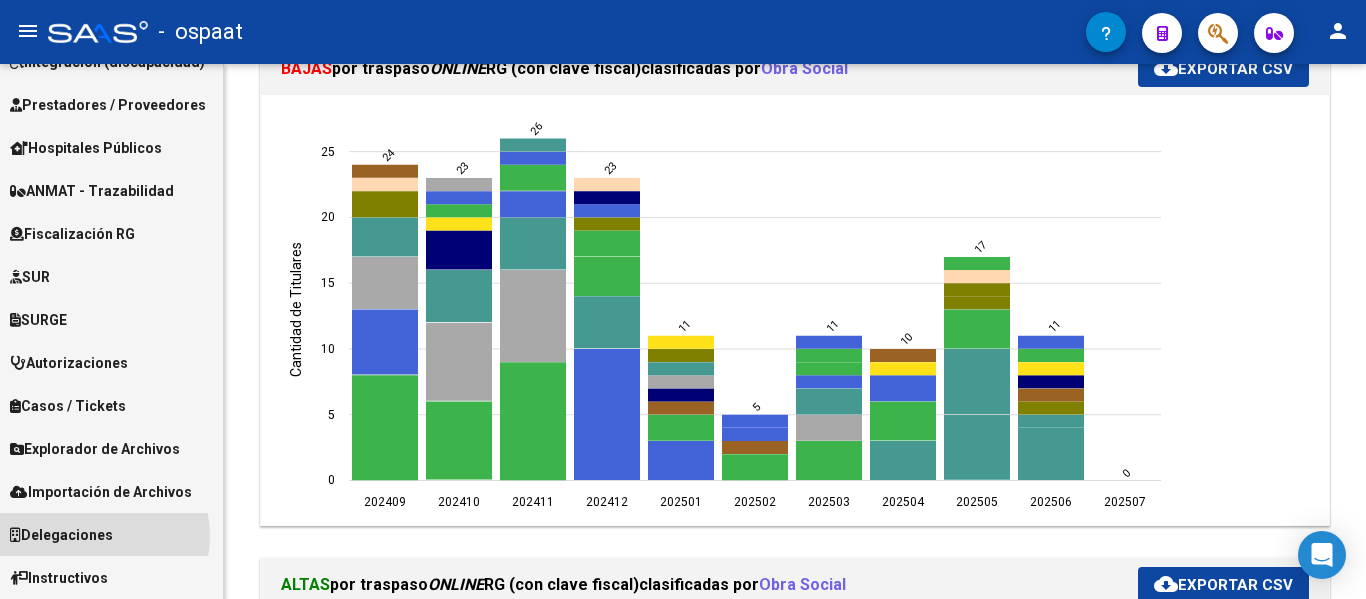 click on "Delegaciones" at bounding box center [61, 535] 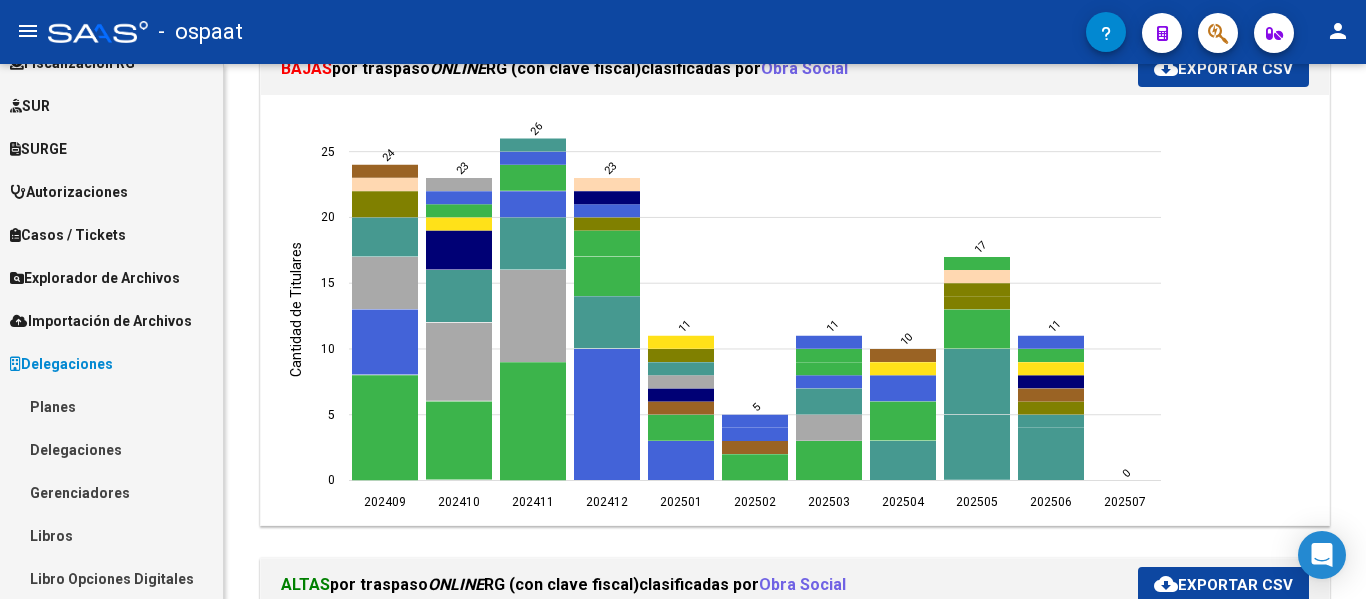 scroll, scrollTop: 505, scrollLeft: 0, axis: vertical 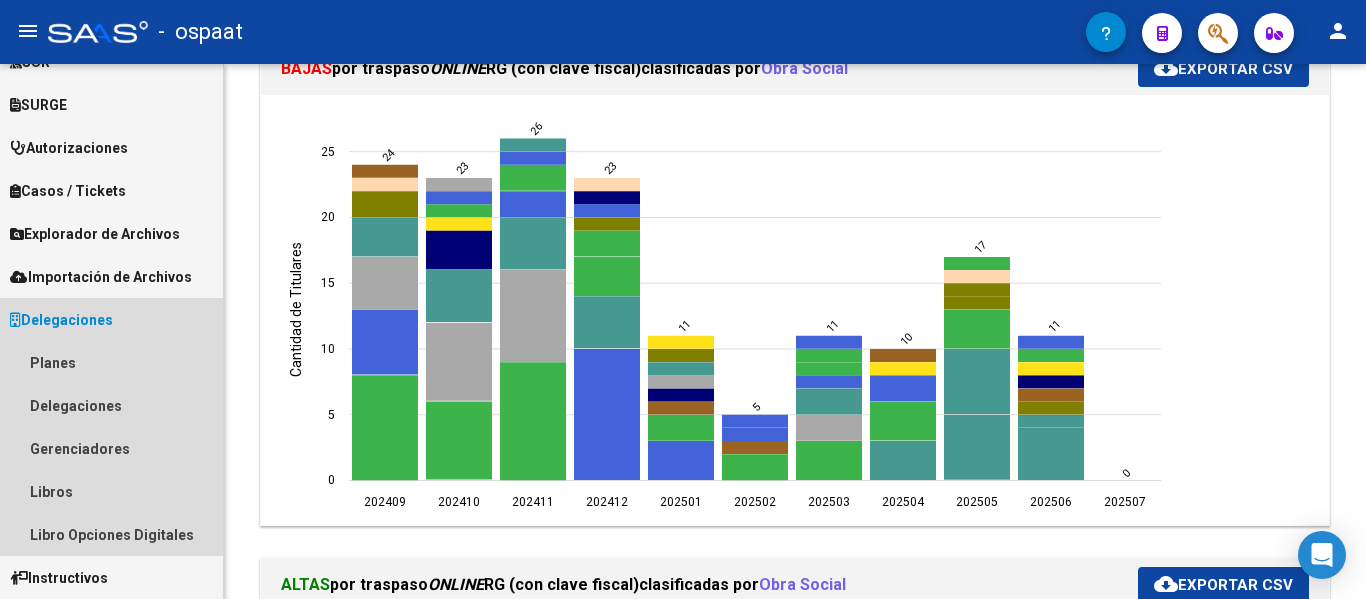 click on "Delegaciones" at bounding box center (61, 320) 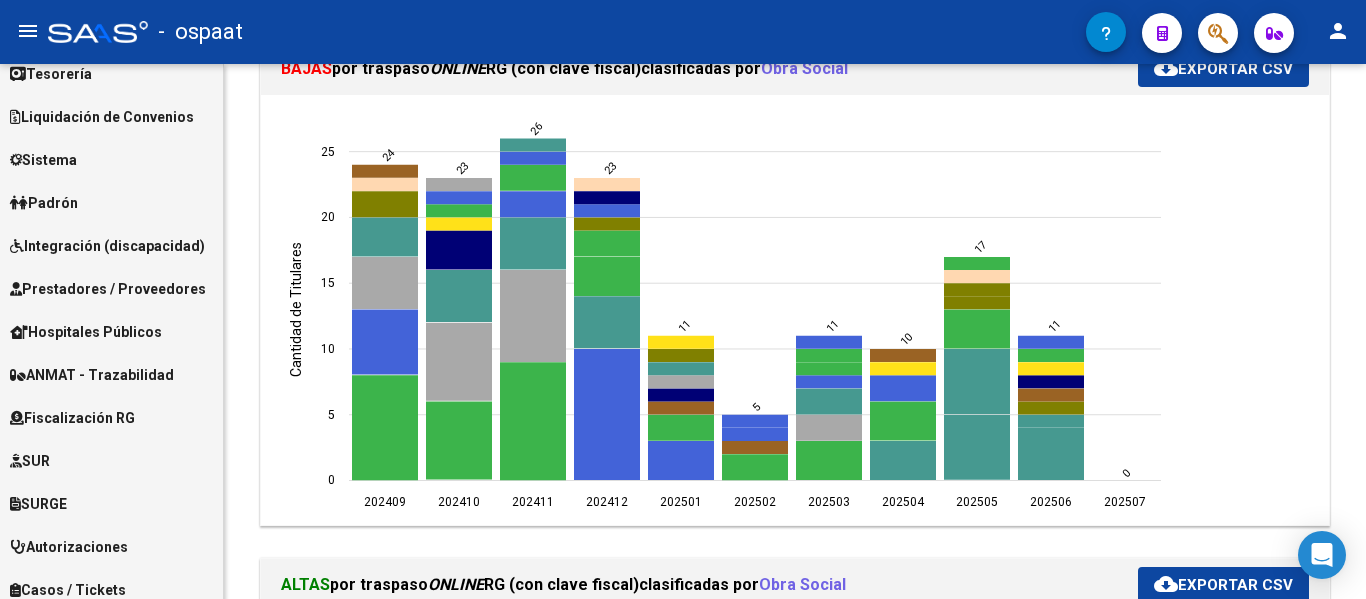 scroll, scrollTop: 90, scrollLeft: 0, axis: vertical 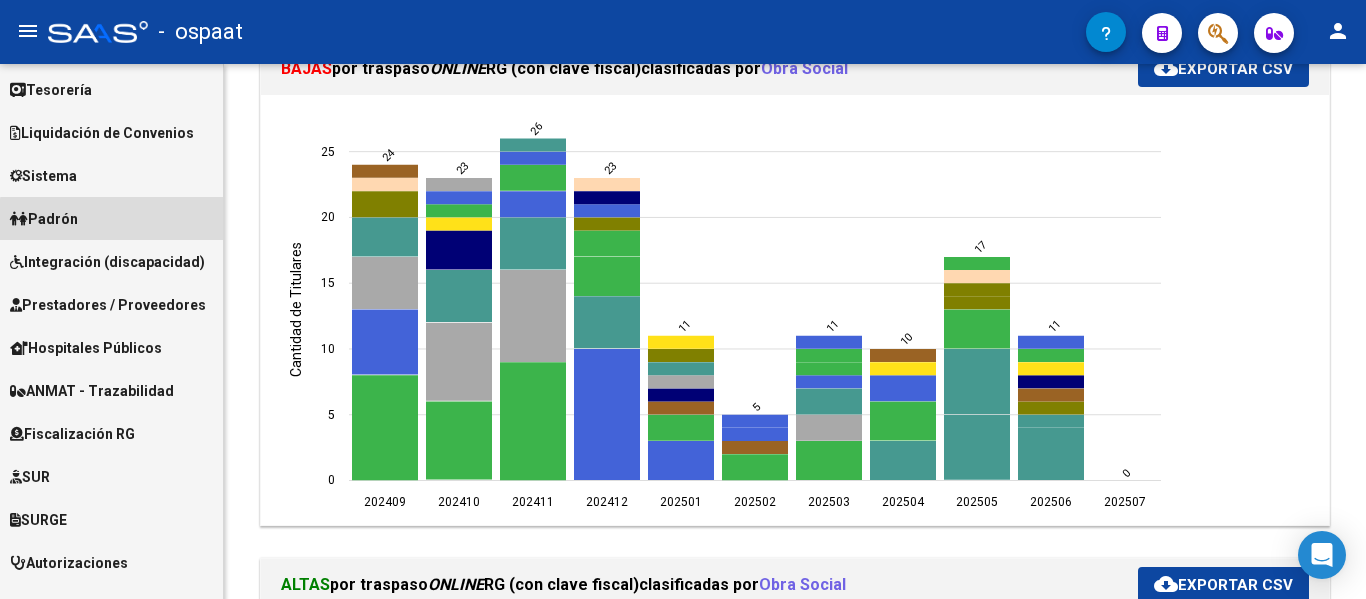 click on "Padrón" at bounding box center (111, 218) 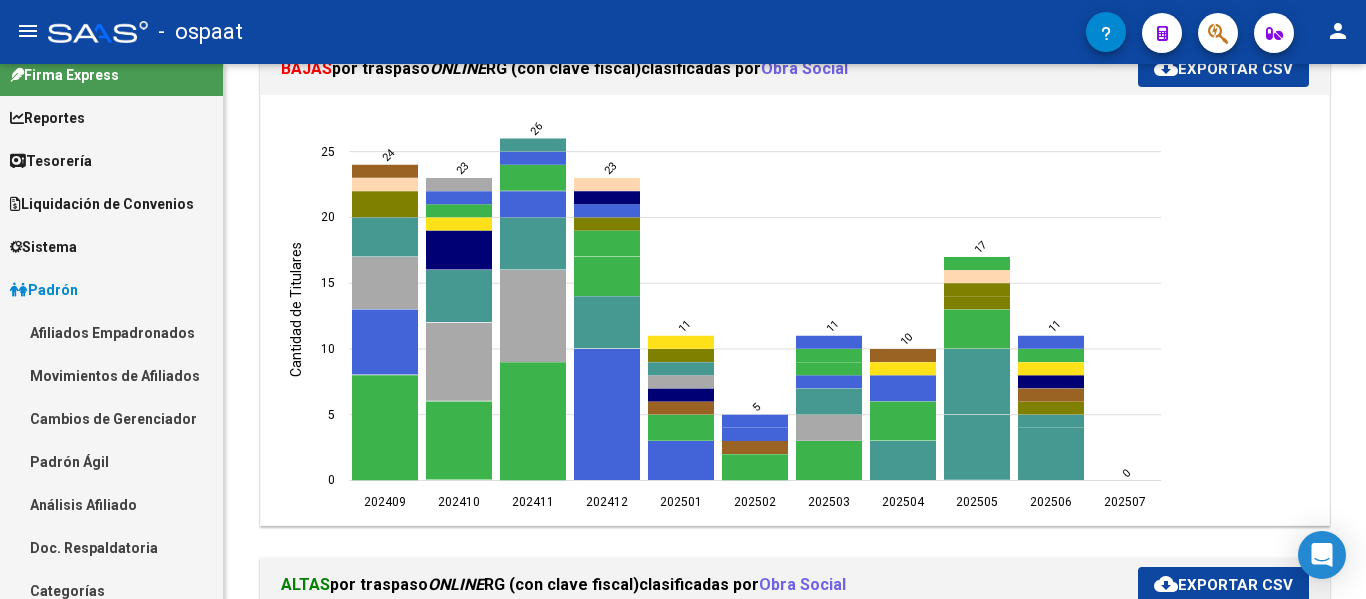 scroll, scrollTop: 0, scrollLeft: 0, axis: both 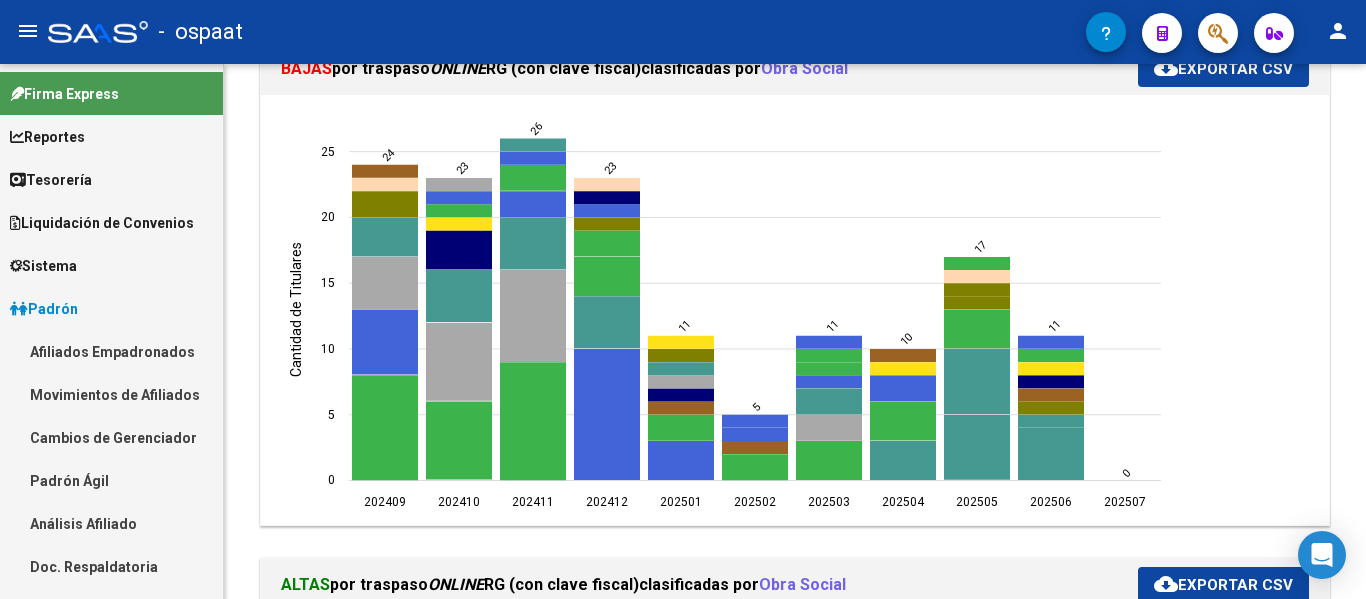 click on "Padrón" at bounding box center (111, 308) 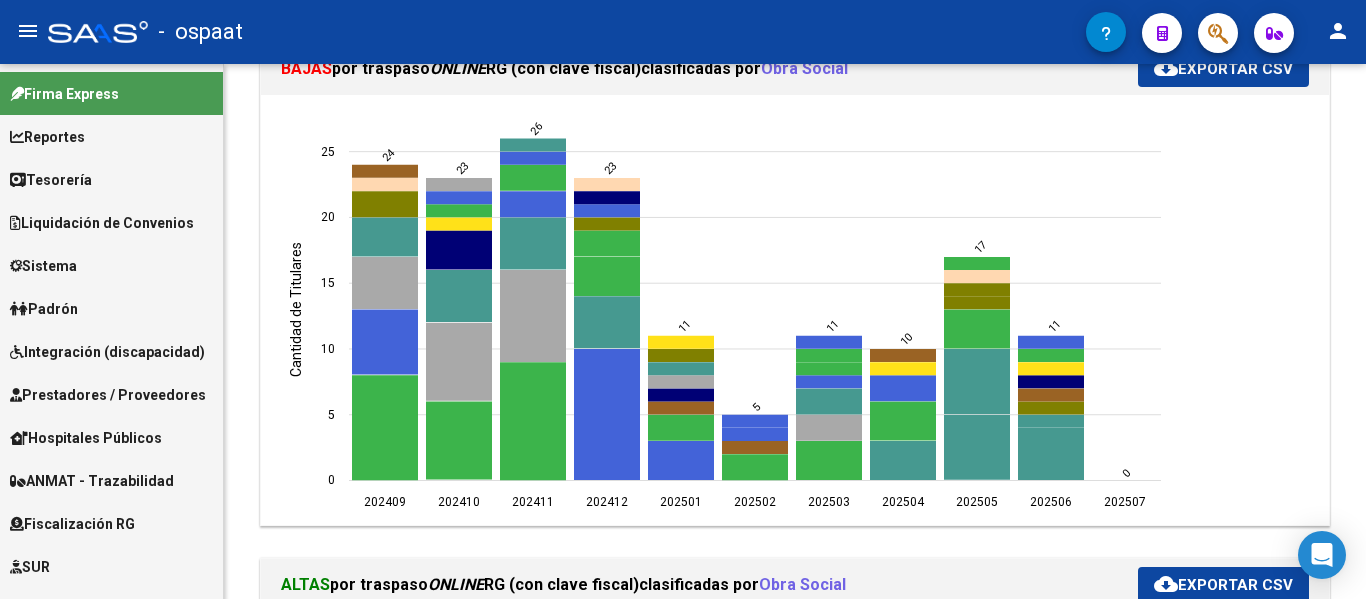 click on "Padrón" at bounding box center (111, 308) 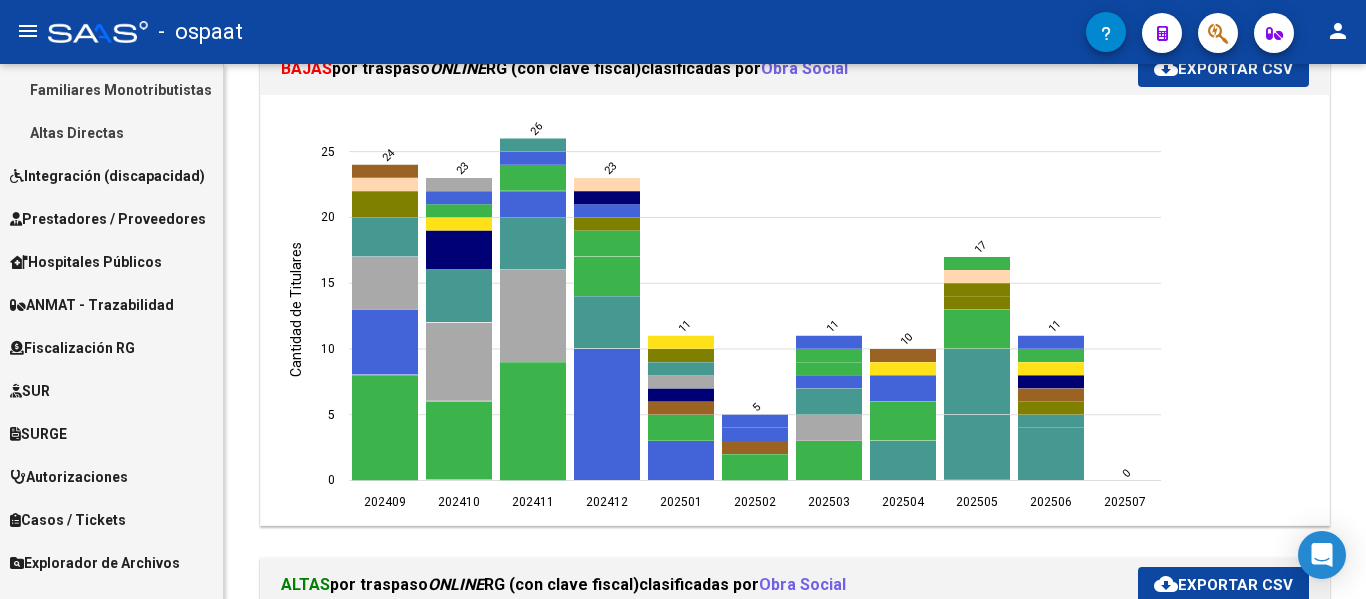 scroll, scrollTop: 700, scrollLeft: 0, axis: vertical 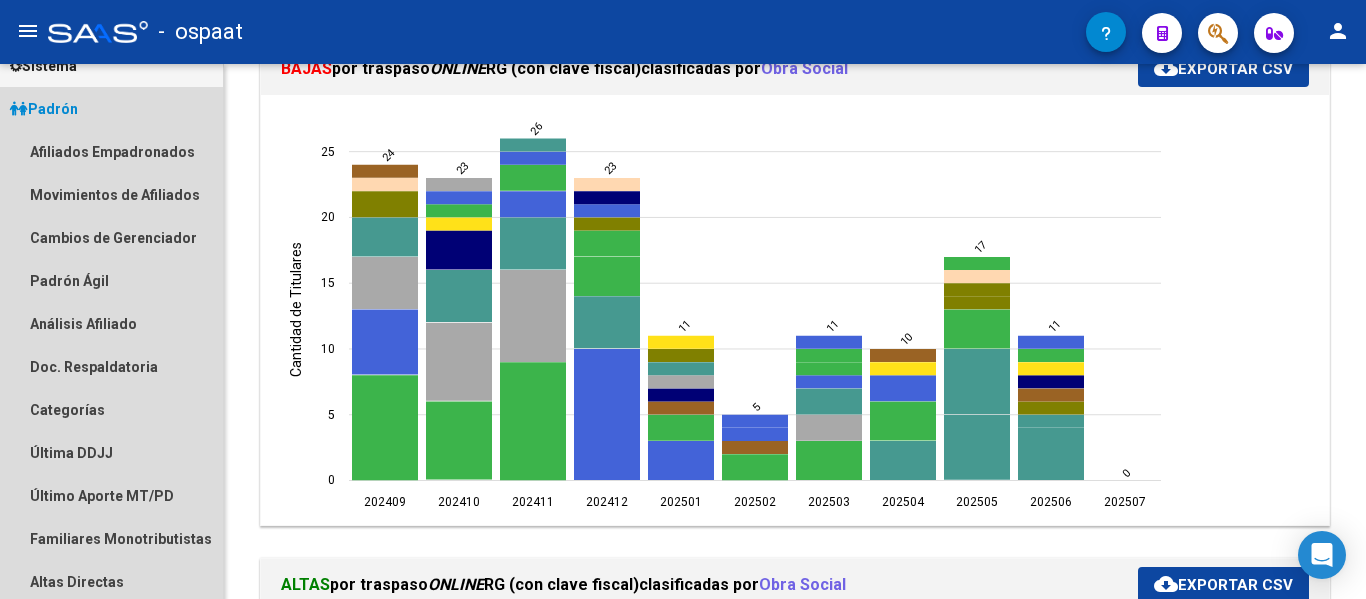 click on "Padrón" at bounding box center [111, 108] 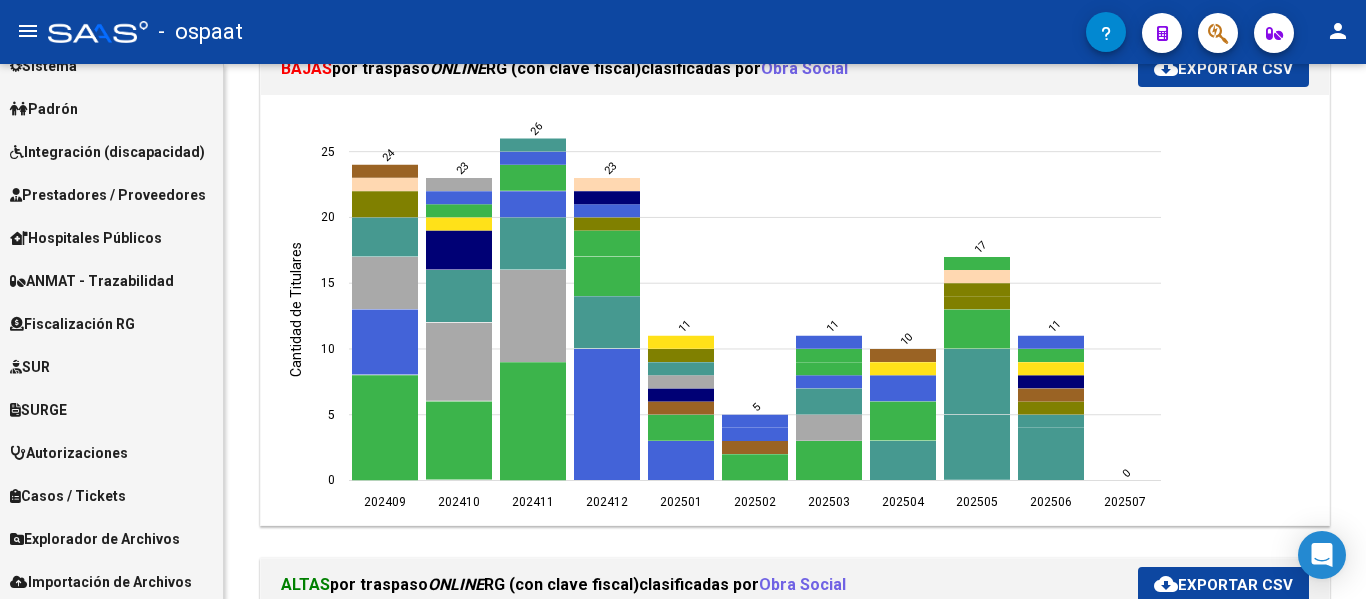 scroll, scrollTop: 100, scrollLeft: 0, axis: vertical 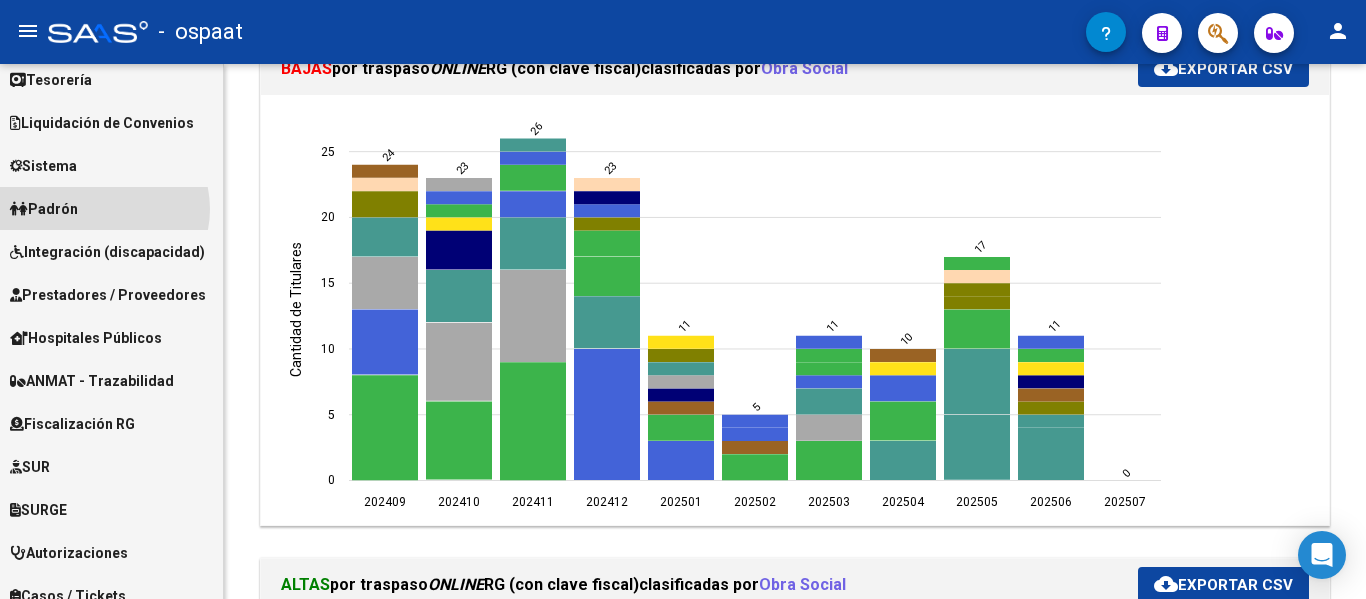 click on "Padrón" at bounding box center (111, 208) 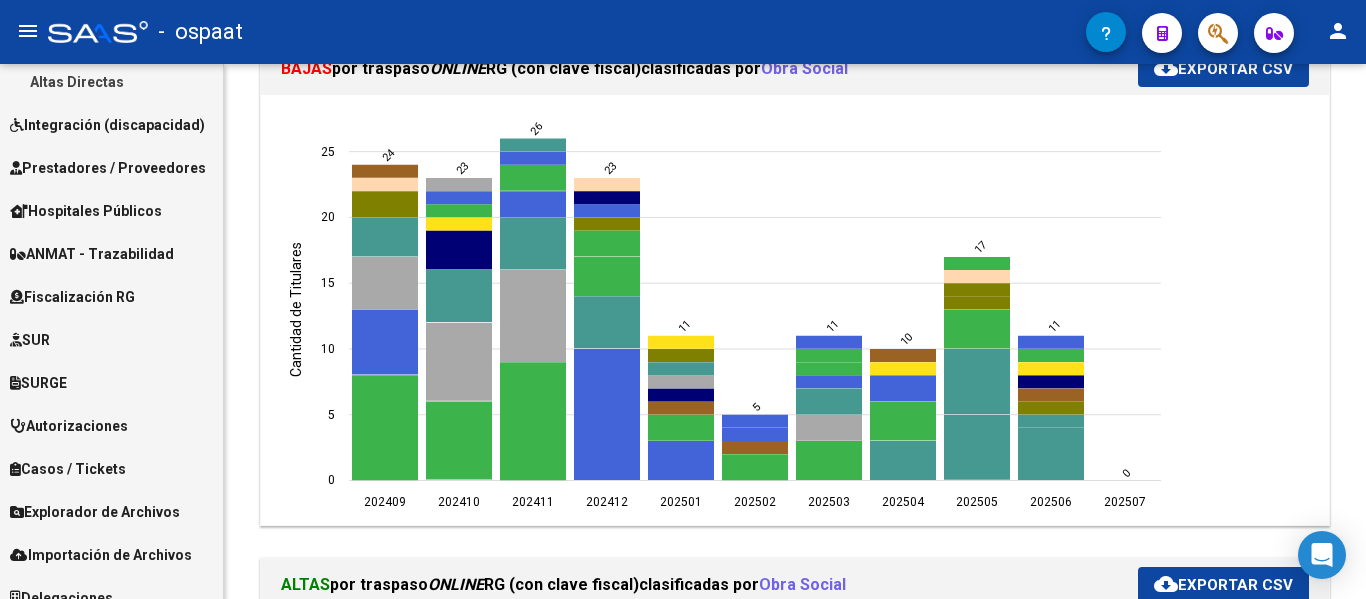 scroll, scrollTop: 763, scrollLeft: 0, axis: vertical 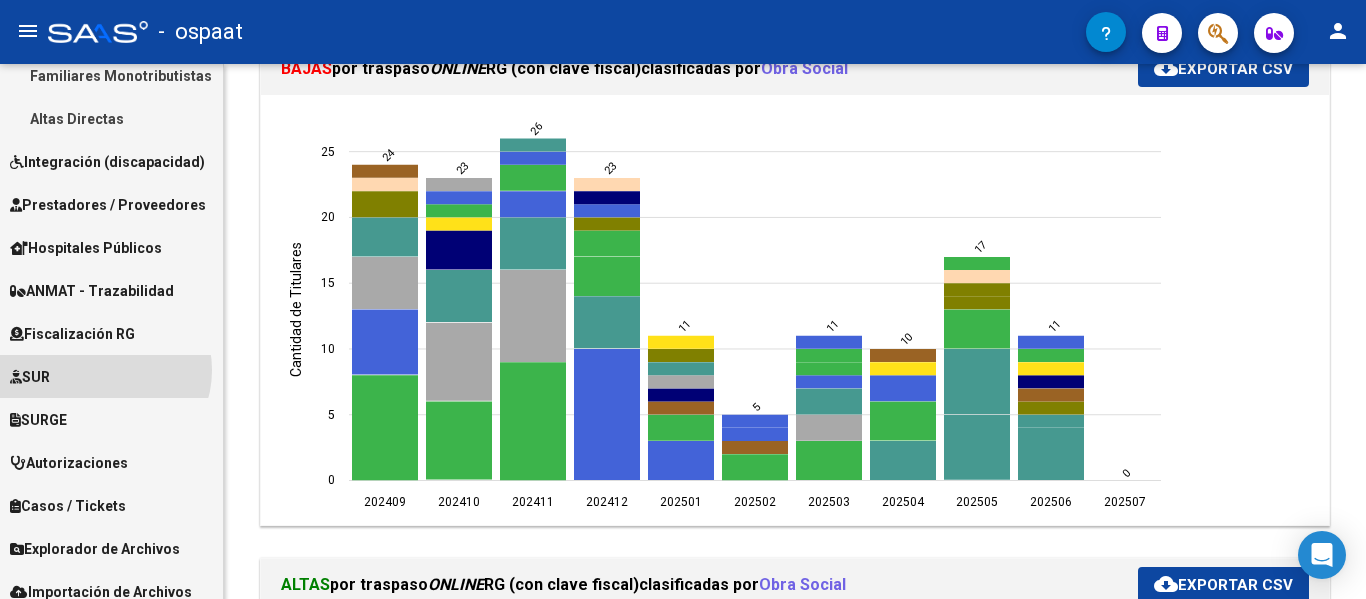 click on "SUR" at bounding box center (111, 376) 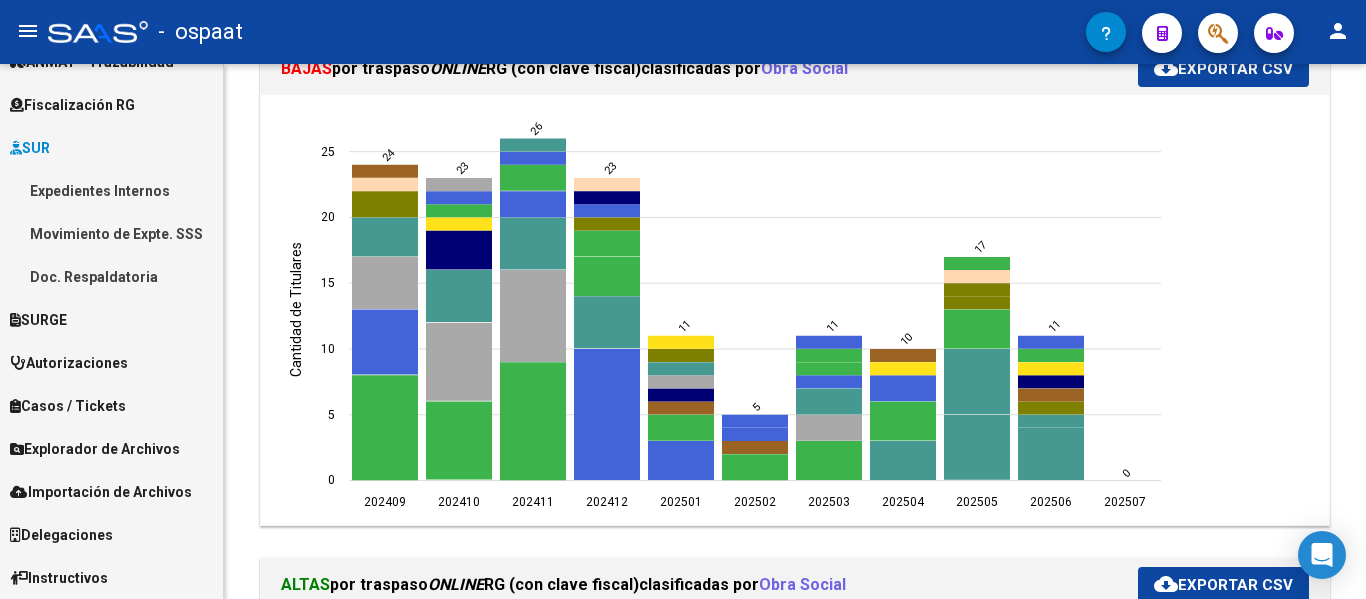 scroll, scrollTop: 419, scrollLeft: 0, axis: vertical 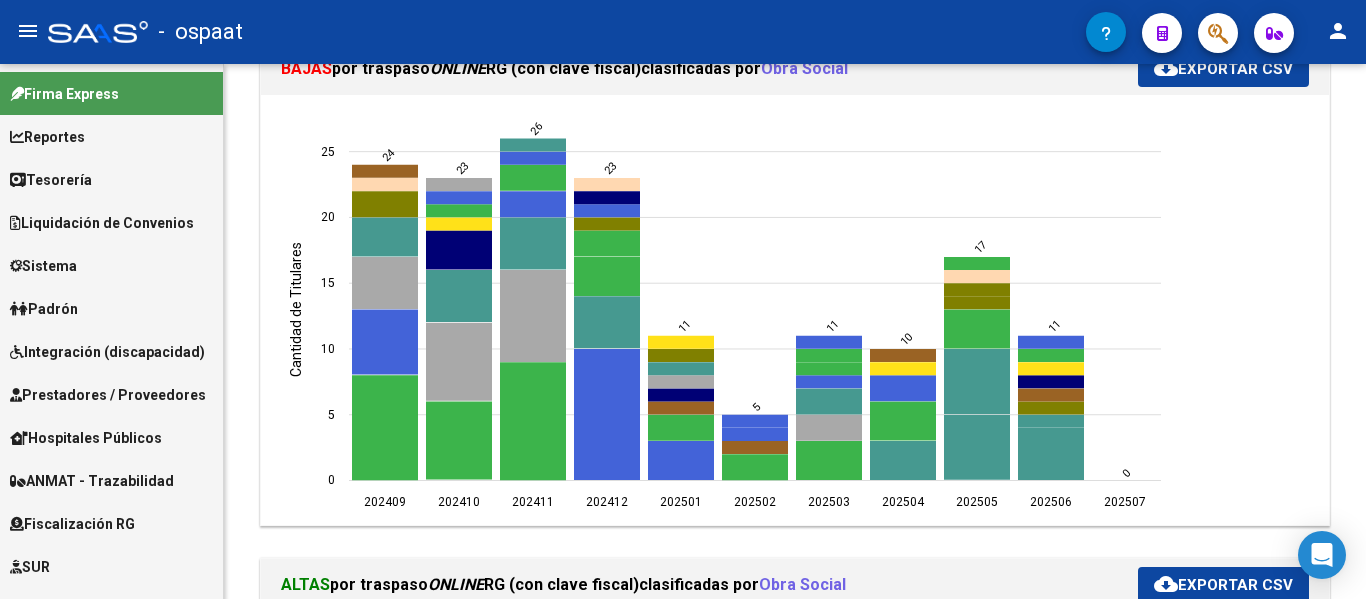 click on "Padrón" at bounding box center [111, 308] 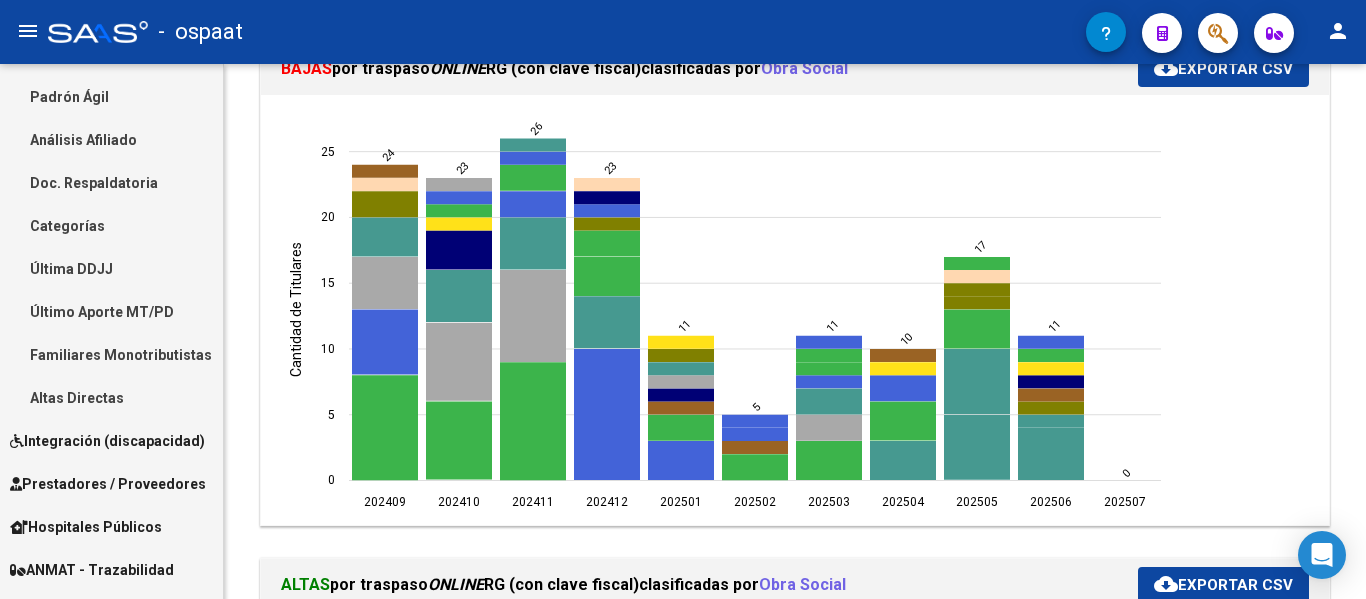scroll, scrollTop: 400, scrollLeft: 0, axis: vertical 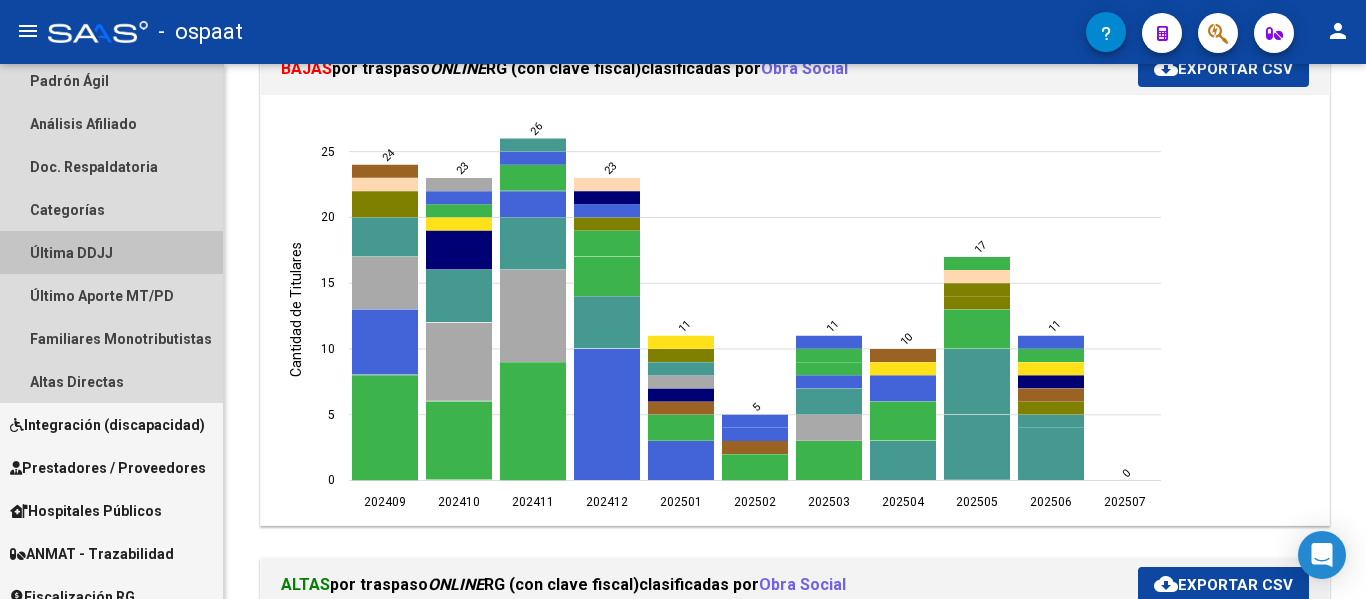 click on "Última DDJJ" at bounding box center (111, 252) 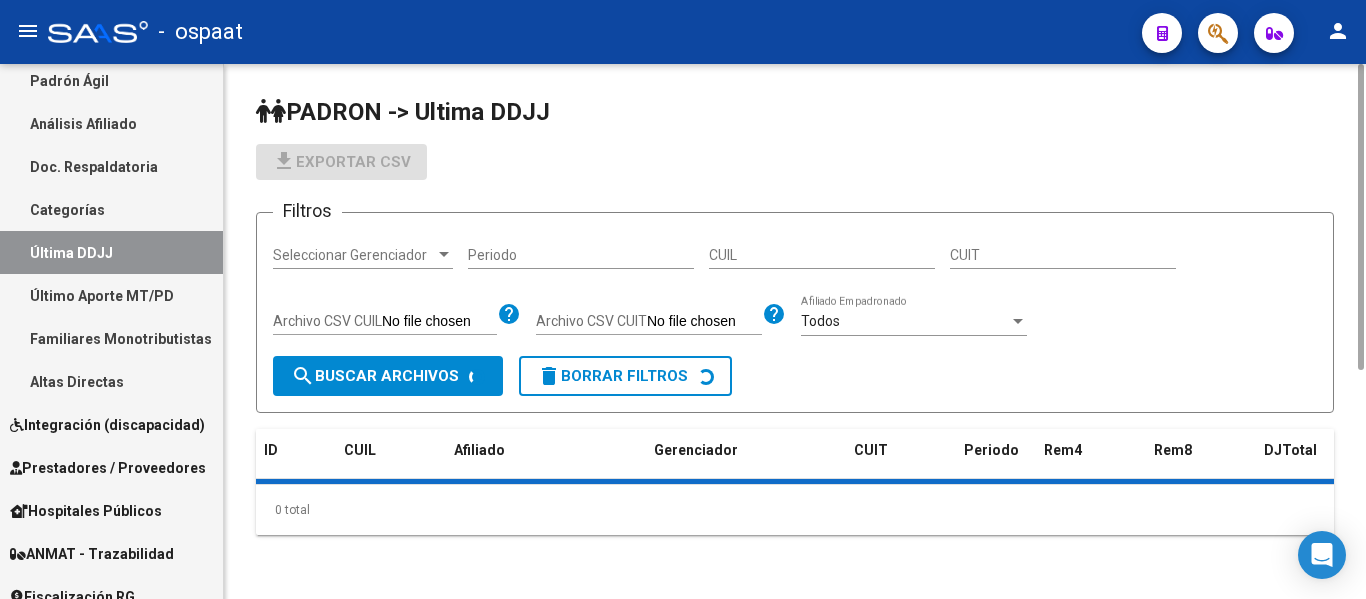 scroll, scrollTop: 0, scrollLeft: 0, axis: both 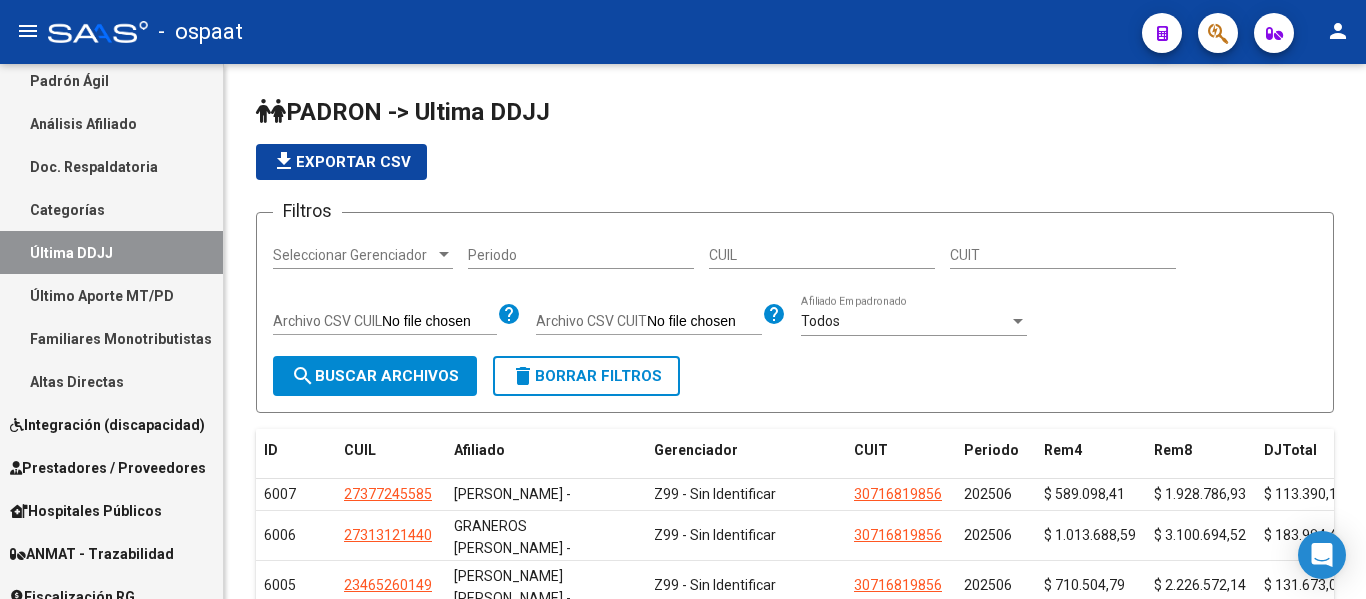 click on "Último Aporte MT/PD" at bounding box center [111, 295] 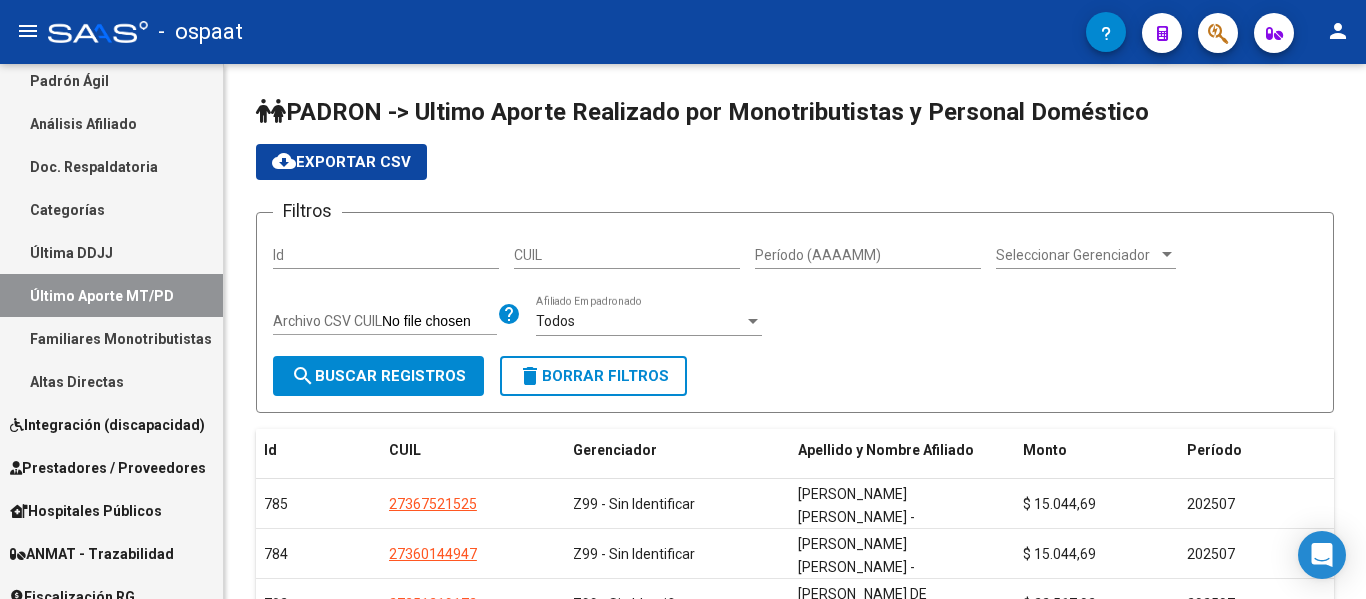 click on "Familiares Monotributistas" at bounding box center [111, 338] 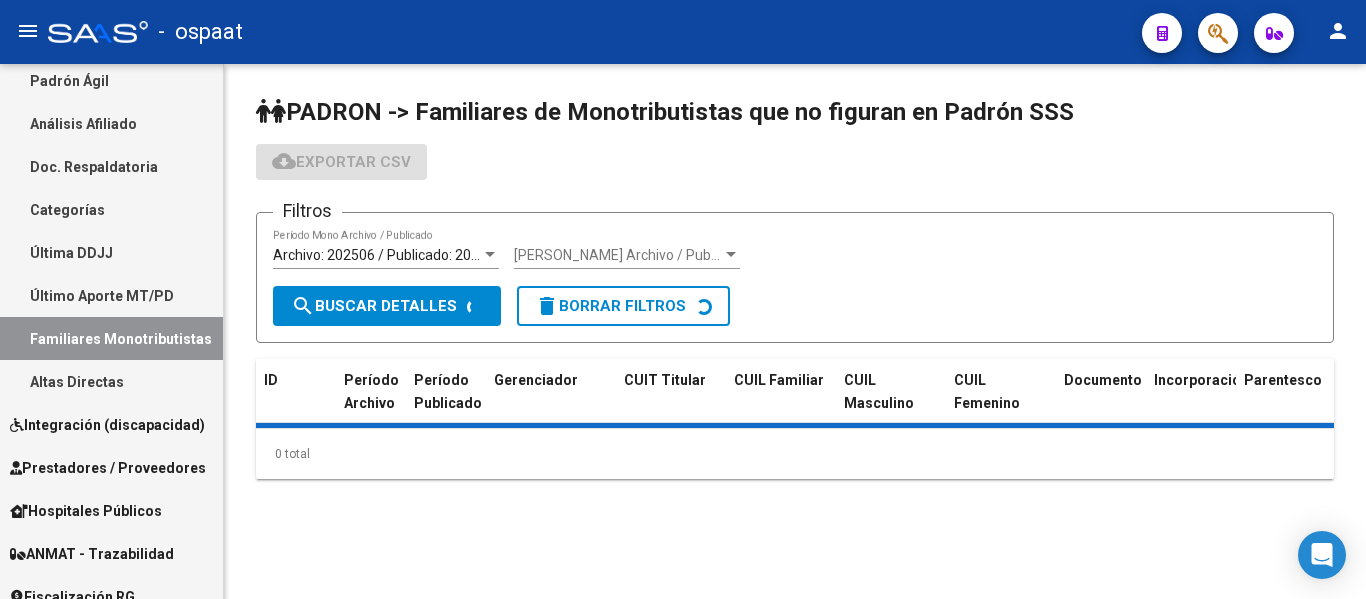 click on "Altas Directas" at bounding box center [111, 381] 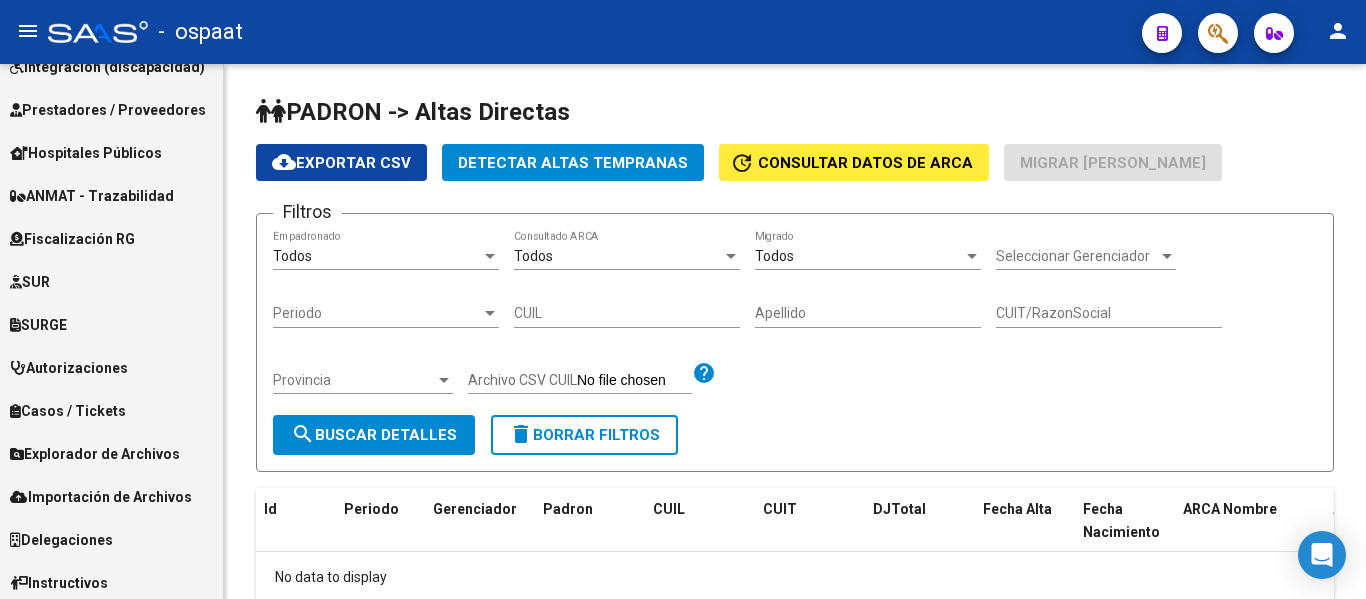 scroll, scrollTop: 763, scrollLeft: 0, axis: vertical 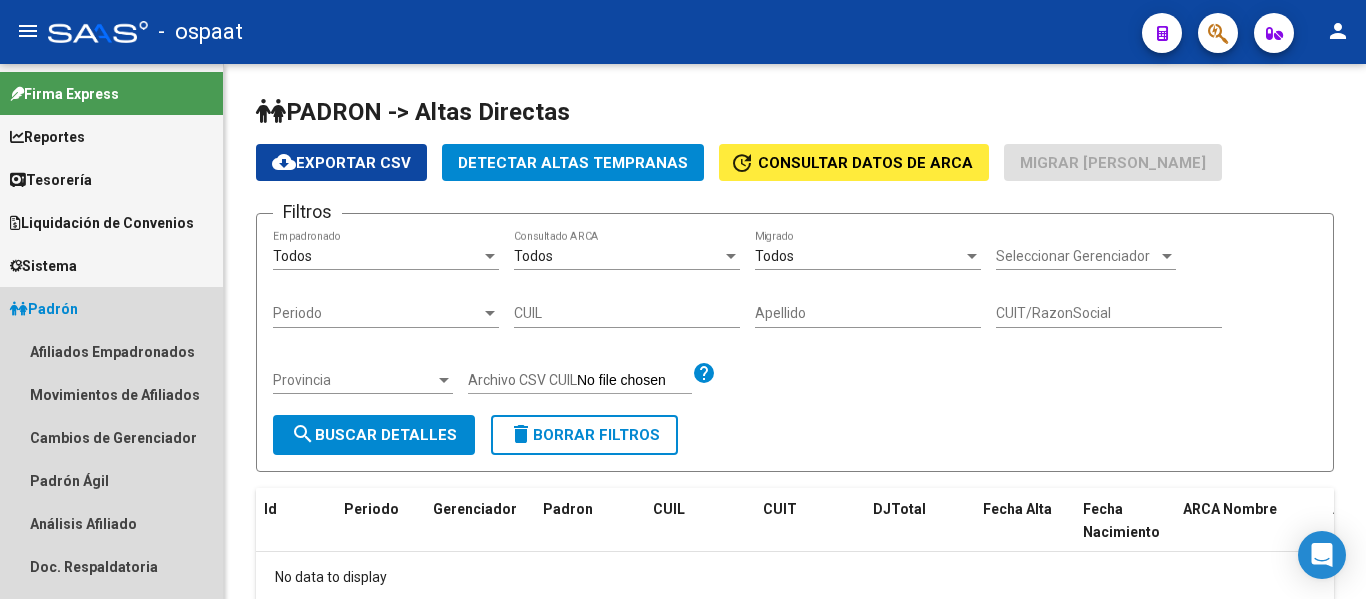 click on "Padrón" at bounding box center (44, 309) 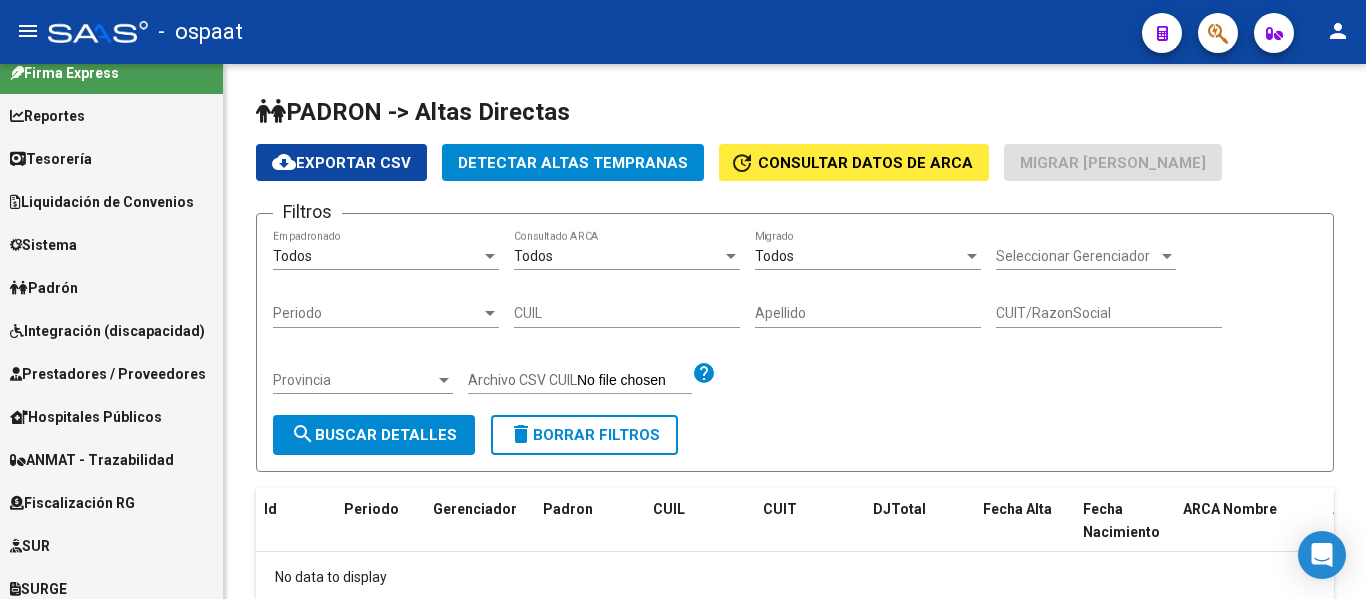scroll, scrollTop: 0, scrollLeft: 0, axis: both 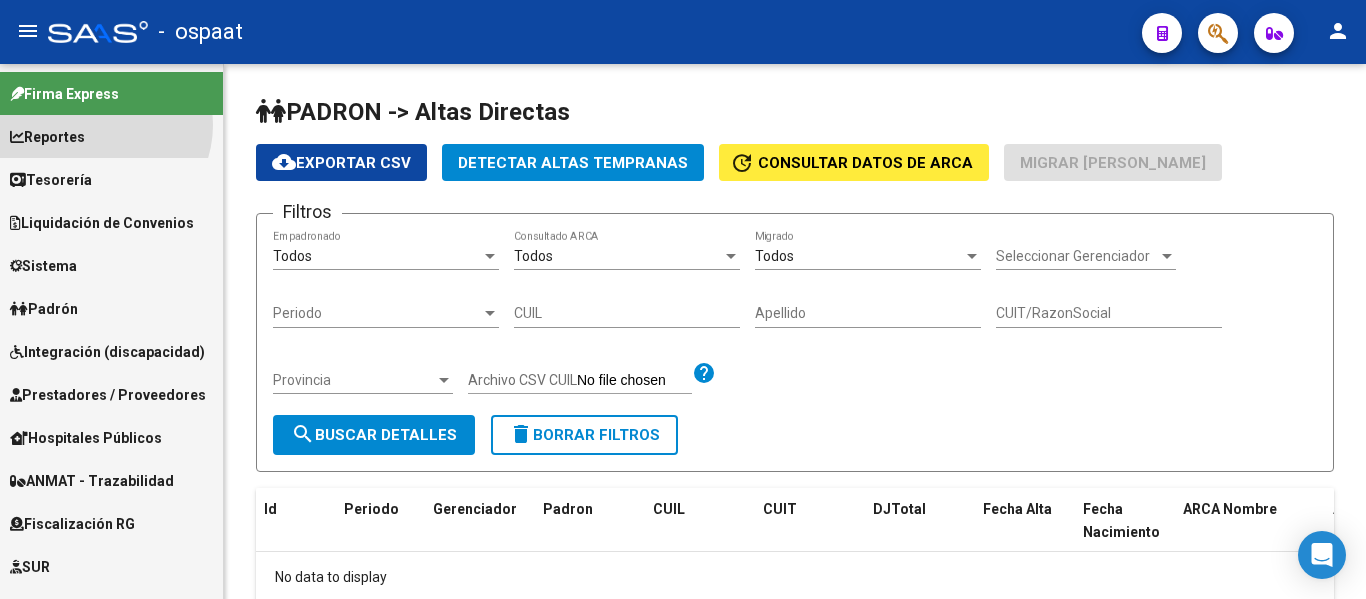 click on "Reportes" at bounding box center [111, 136] 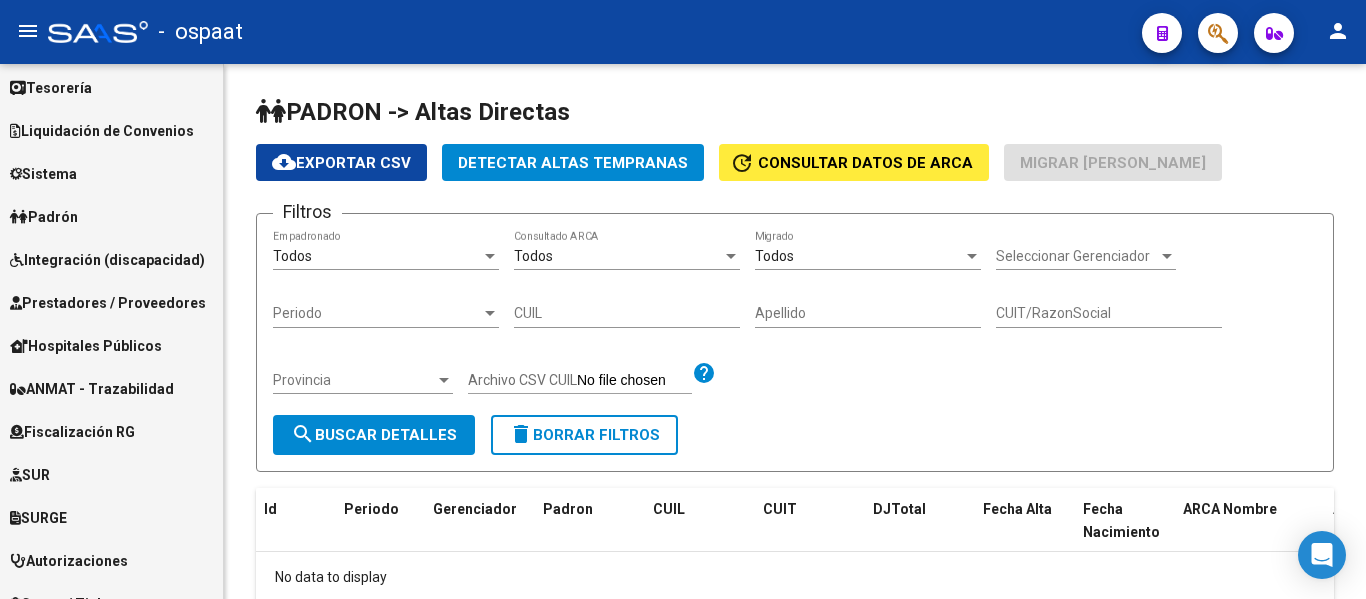 scroll, scrollTop: 391, scrollLeft: 0, axis: vertical 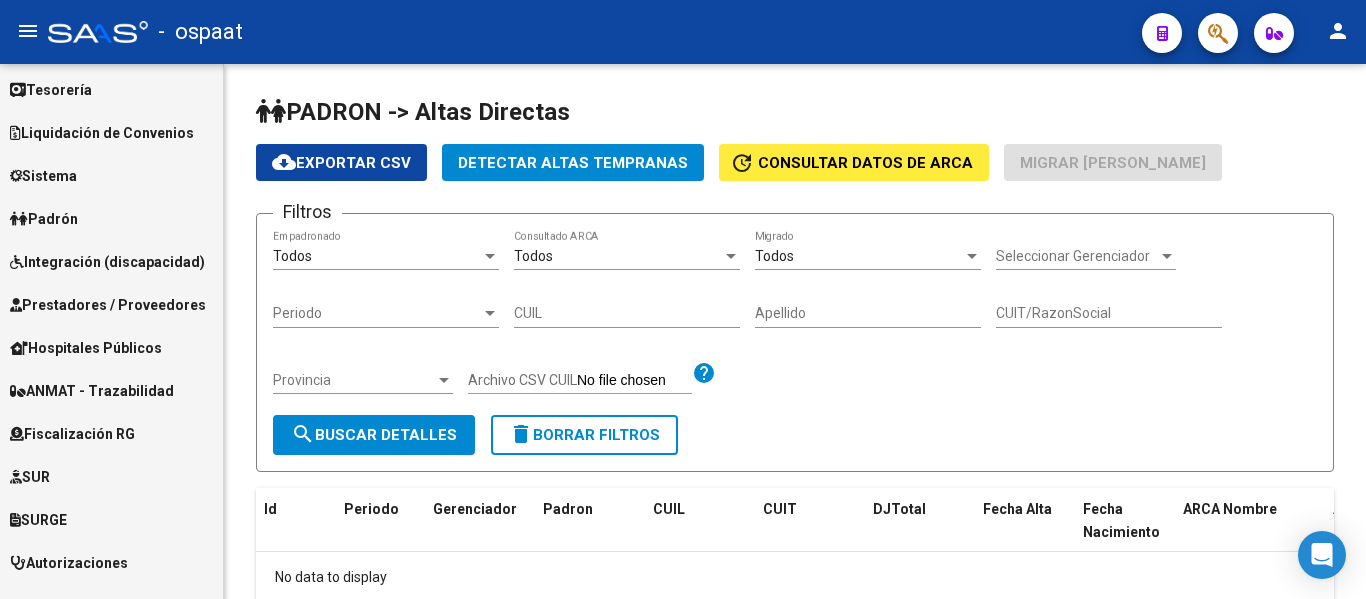 click on "Liquidación de Convenios" at bounding box center [102, 133] 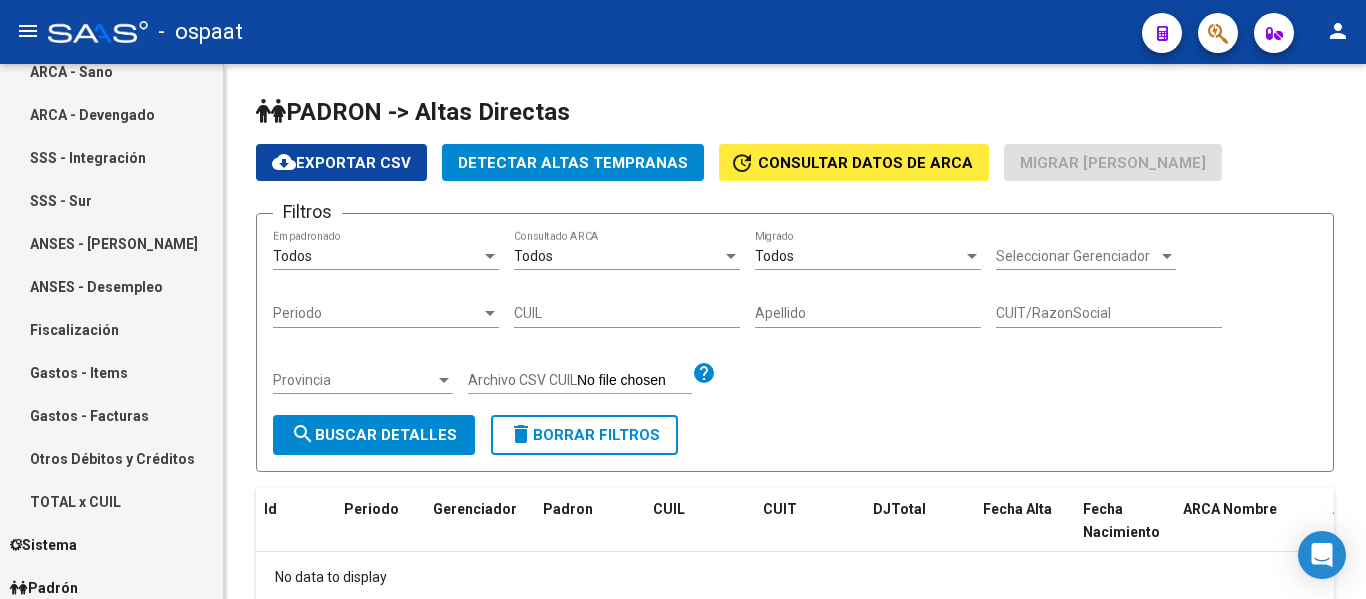 scroll, scrollTop: 691, scrollLeft: 0, axis: vertical 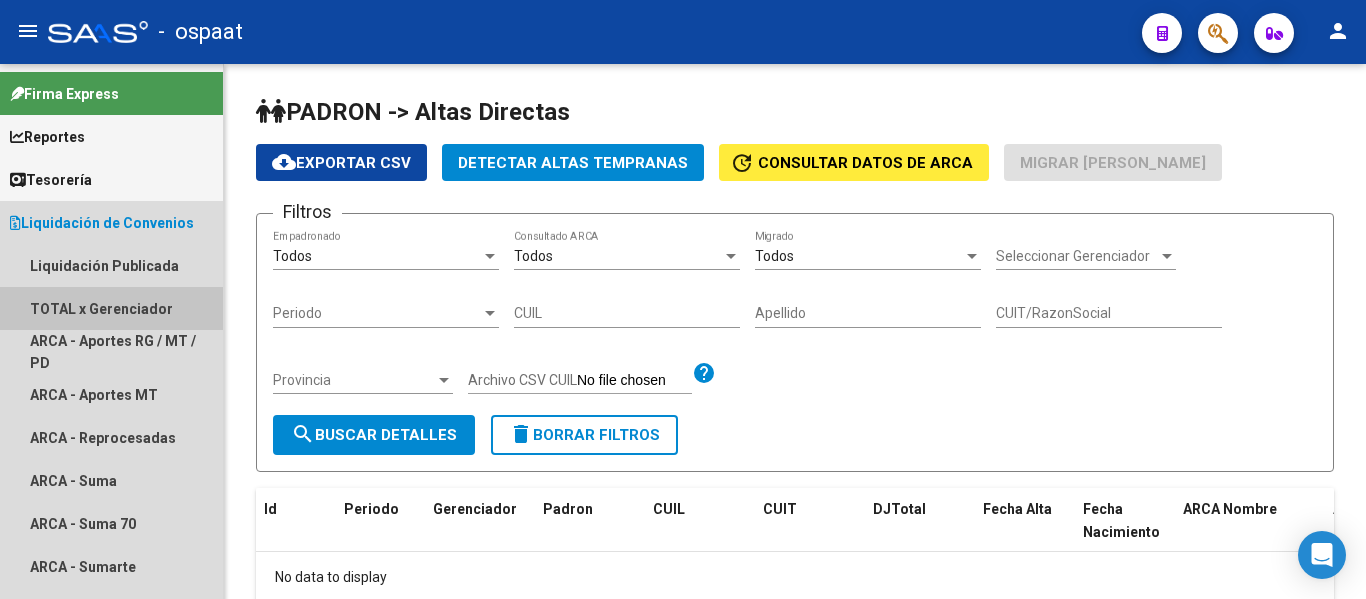 click on "TOTAL x Gerenciador" at bounding box center (111, 308) 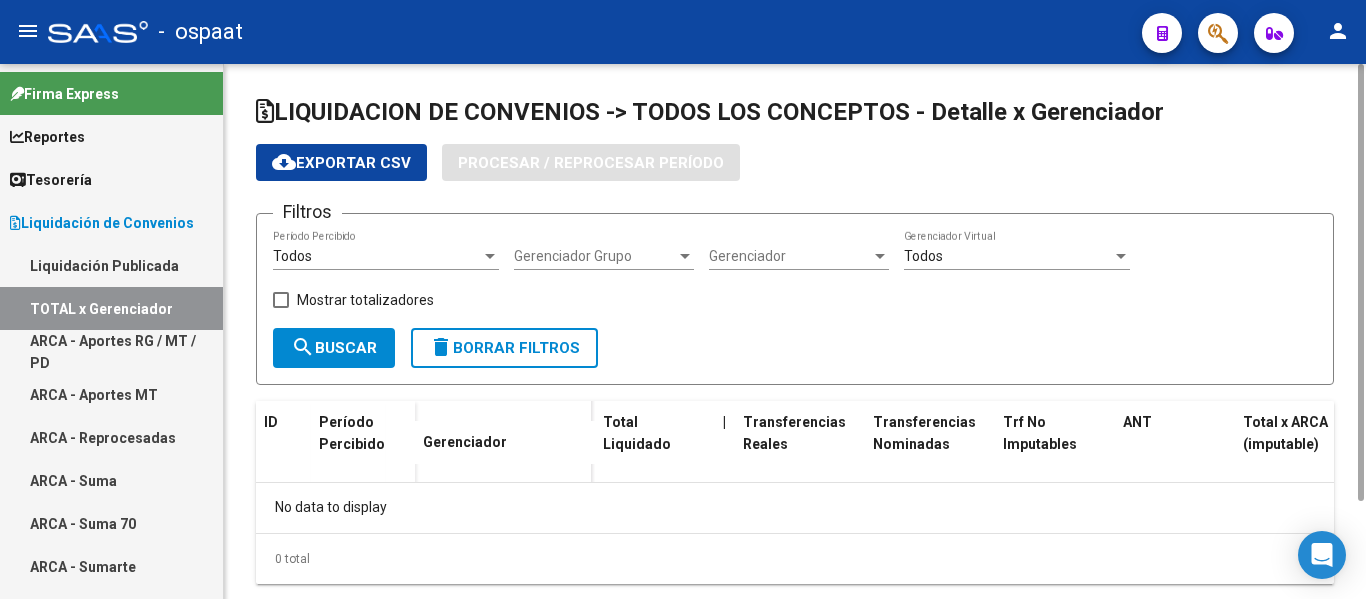 checkbox on "true" 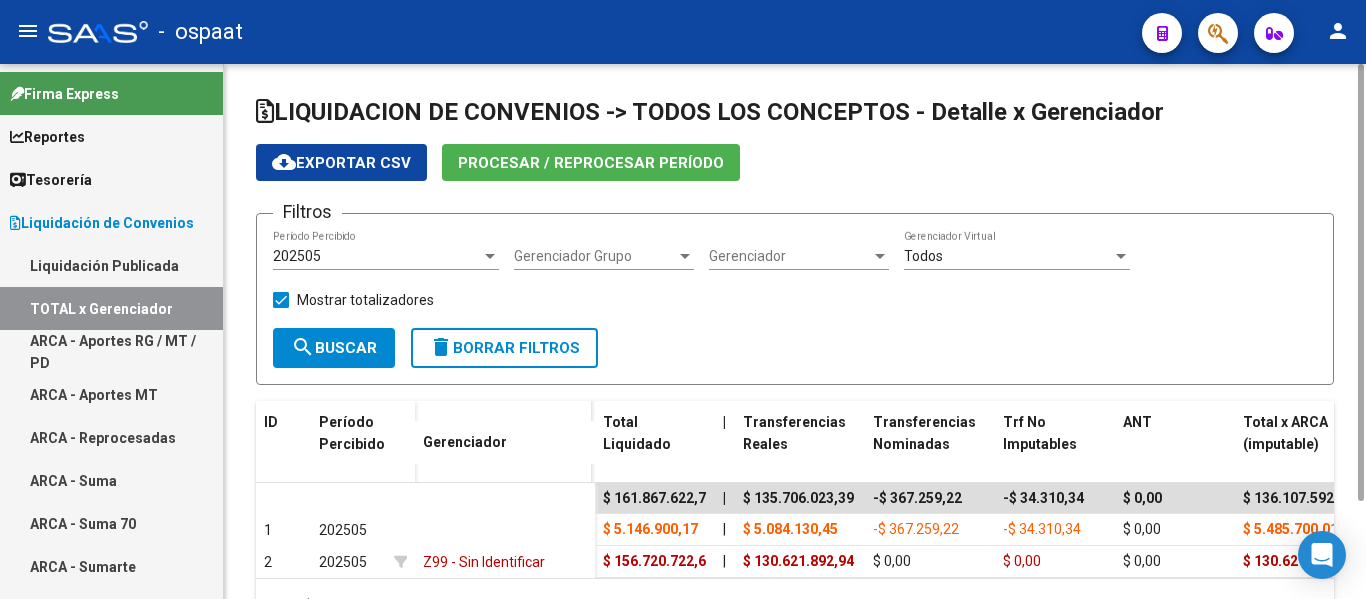 scroll, scrollTop: 109, scrollLeft: 0, axis: vertical 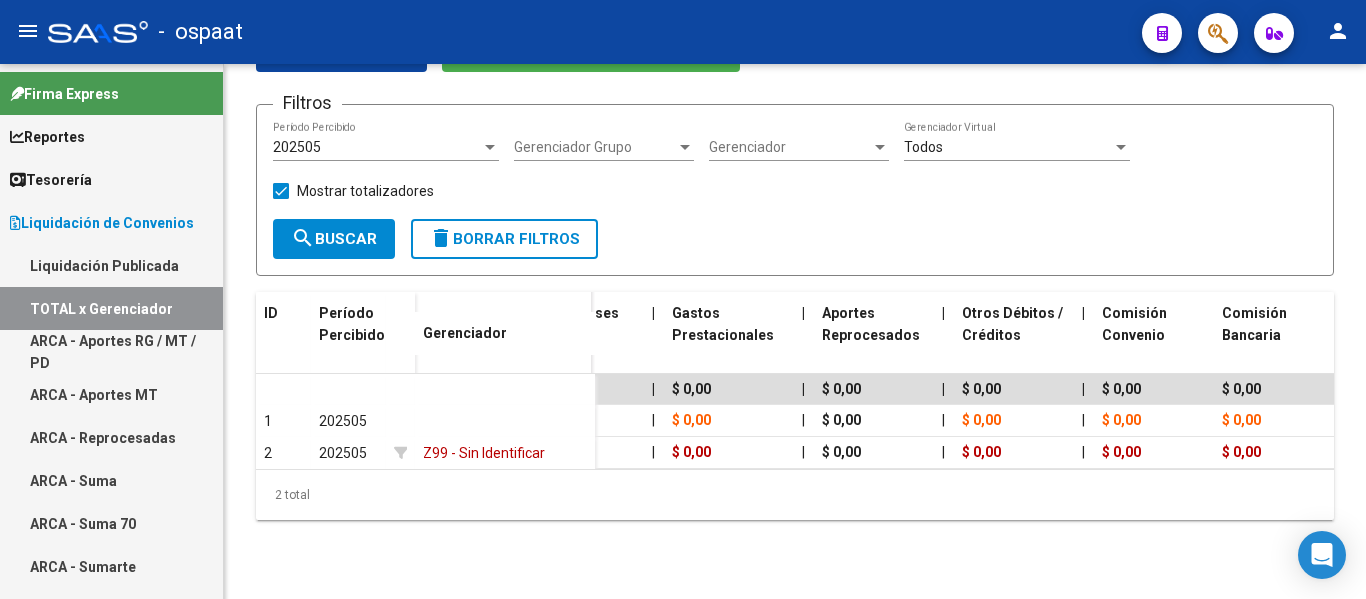 click on "ARCA - Aportes RG / MT / PD" at bounding box center [111, 351] 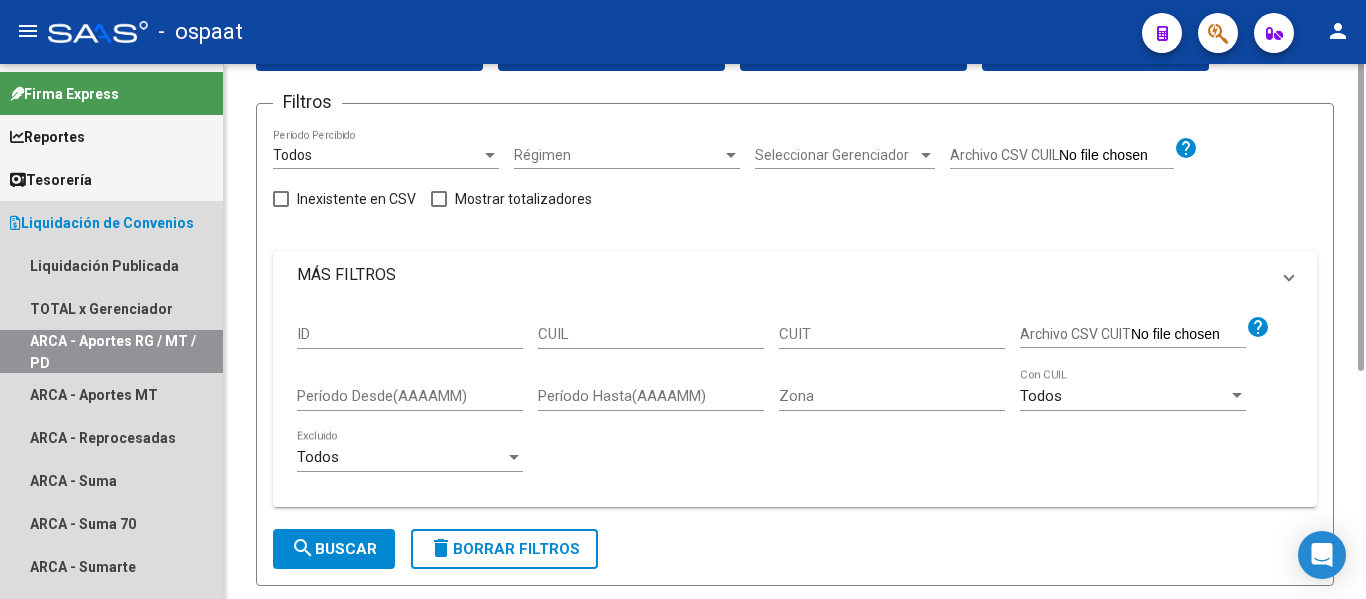 scroll, scrollTop: 0, scrollLeft: 0, axis: both 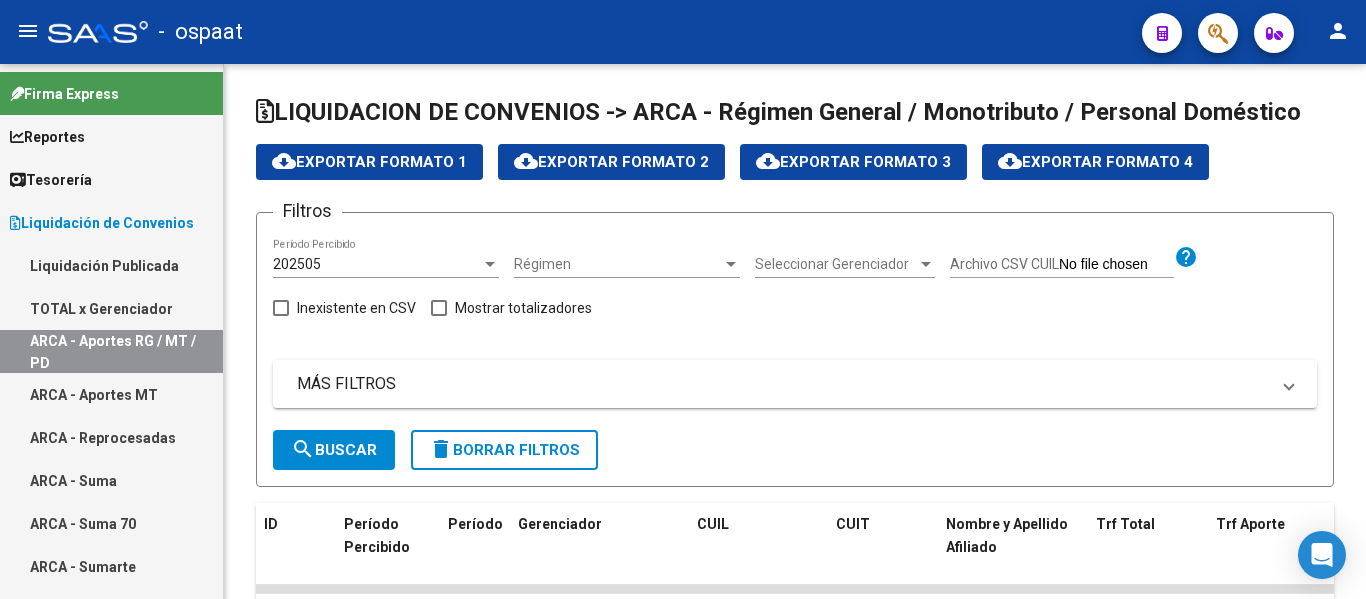 click on "ARCA - Aportes MT" at bounding box center (111, 394) 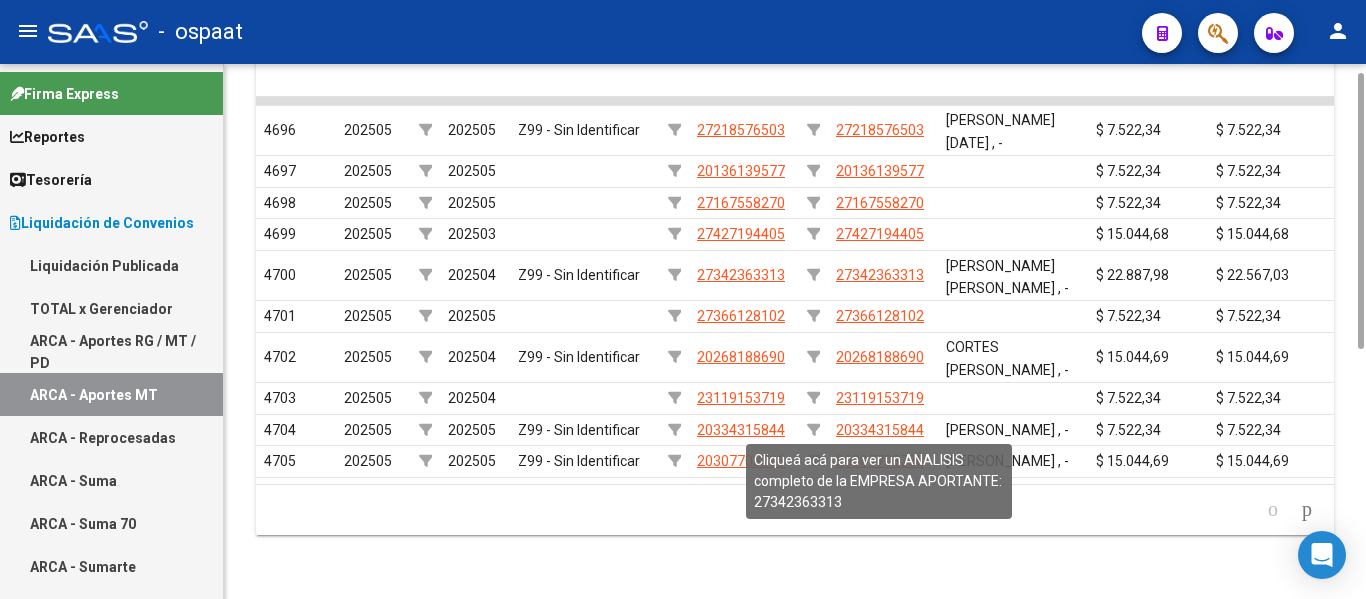 scroll, scrollTop: 0, scrollLeft: 0, axis: both 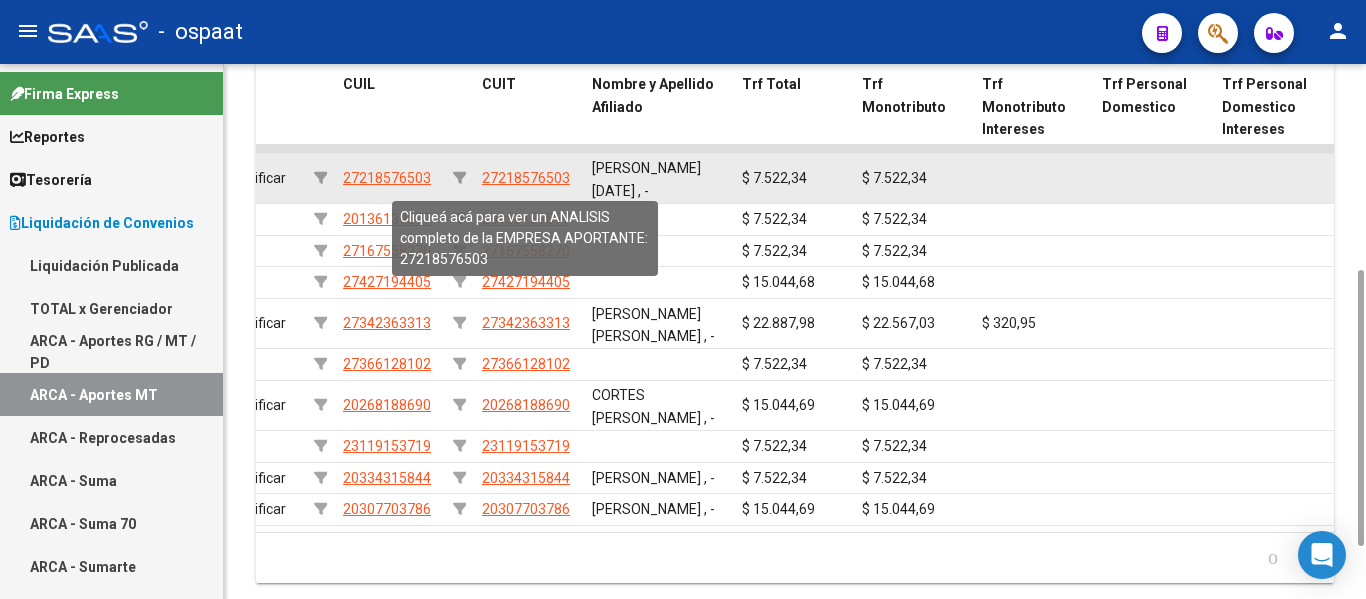 click on "27218576503" 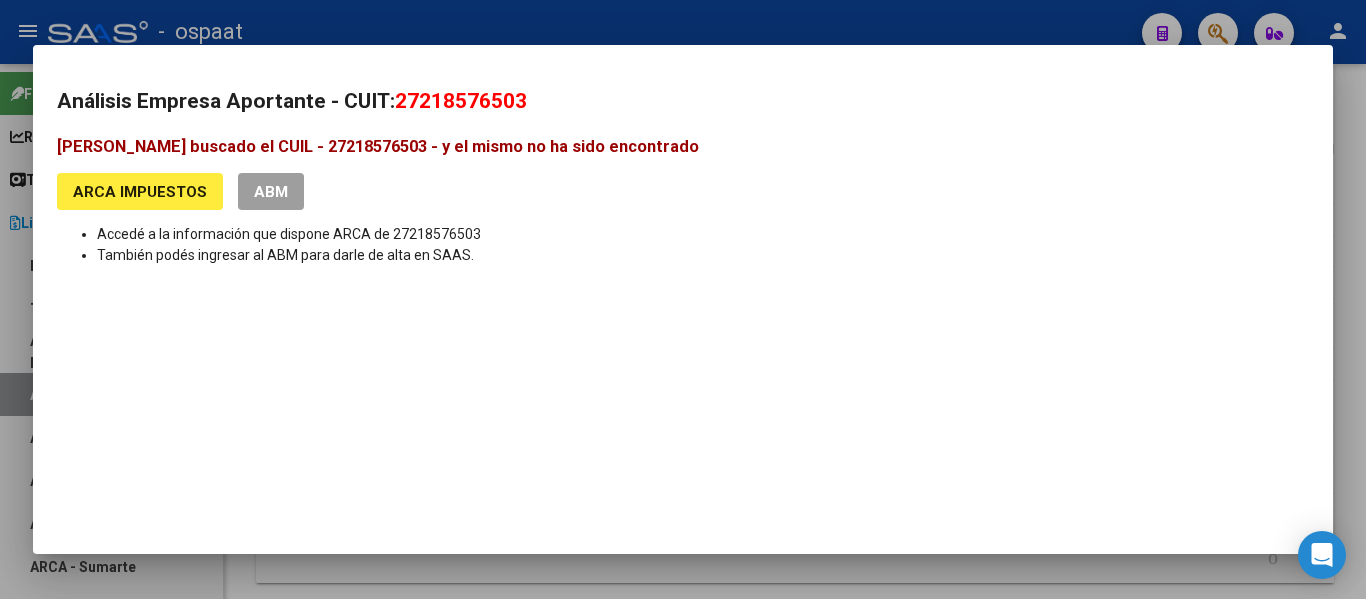 click at bounding box center [683, 299] 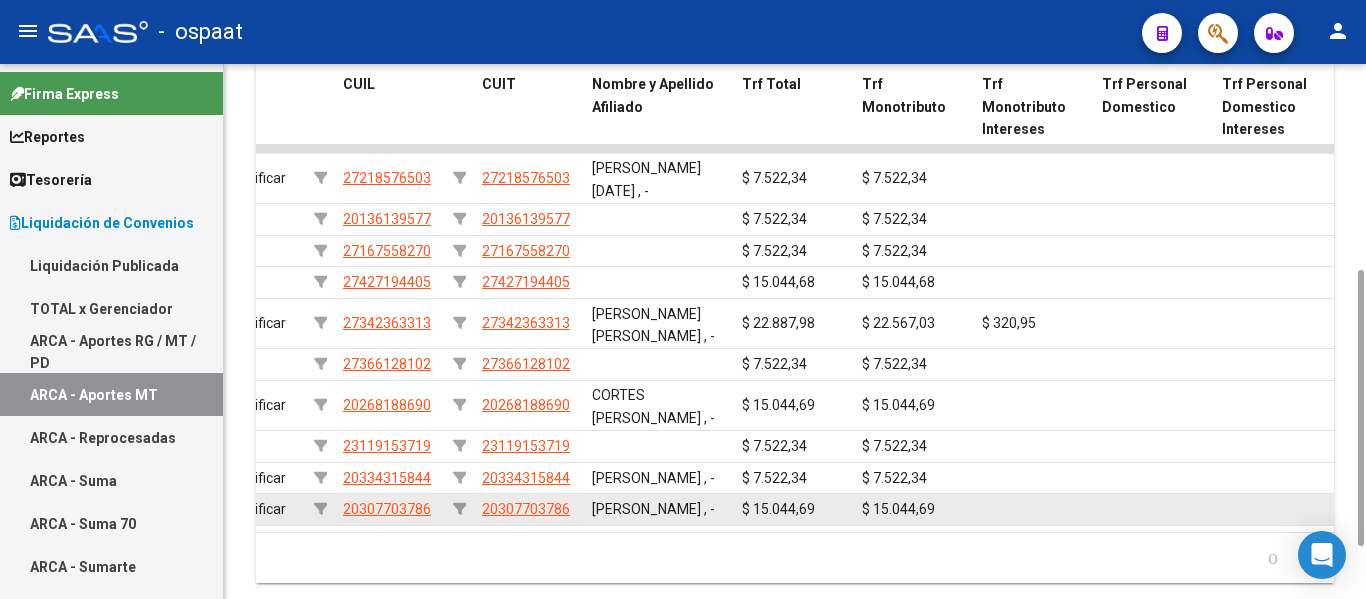 scroll, scrollTop: 502, scrollLeft: 0, axis: vertical 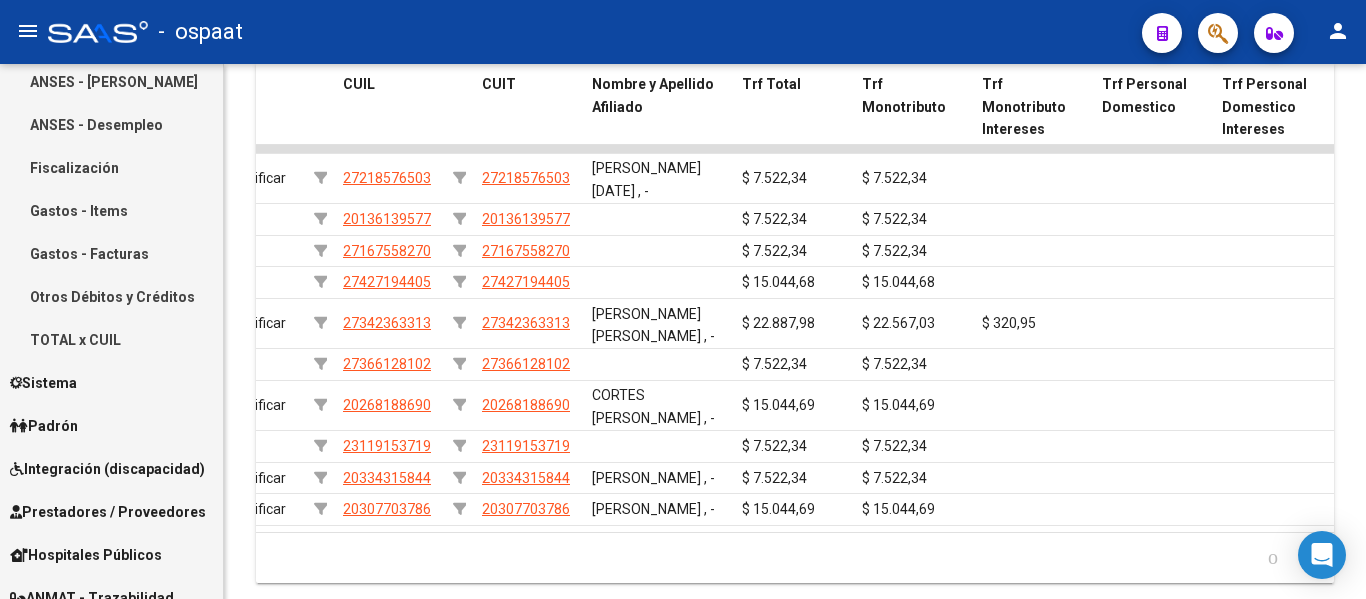 click on "TOTAL x CUIL" at bounding box center [111, 339] 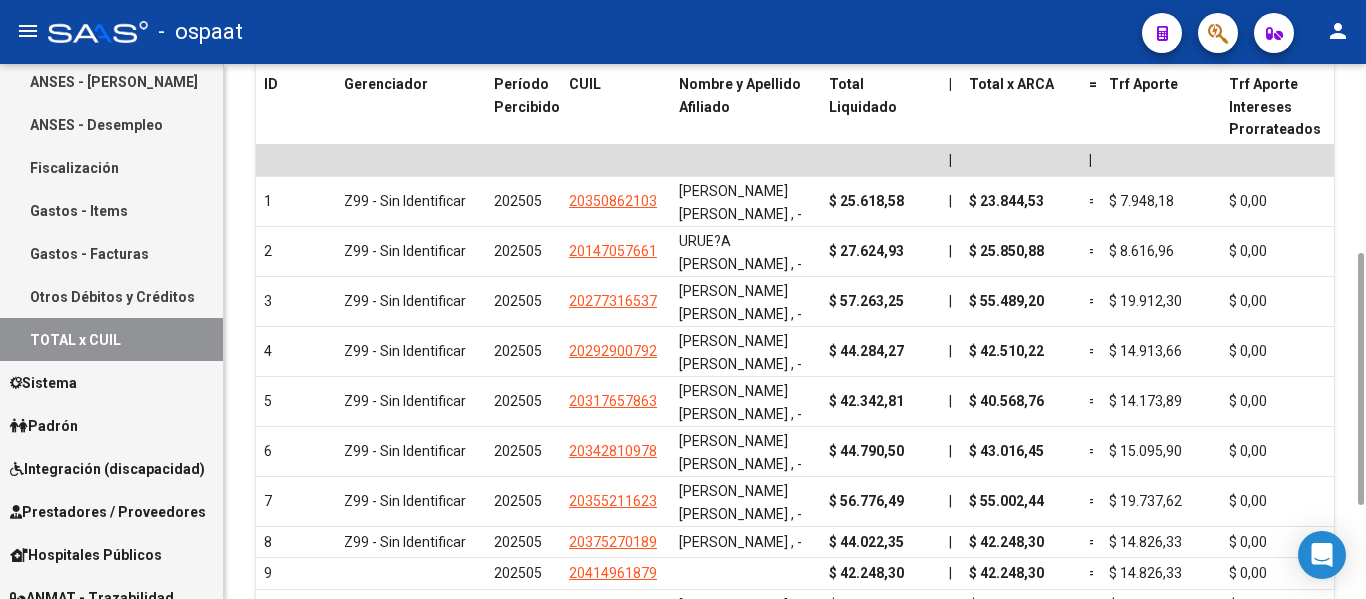 scroll, scrollTop: 597, scrollLeft: 0, axis: vertical 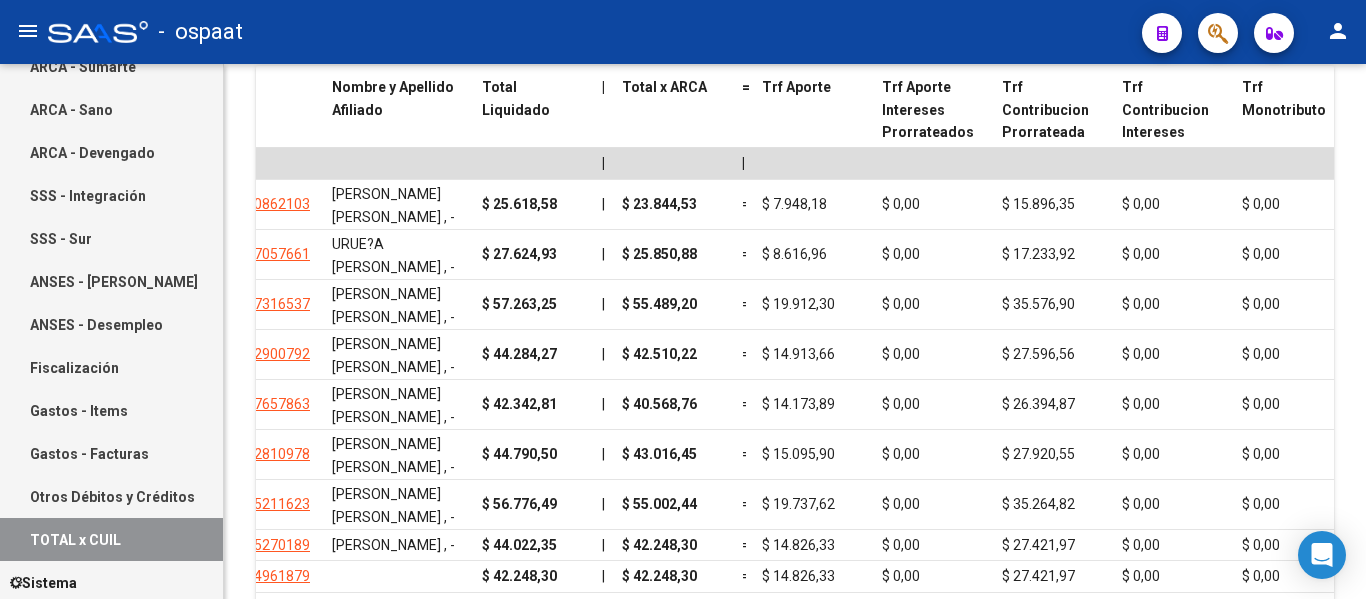 click on "Gastos - Items" at bounding box center (111, 410) 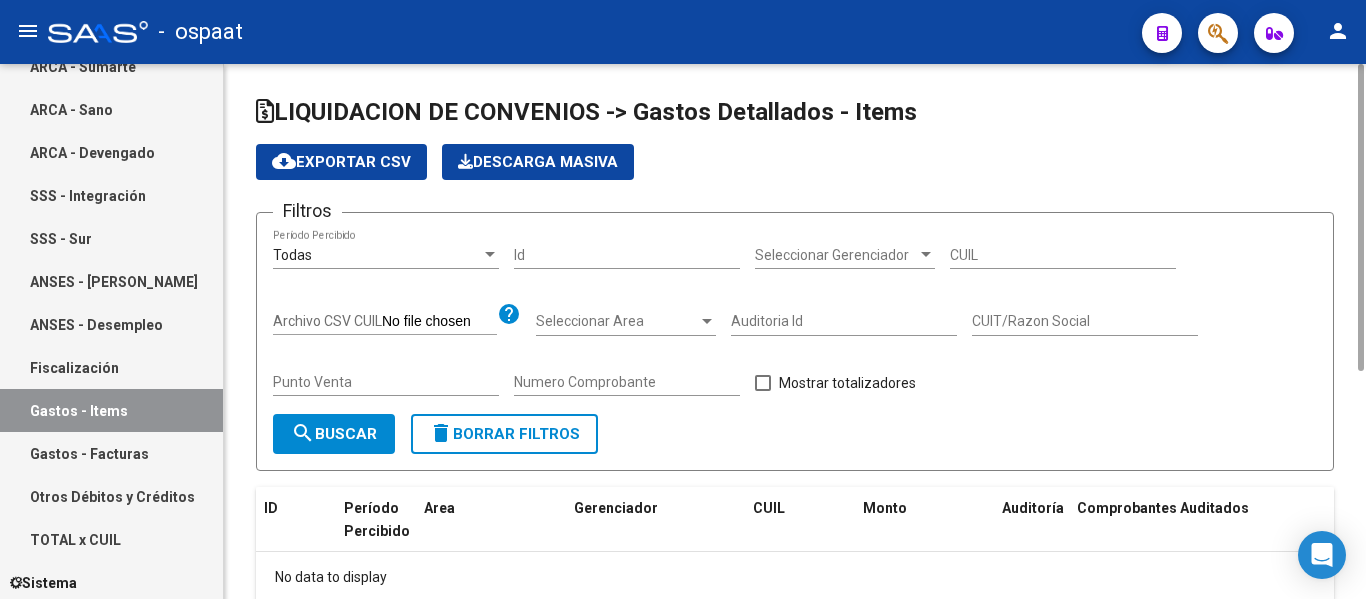 scroll, scrollTop: 119, scrollLeft: 0, axis: vertical 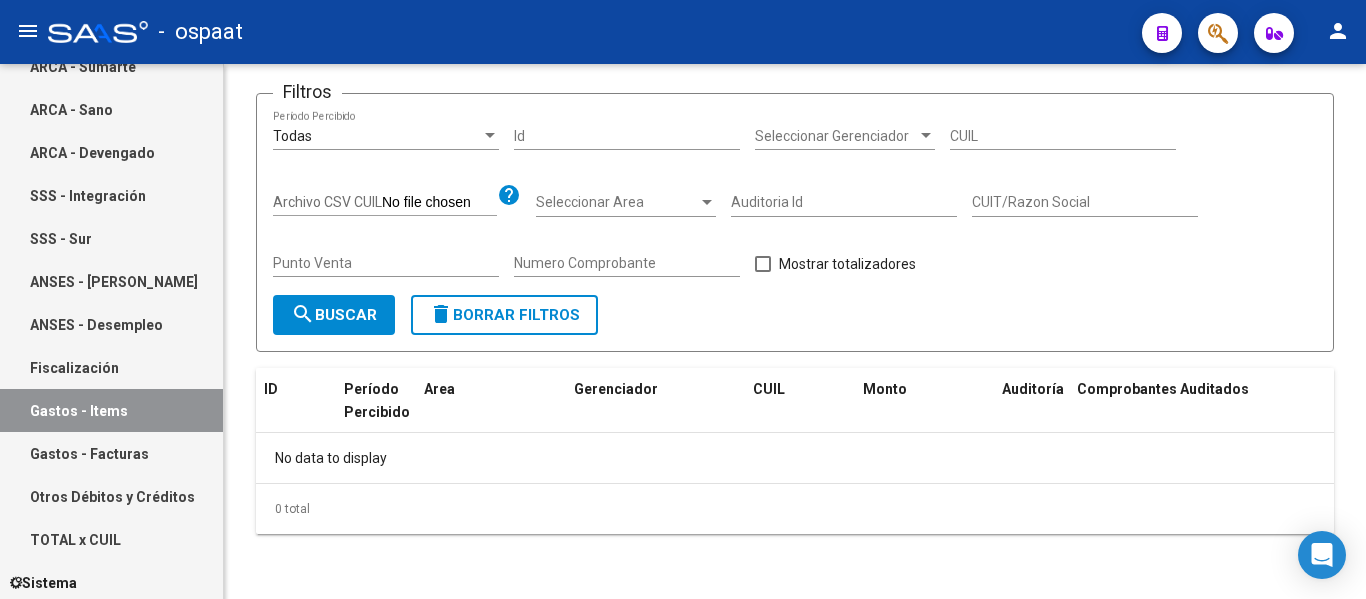 click on "Gastos - Facturas" at bounding box center (111, 453) 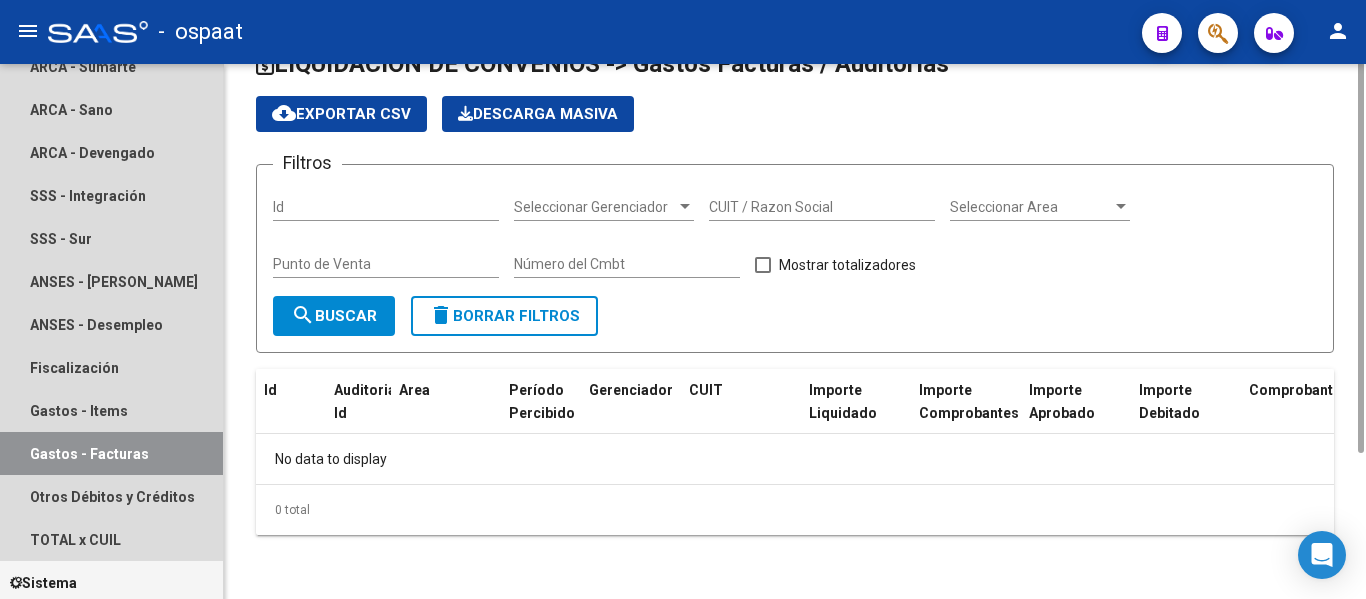 scroll, scrollTop: 0, scrollLeft: 0, axis: both 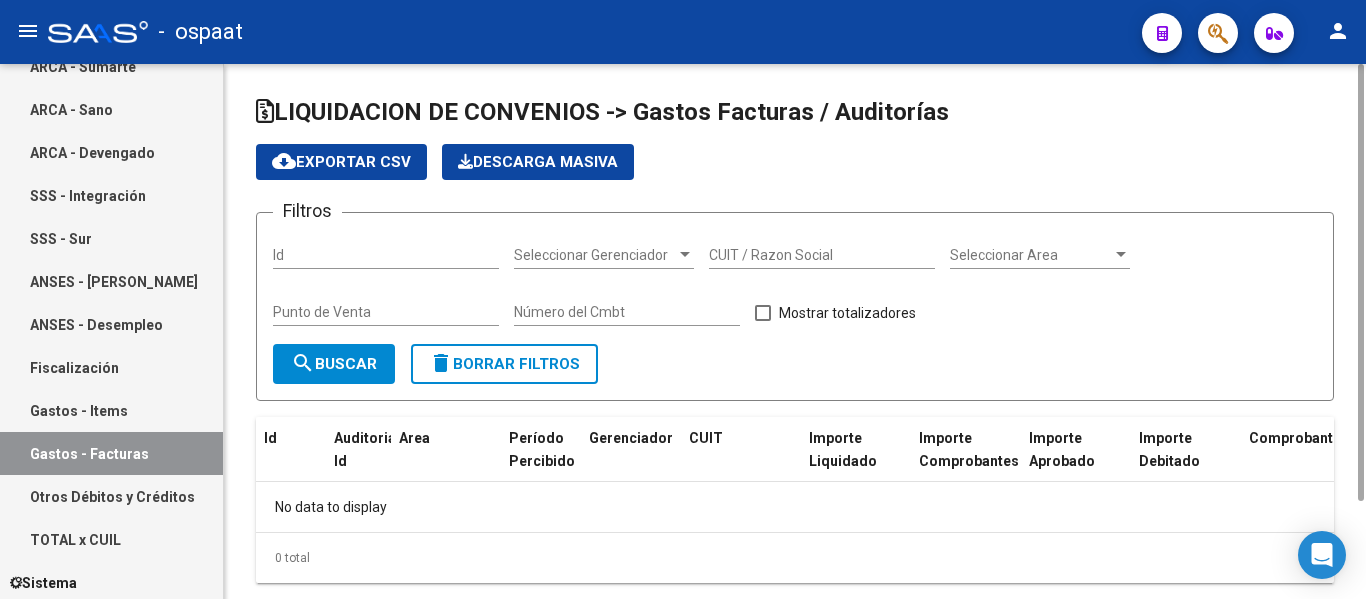 checkbox on "true" 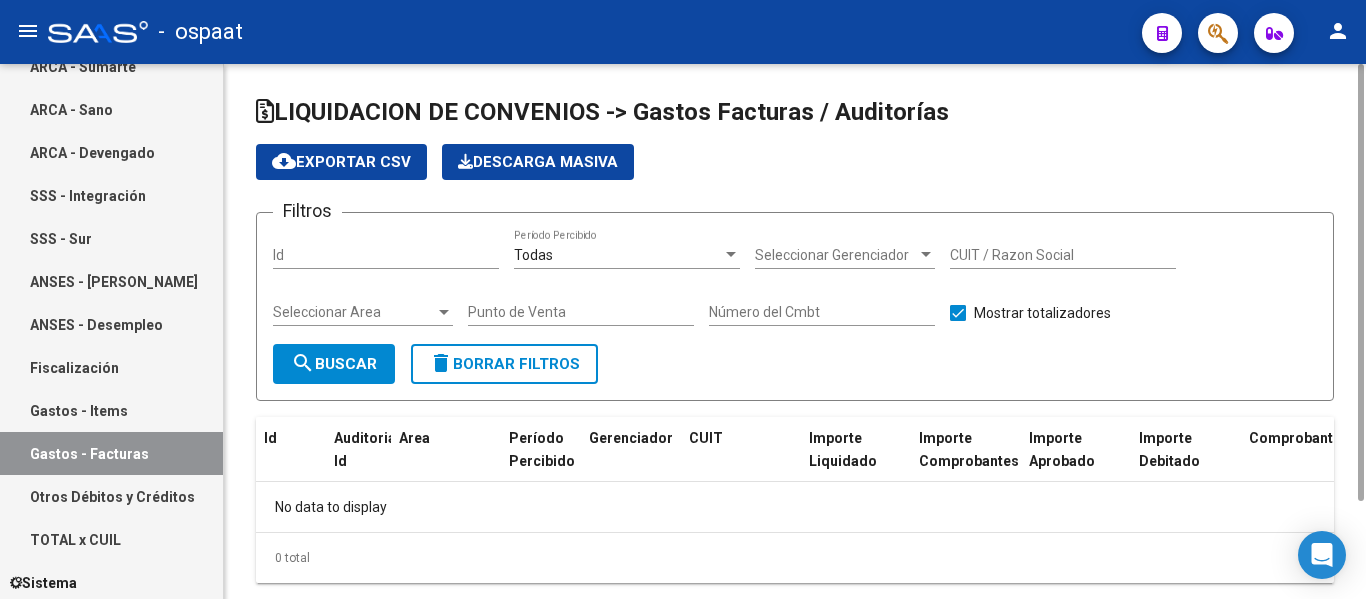 scroll, scrollTop: 48, scrollLeft: 0, axis: vertical 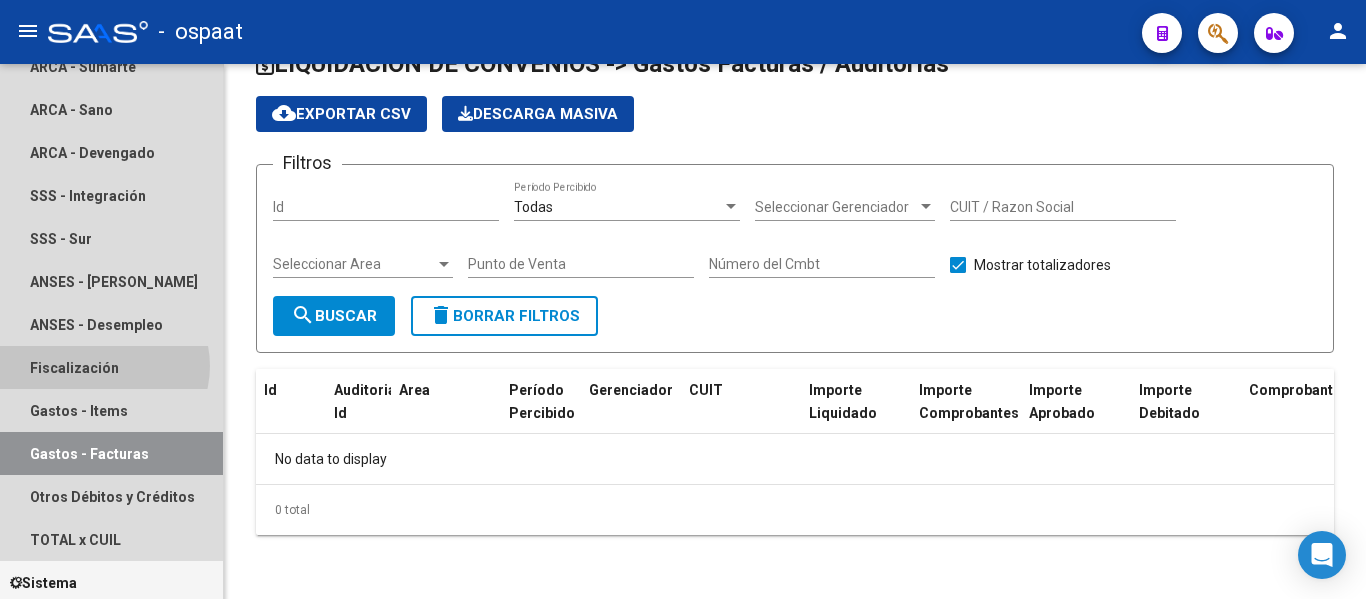 click on "Fiscalización" at bounding box center [111, 367] 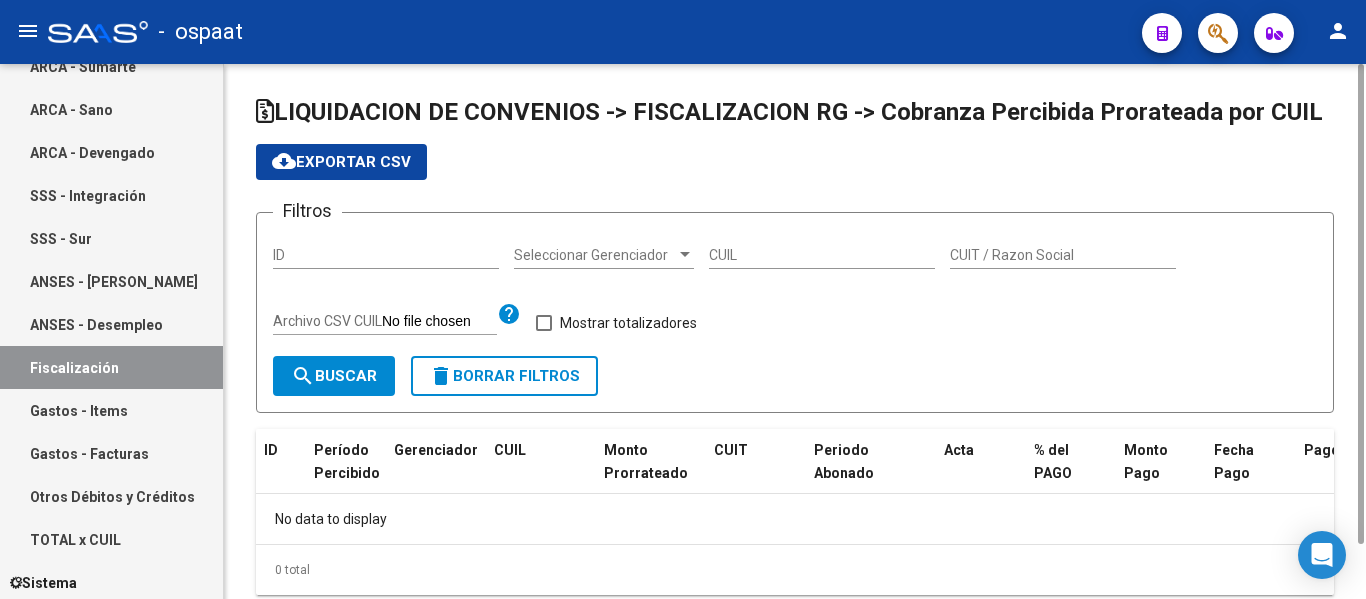 checkbox on "true" 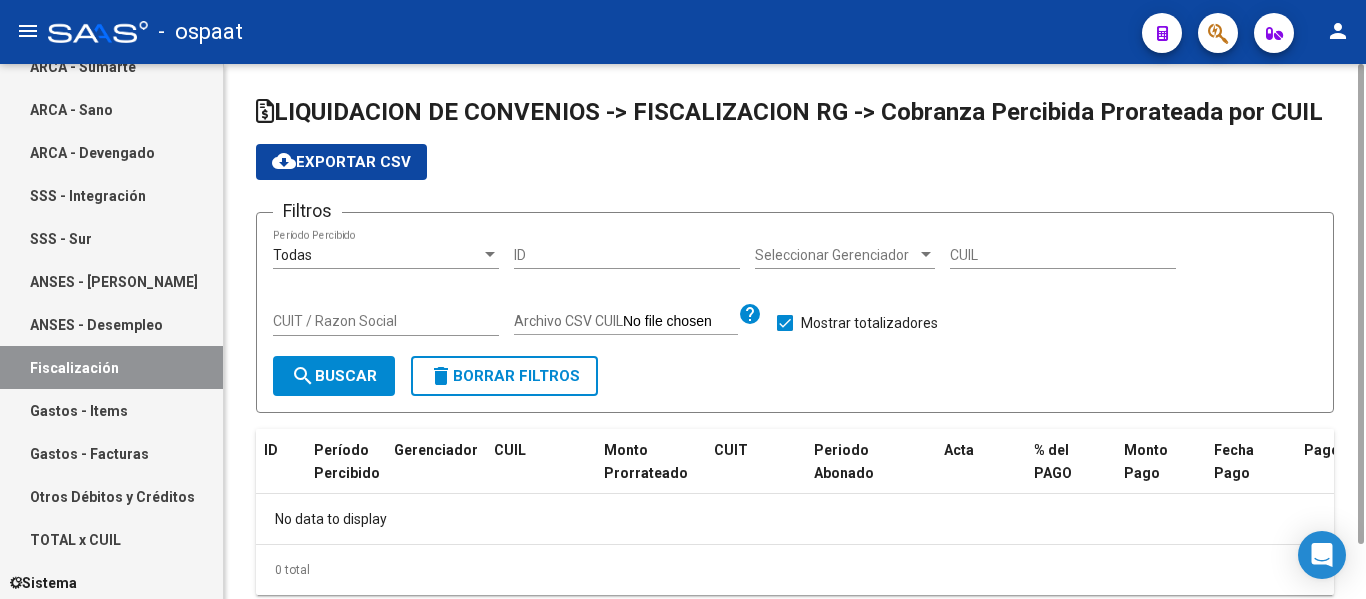 scroll, scrollTop: 61, scrollLeft: 0, axis: vertical 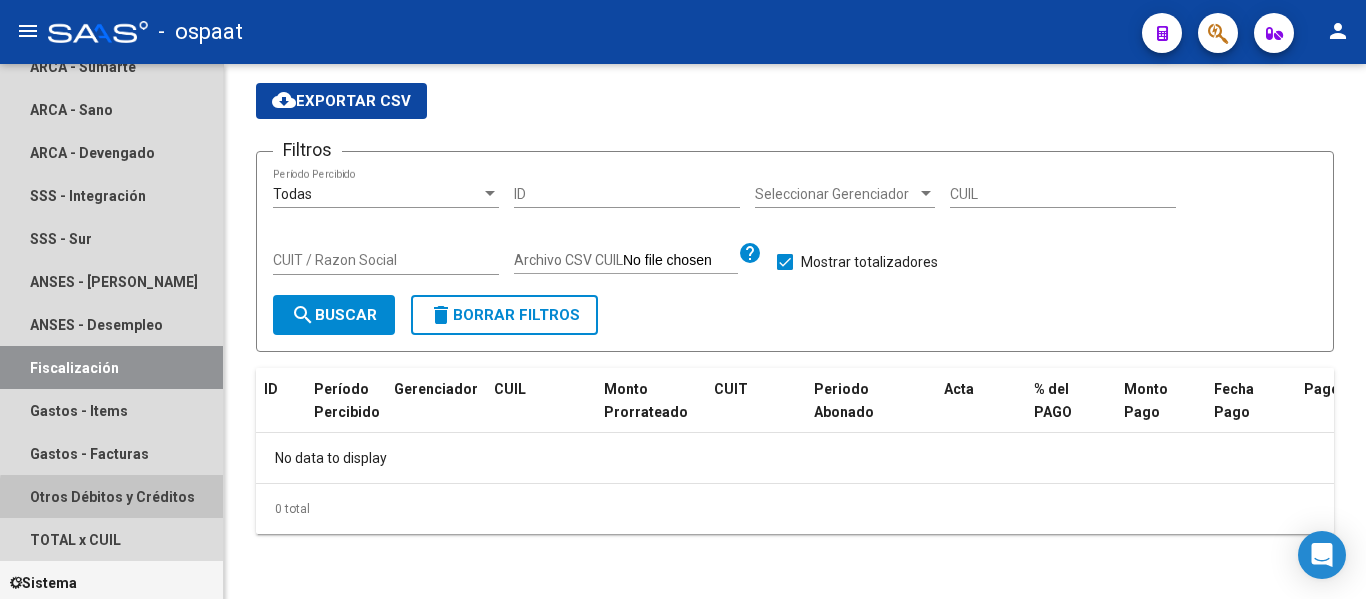 click on "Otros Débitos y Créditos" at bounding box center (111, 496) 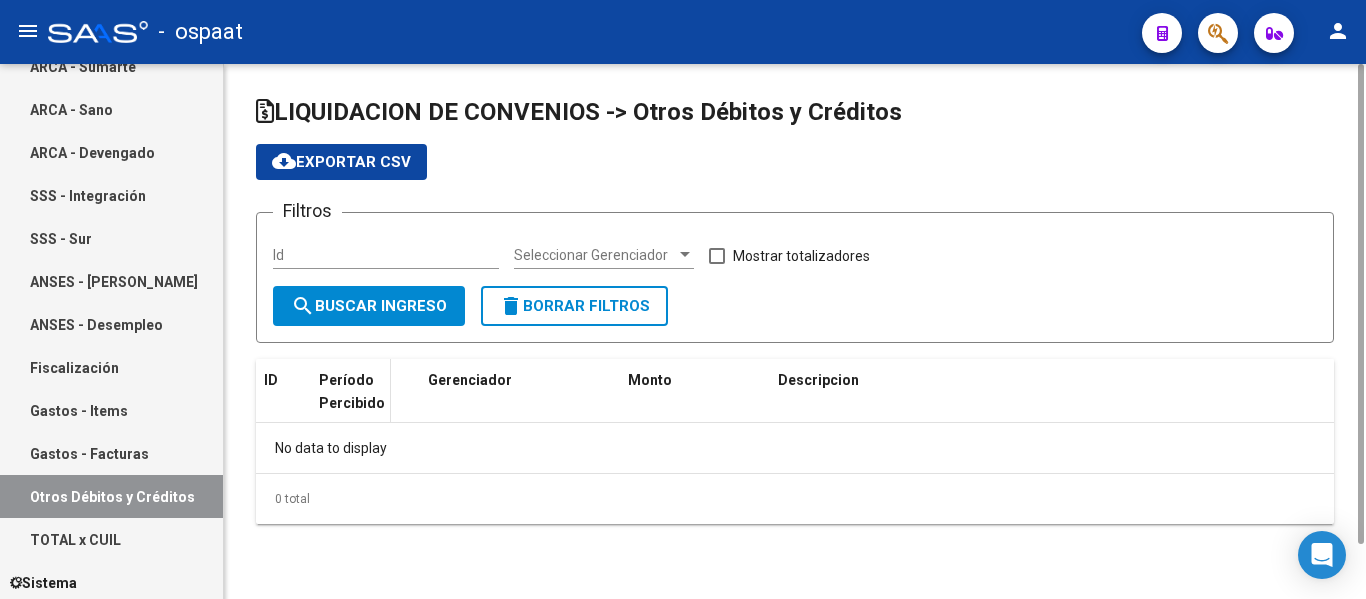 checkbox on "true" 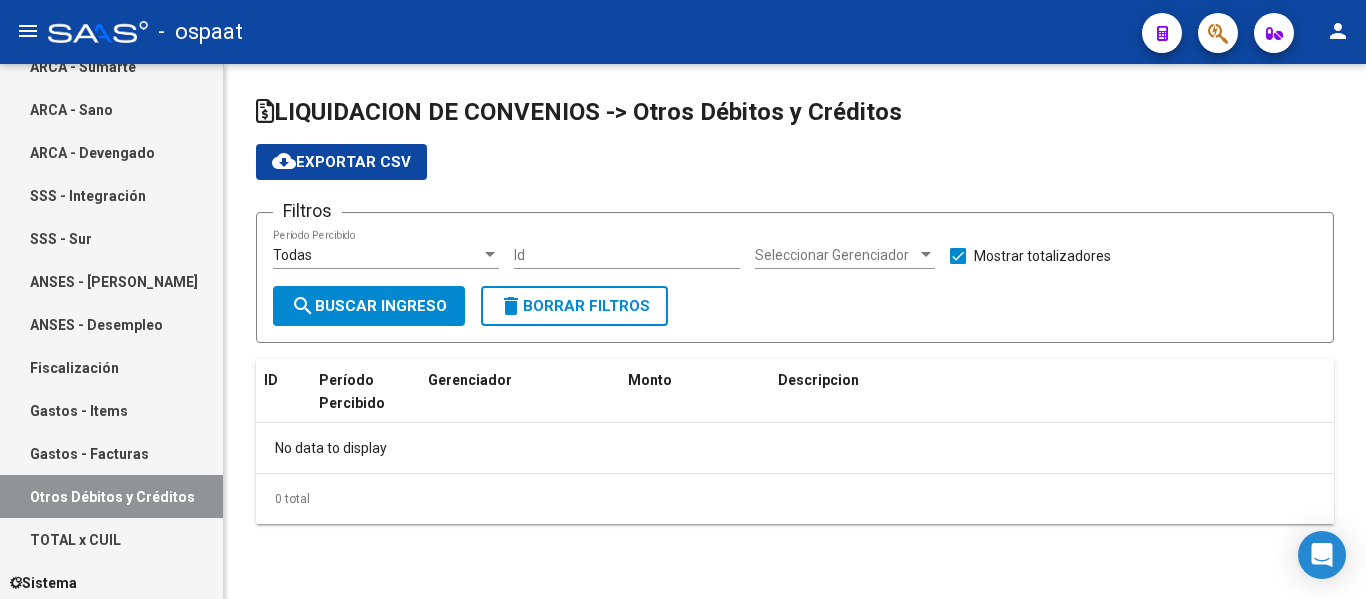 click on "Gastos - Items" at bounding box center (111, 410) 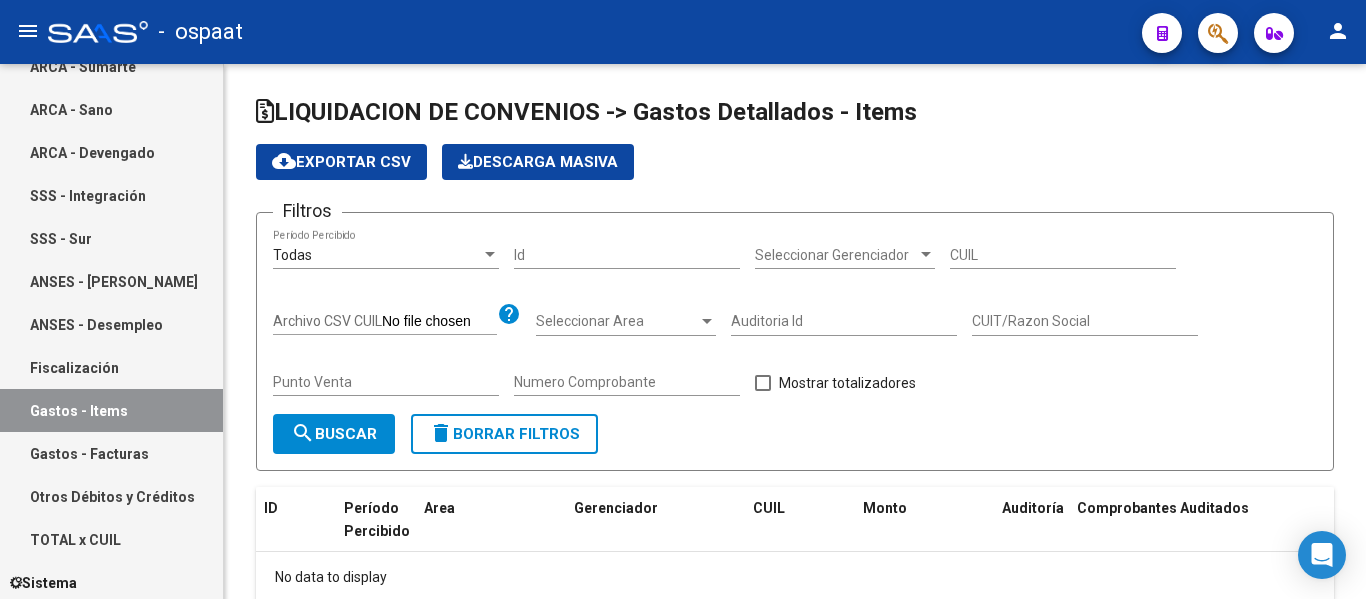 click 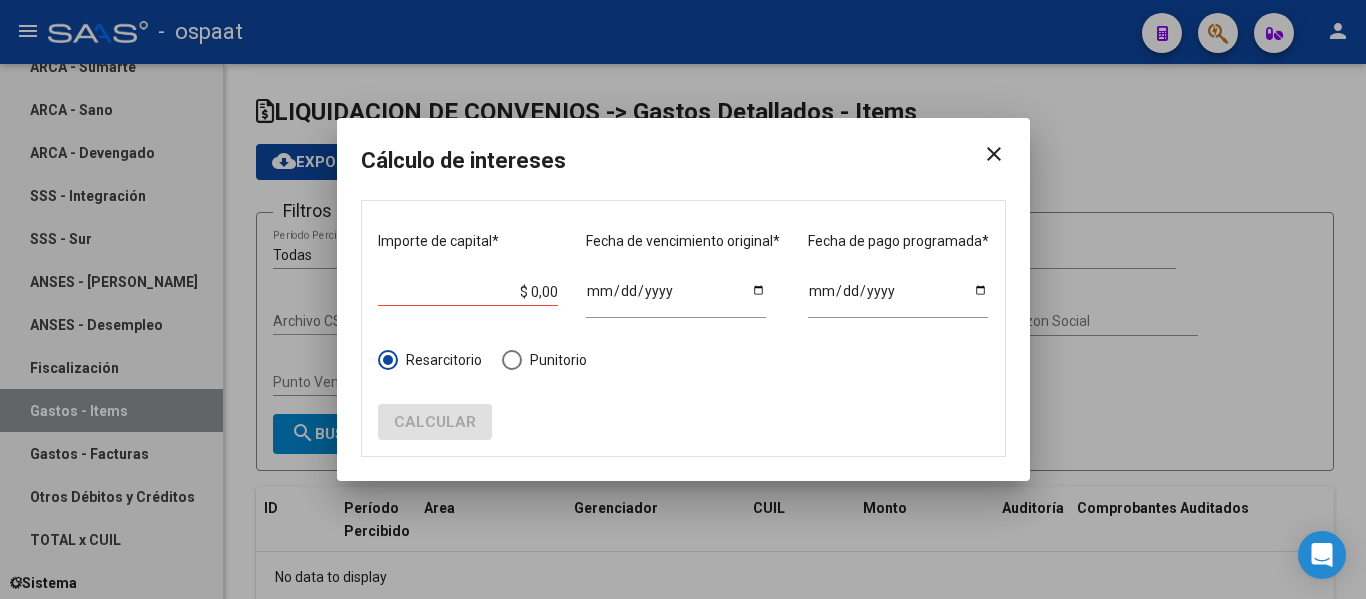 click at bounding box center [683, 299] 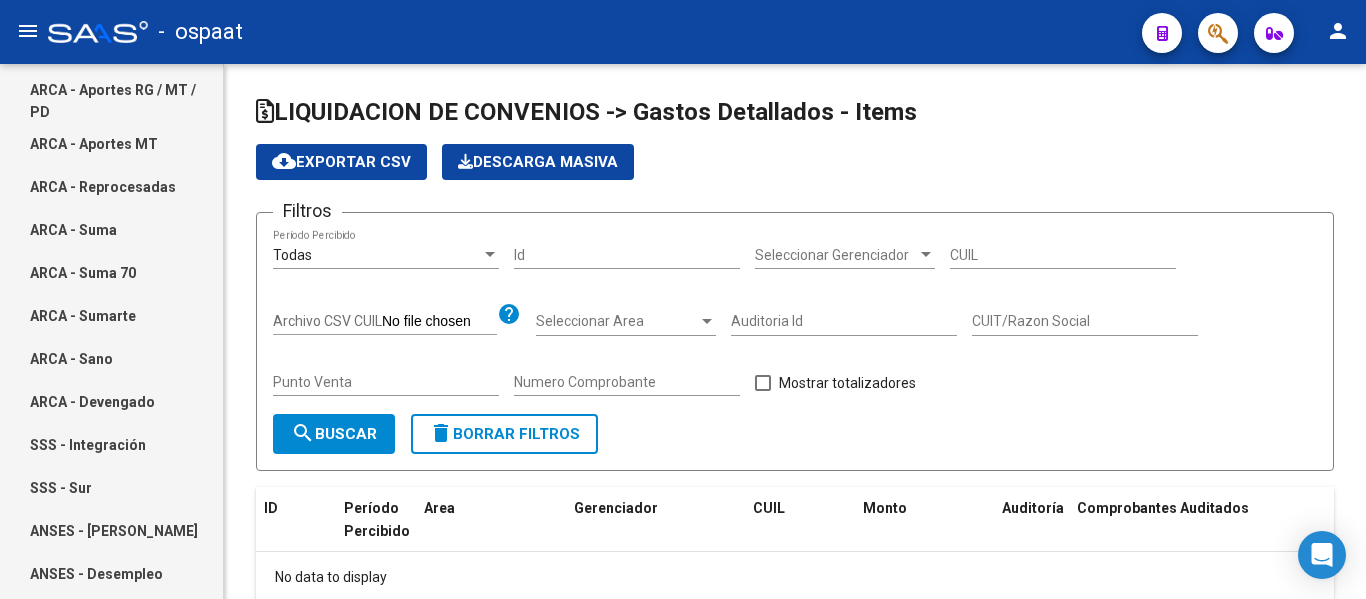 scroll, scrollTop: 0, scrollLeft: 0, axis: both 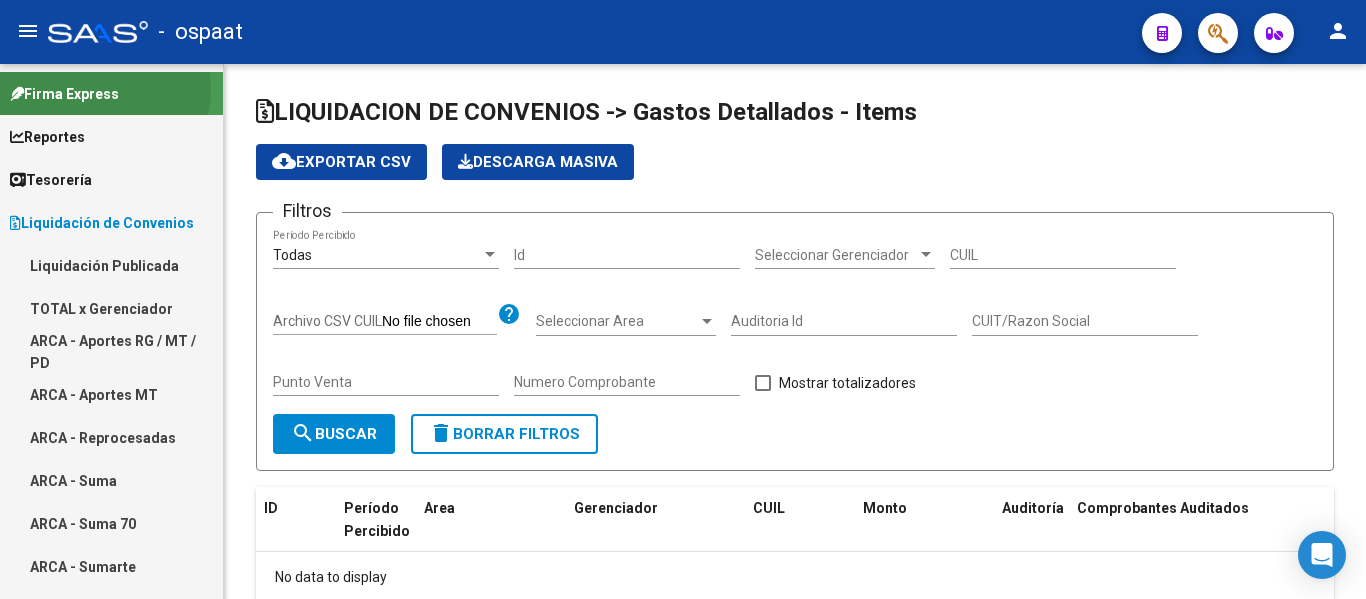 click on "Firma Express" at bounding box center [64, 94] 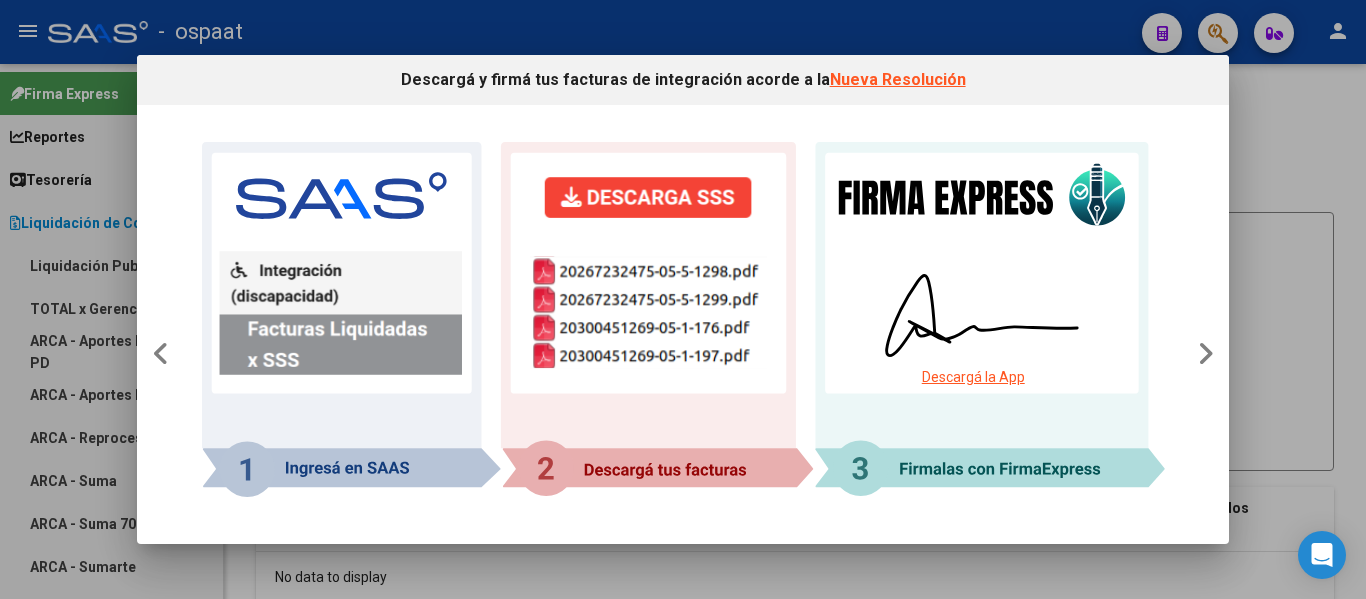 click at bounding box center [683, 299] 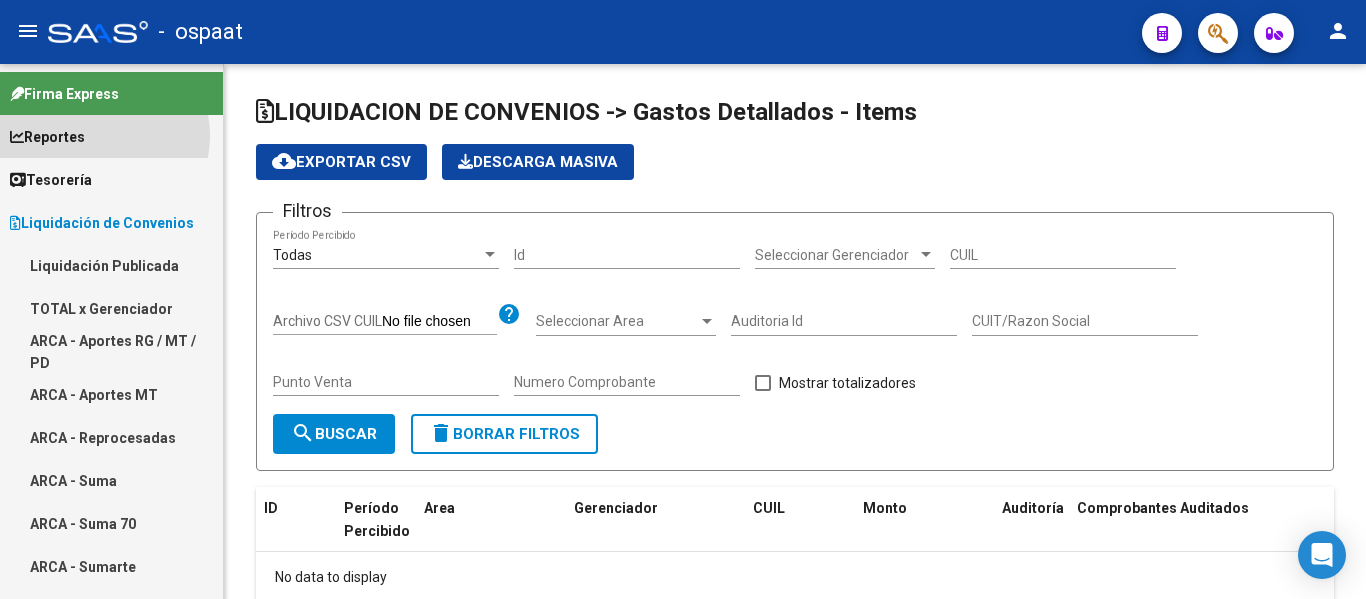 click on "Reportes" at bounding box center (111, 136) 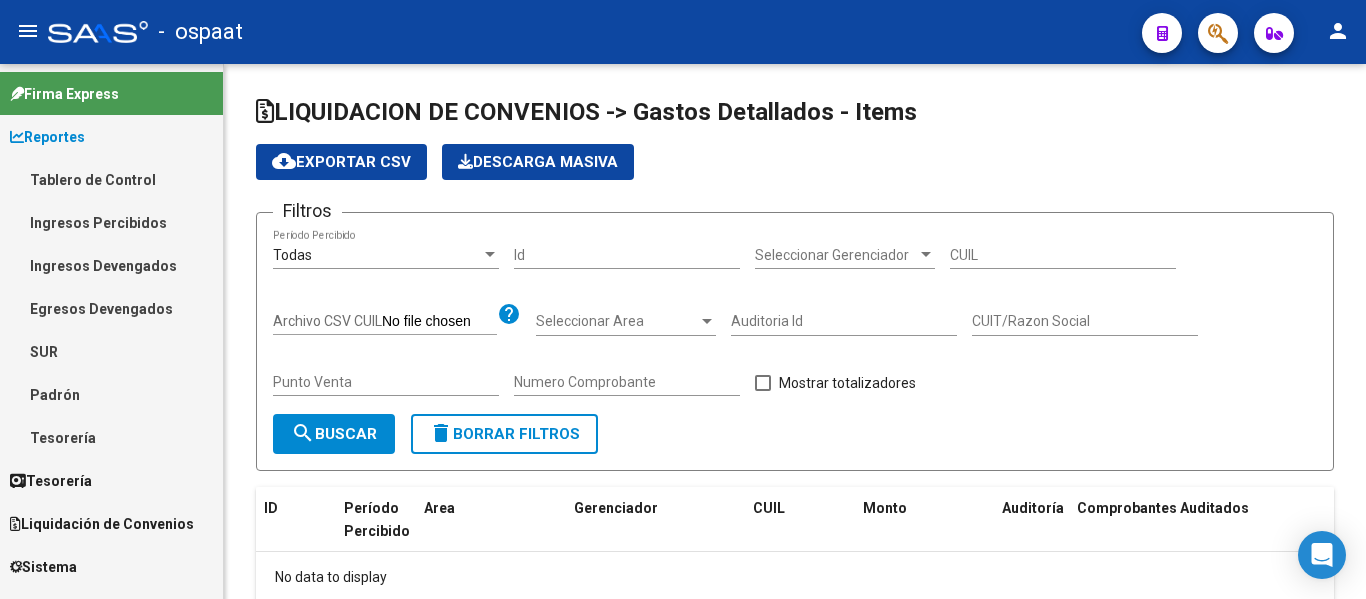 click 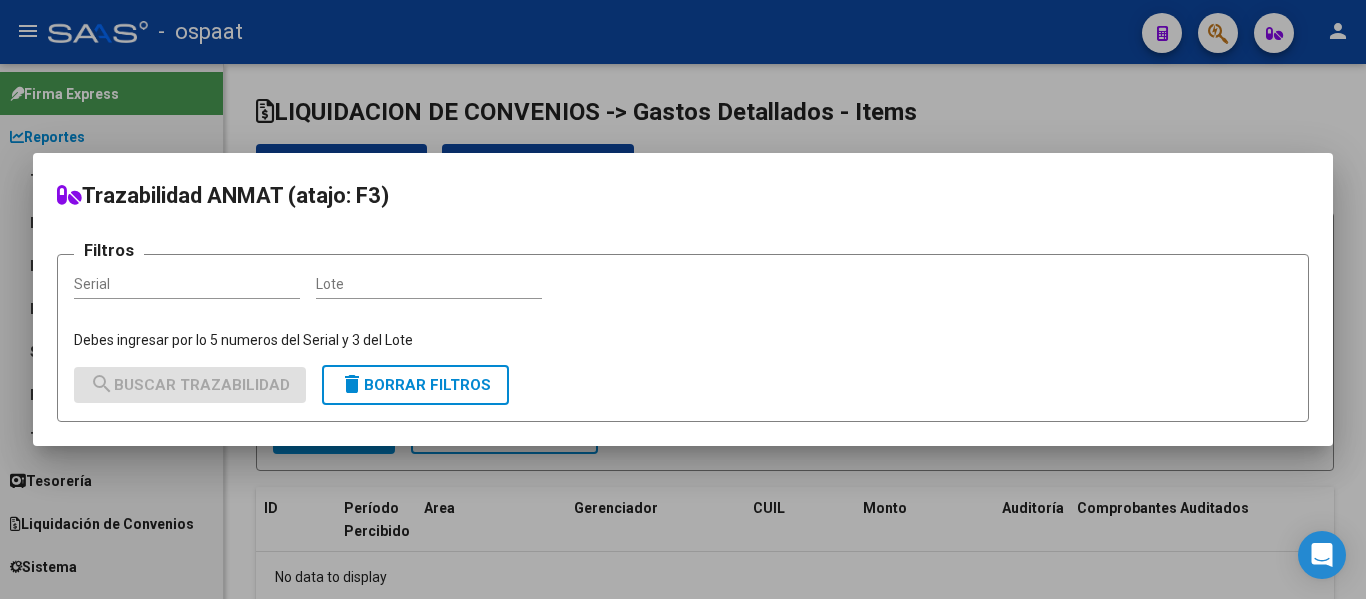 click at bounding box center (683, 299) 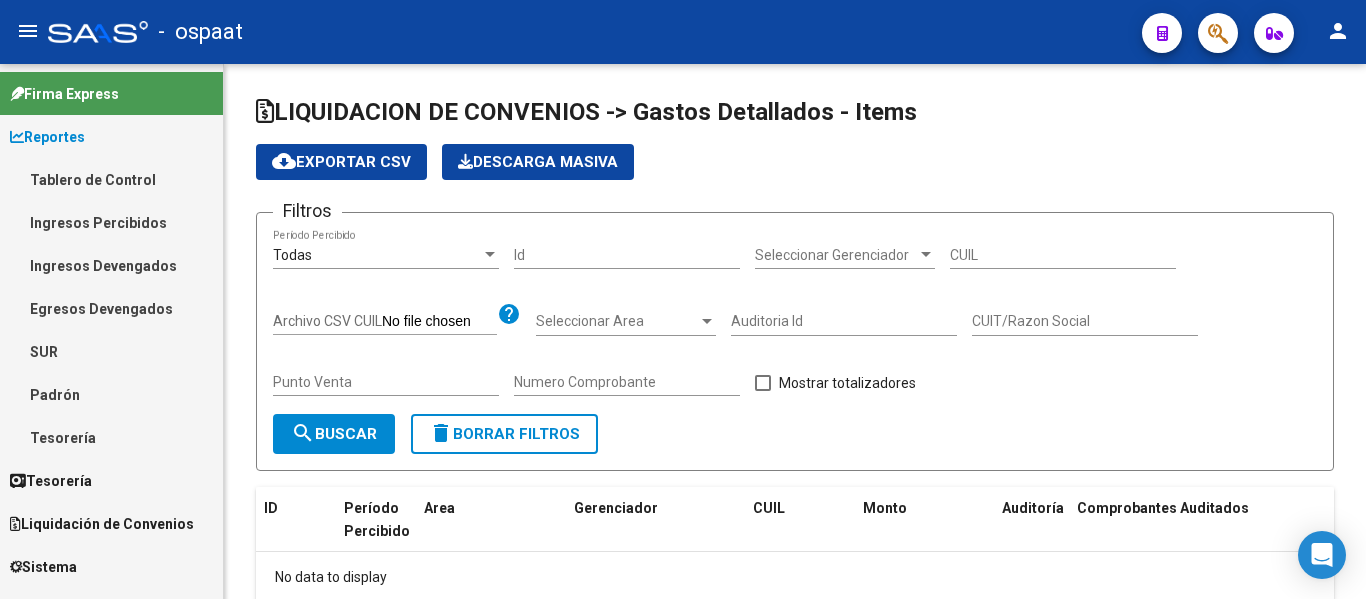click on "person" 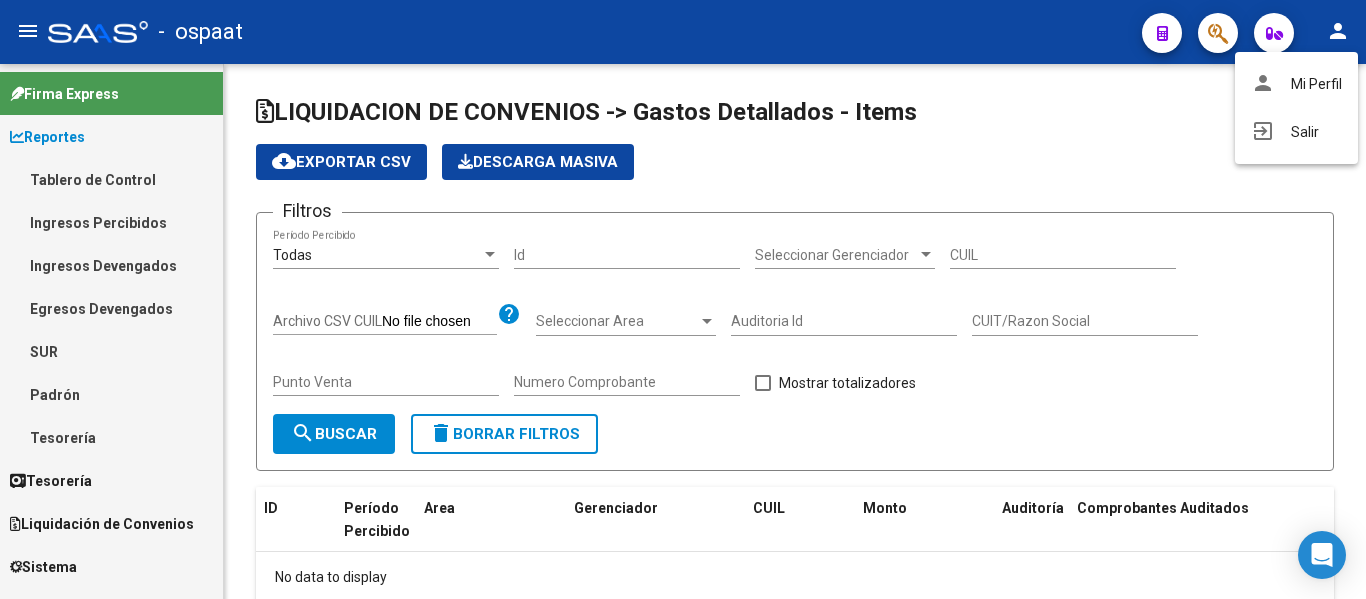 click at bounding box center [683, 299] 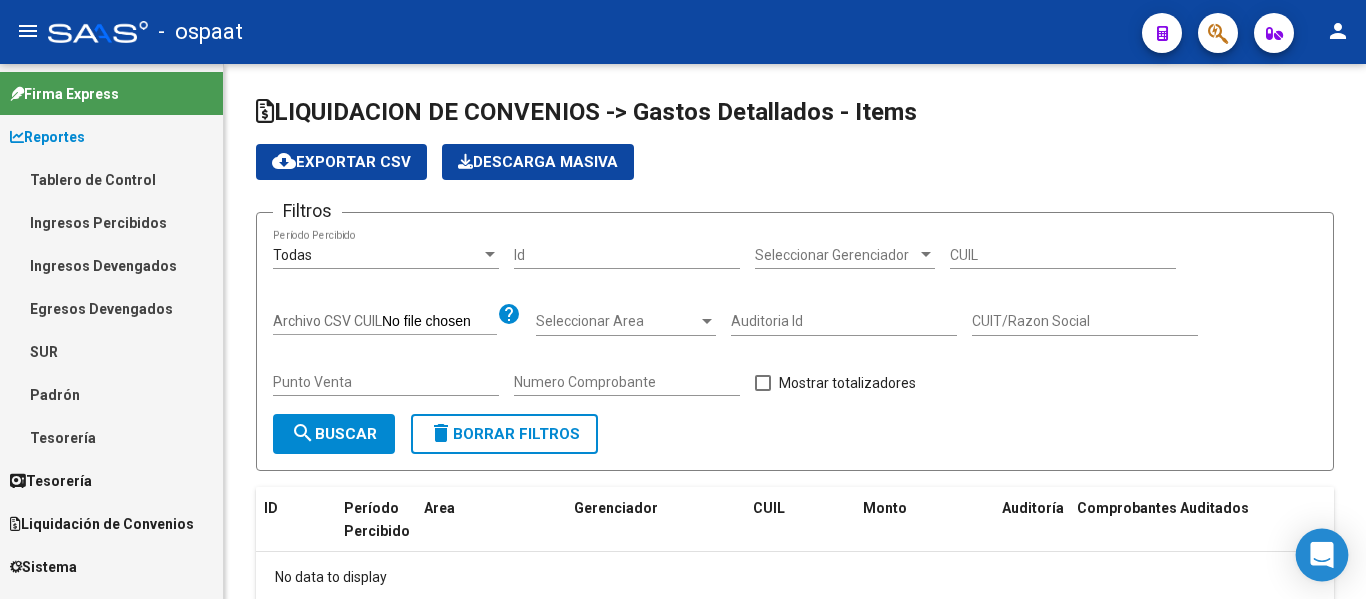click 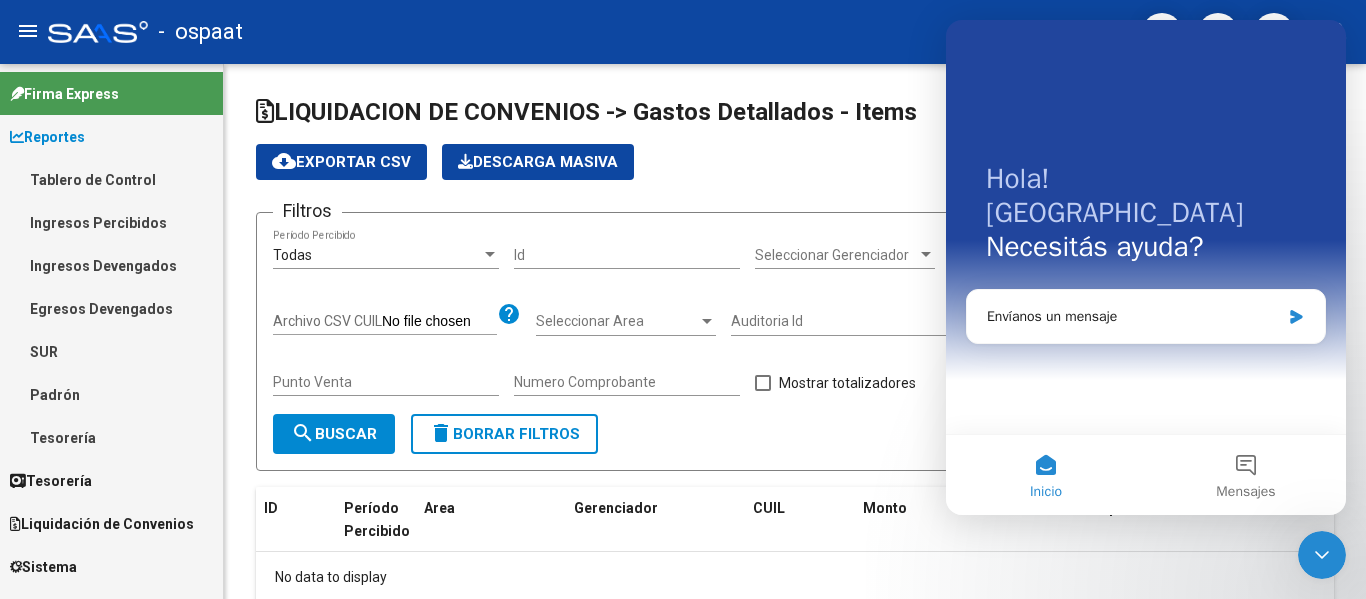 scroll, scrollTop: 0, scrollLeft: 0, axis: both 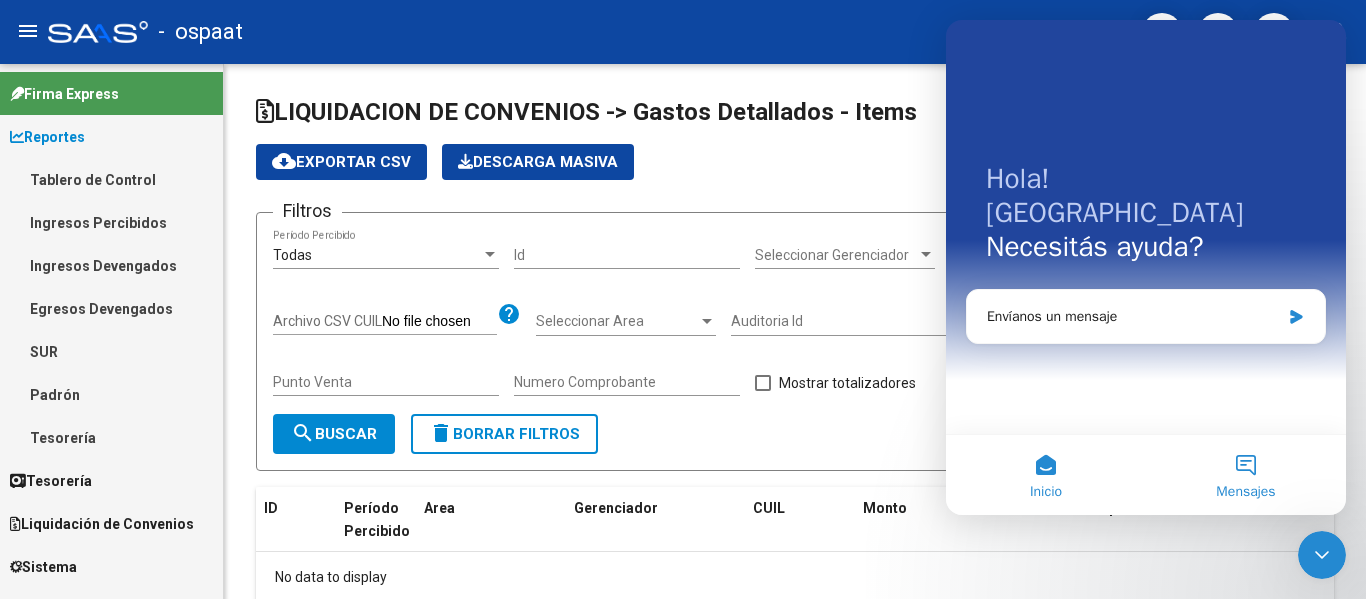 click on "Mensajes" at bounding box center (1246, 475) 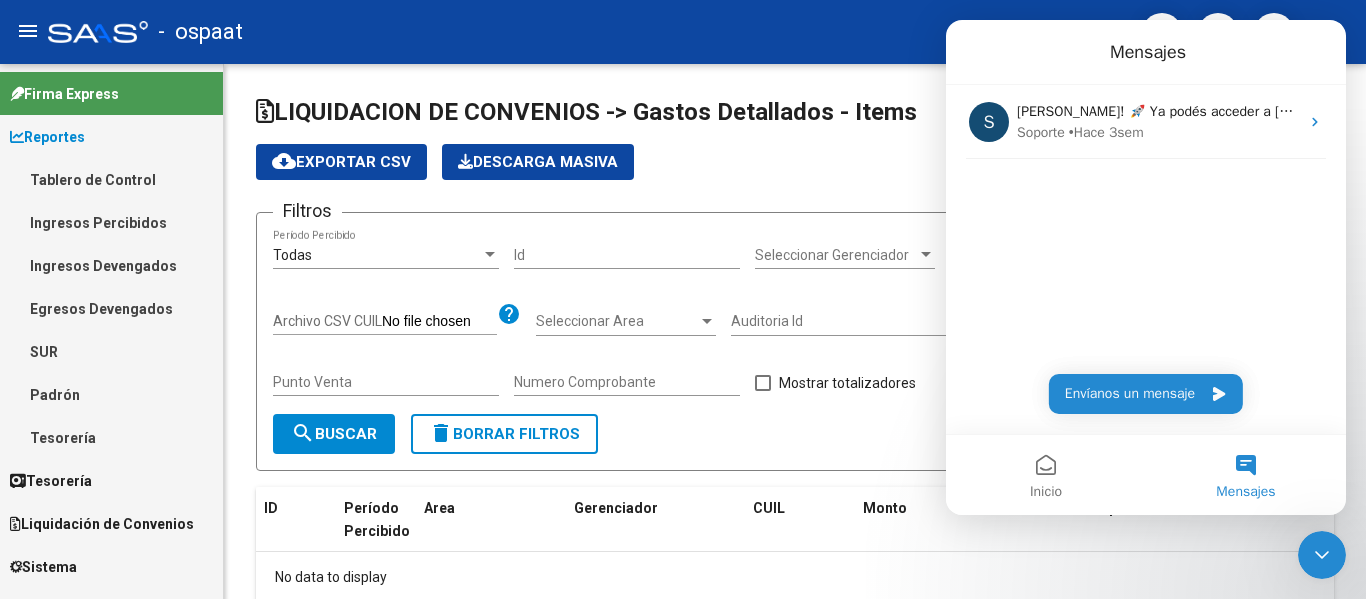 click on "Mensajes" at bounding box center (1246, 475) 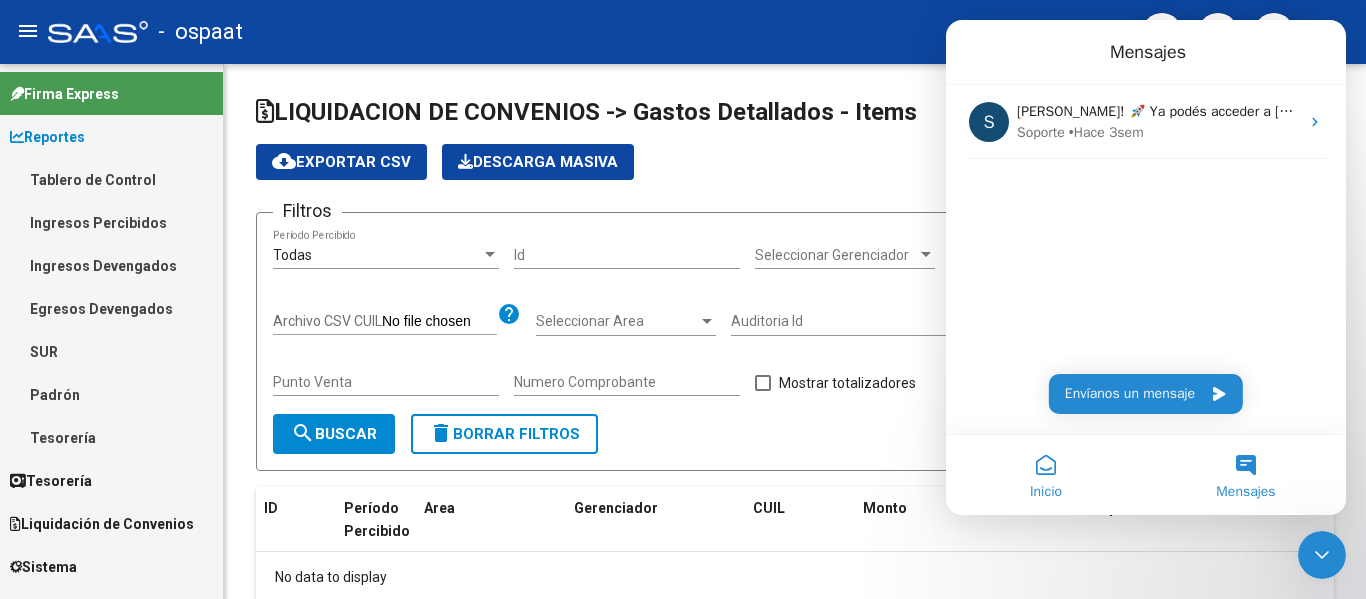 click on "Inicio" at bounding box center [1046, 475] 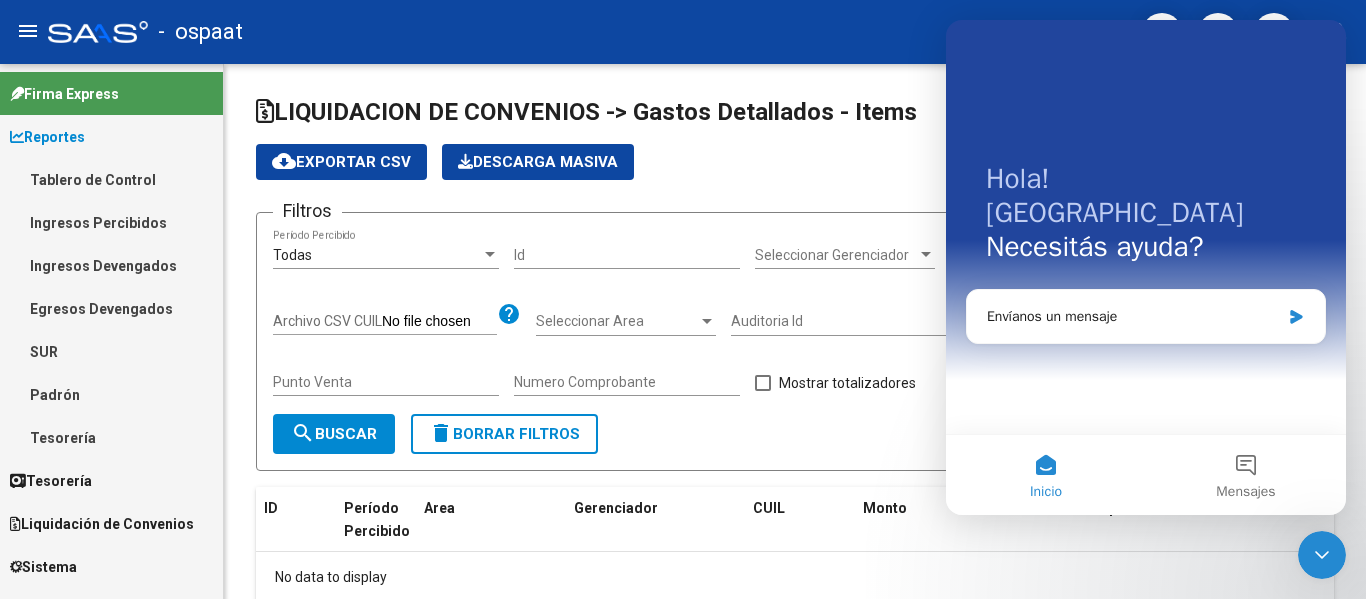 click on "LIQUIDACION DE CONVENIOS -> Gastos Detallados - Items cloud_download  Exportar CSV   Descarga Masiva
Filtros Todas  Período Percibido Id Seleccionar Gerenciador Seleccionar Gerenciador CUIL Archivo CSV CUIL help Seleccionar Area Seleccionar Area Auditoria Id CUIT/Razon Social Punto Venta Numero Comprobante   Mostrar totalizadores  search  Buscar  delete  Borrar Filtros  ID Período Percibido Area Gerenciador CUIL Monto Auditoría Comprobantes Auditados Prestador Fecha Prestación Descripción Comentario Operador Nombre Afiliado Tipo Atencion SSS HPDG - Hospital Código Nomenclador Precio Cantidad SSS HPDG - ID Práctica SSS SSS HPDG - ID Atención SSS SSS HPDG - ID Factura SSS SSS HPDG - REFES No data to display  0 total   1" 